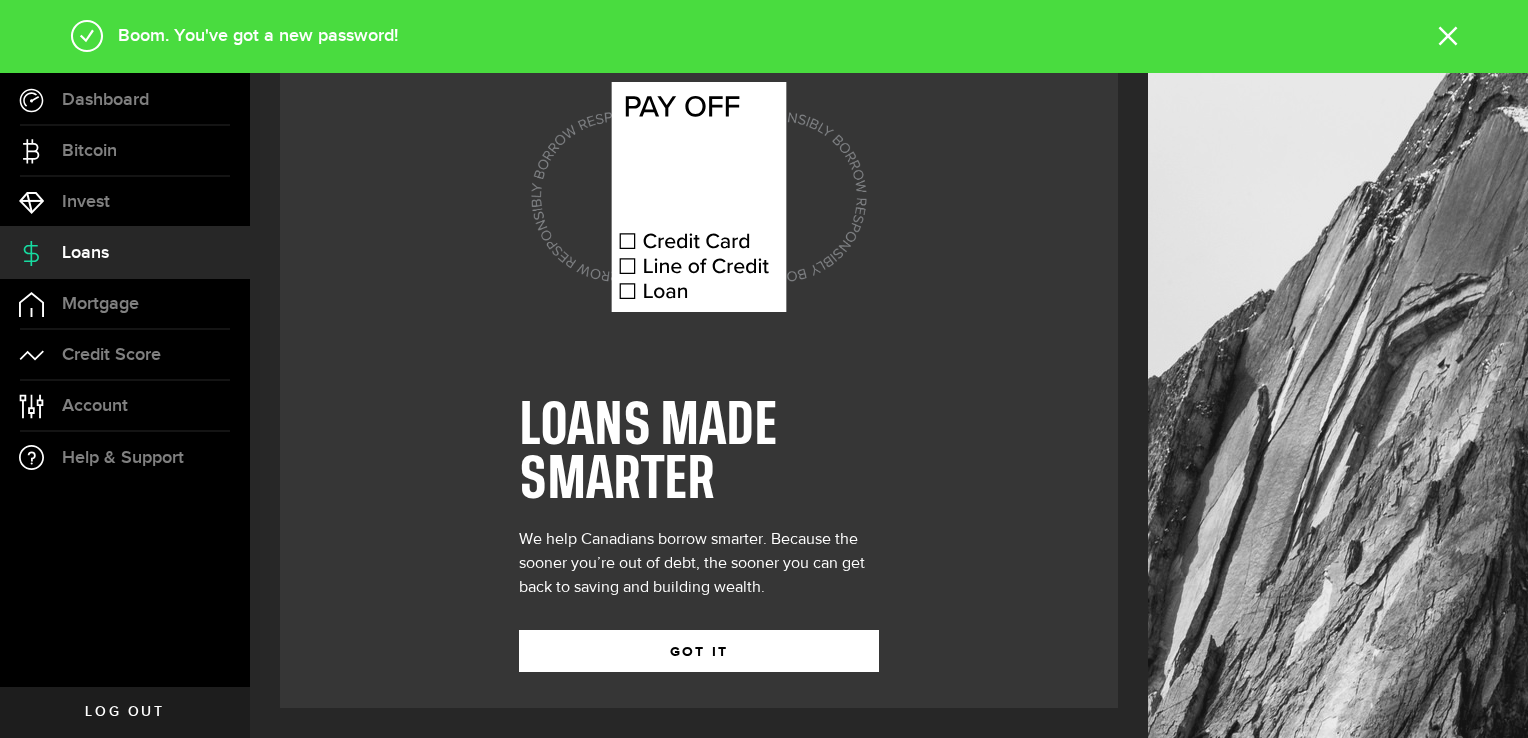scroll, scrollTop: 0, scrollLeft: 0, axis: both 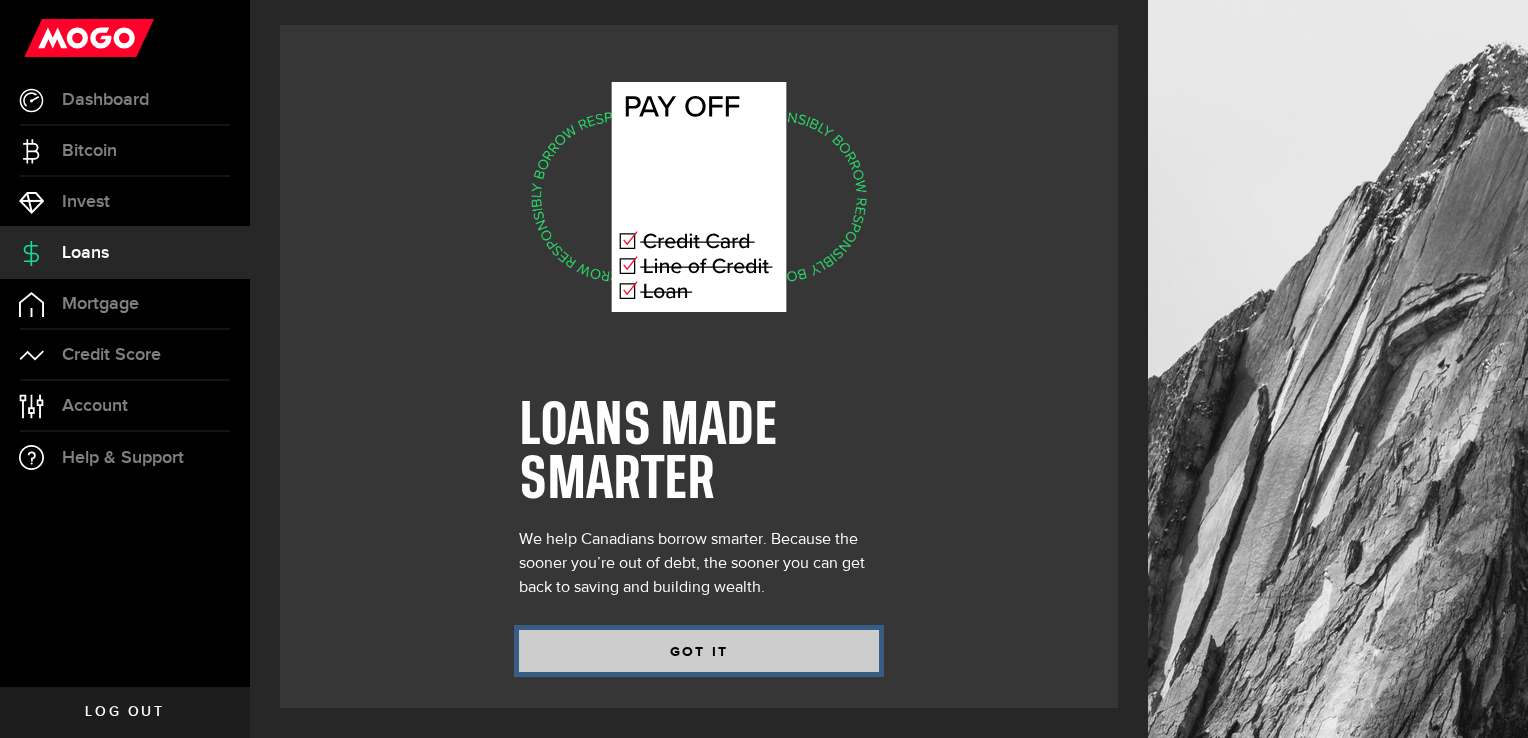 click on "GOT IT" at bounding box center (699, 651) 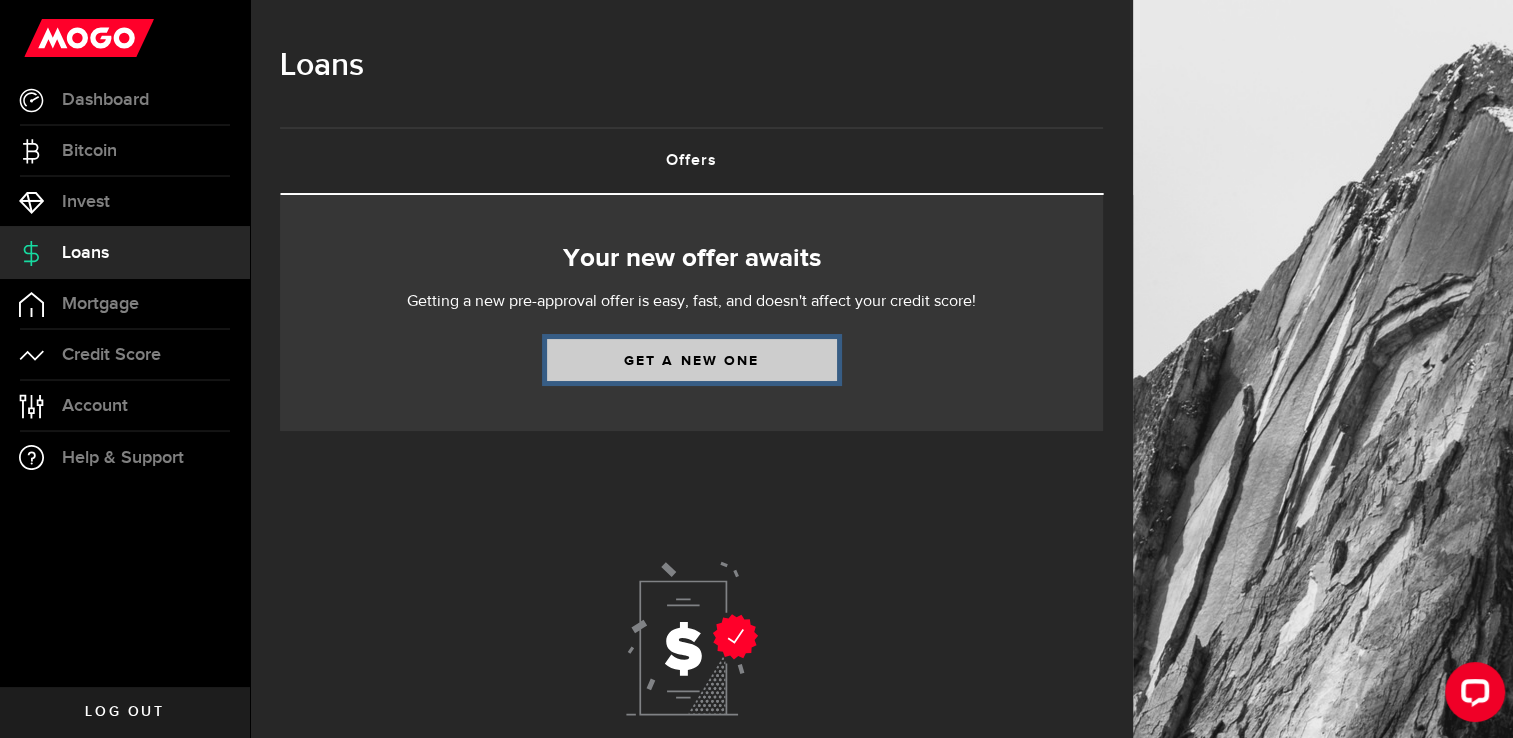 click on "Get a new one" at bounding box center [692, 360] 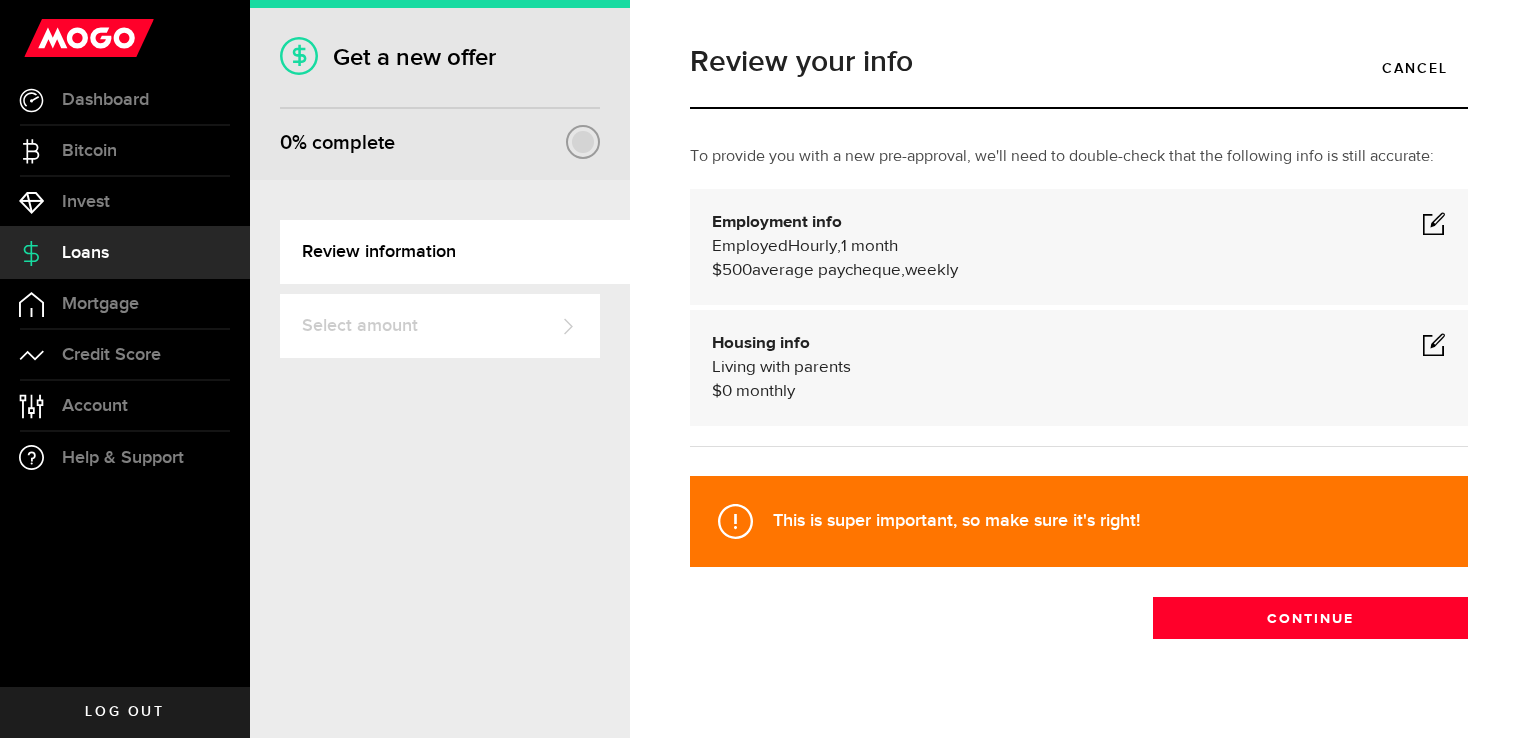 click at bounding box center (1434, 223) 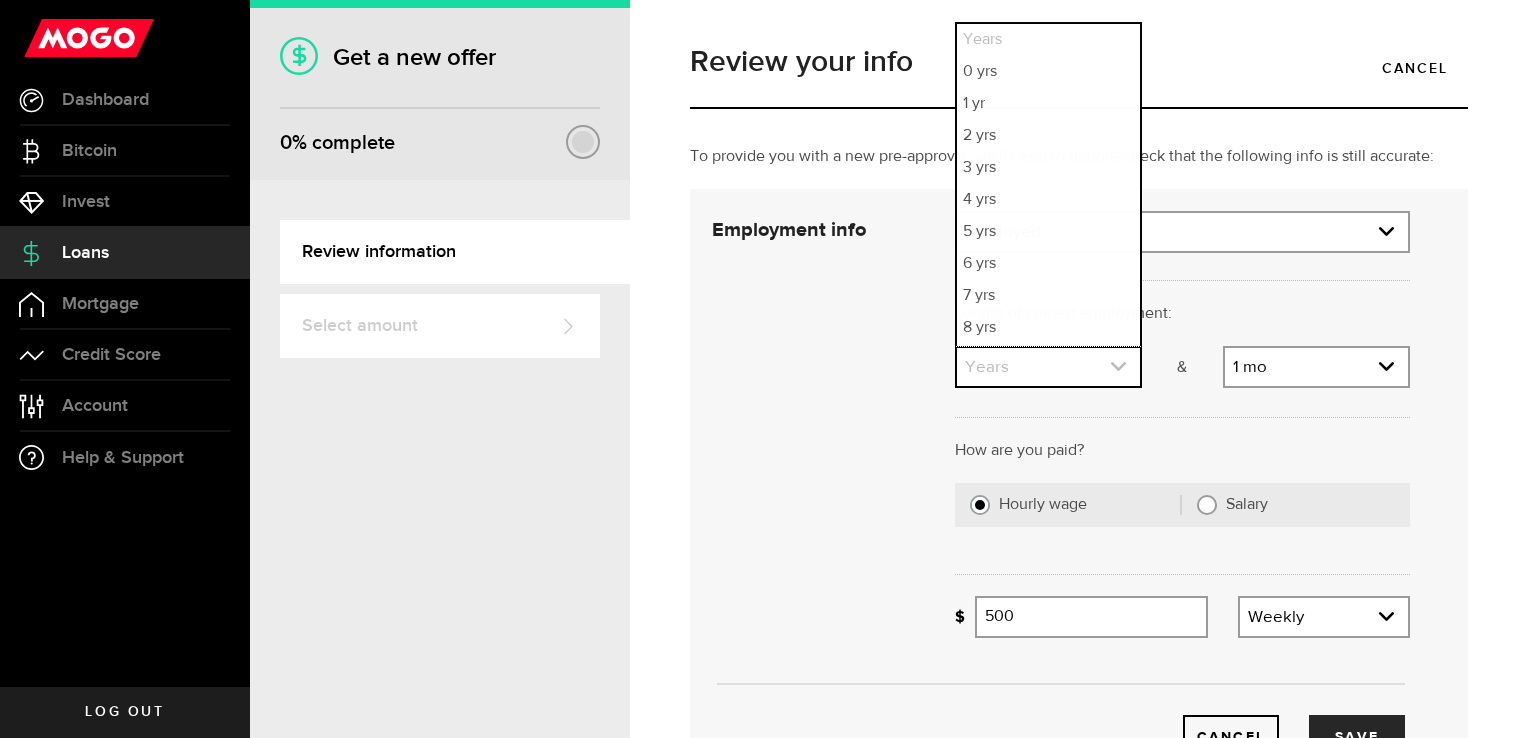 click 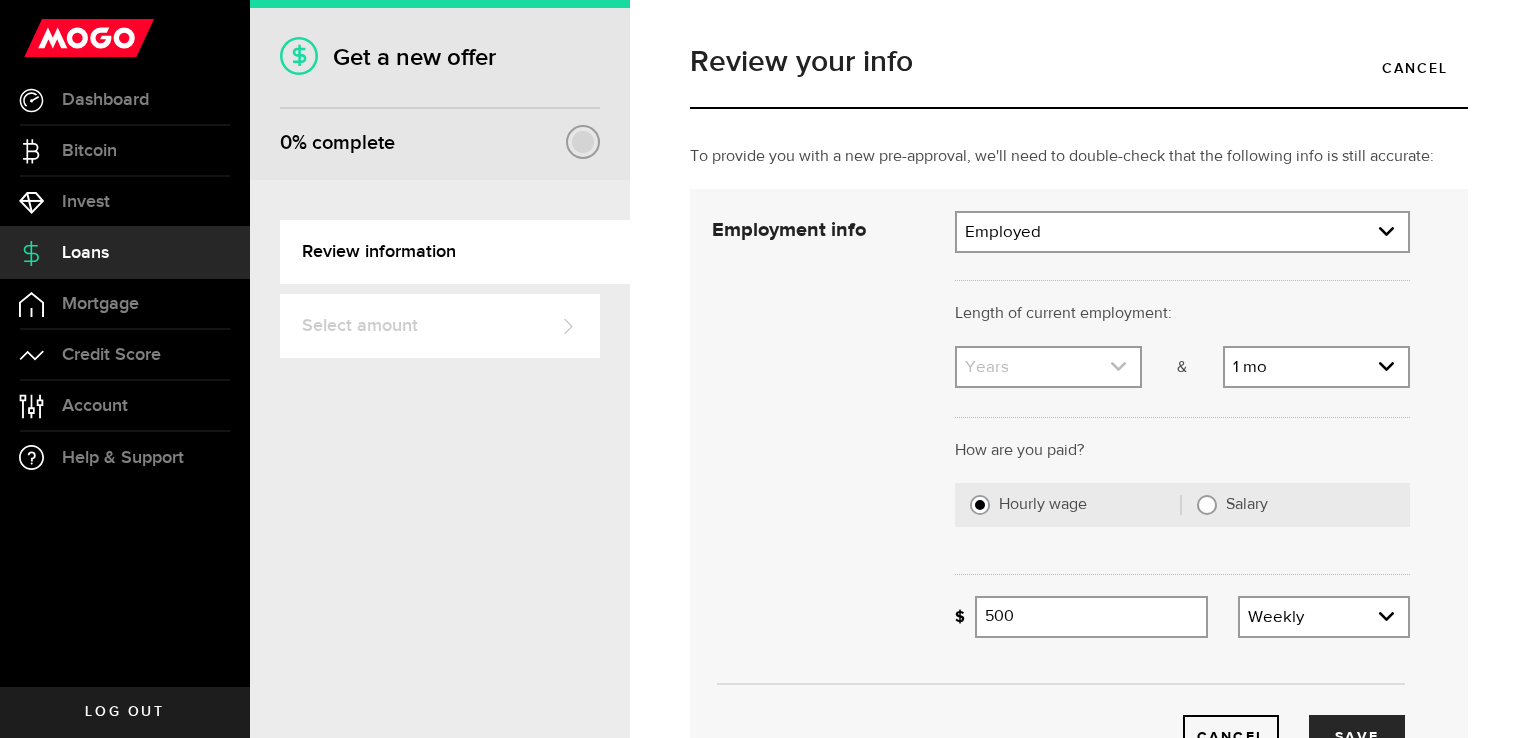 click 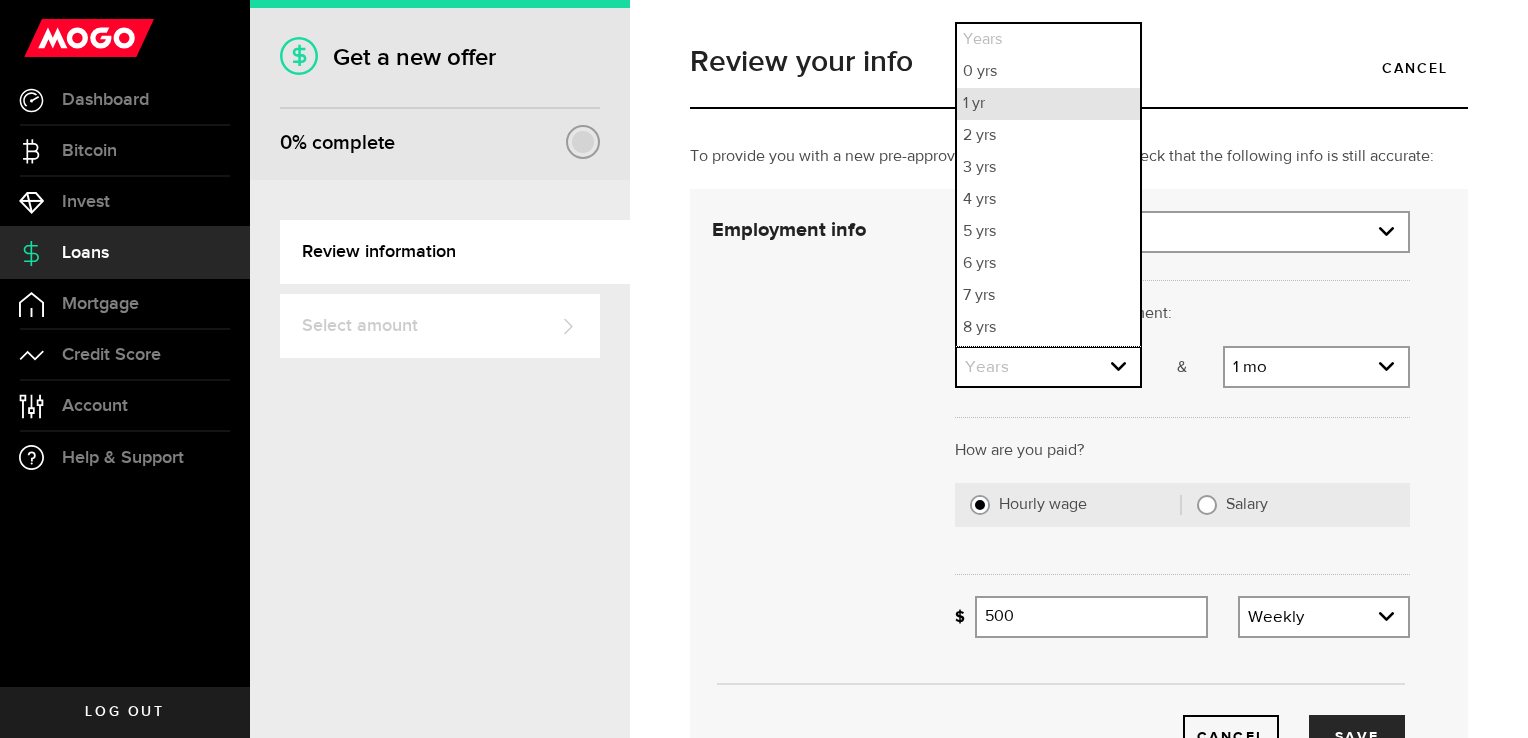 click on "1 yr" at bounding box center (1048, 104) 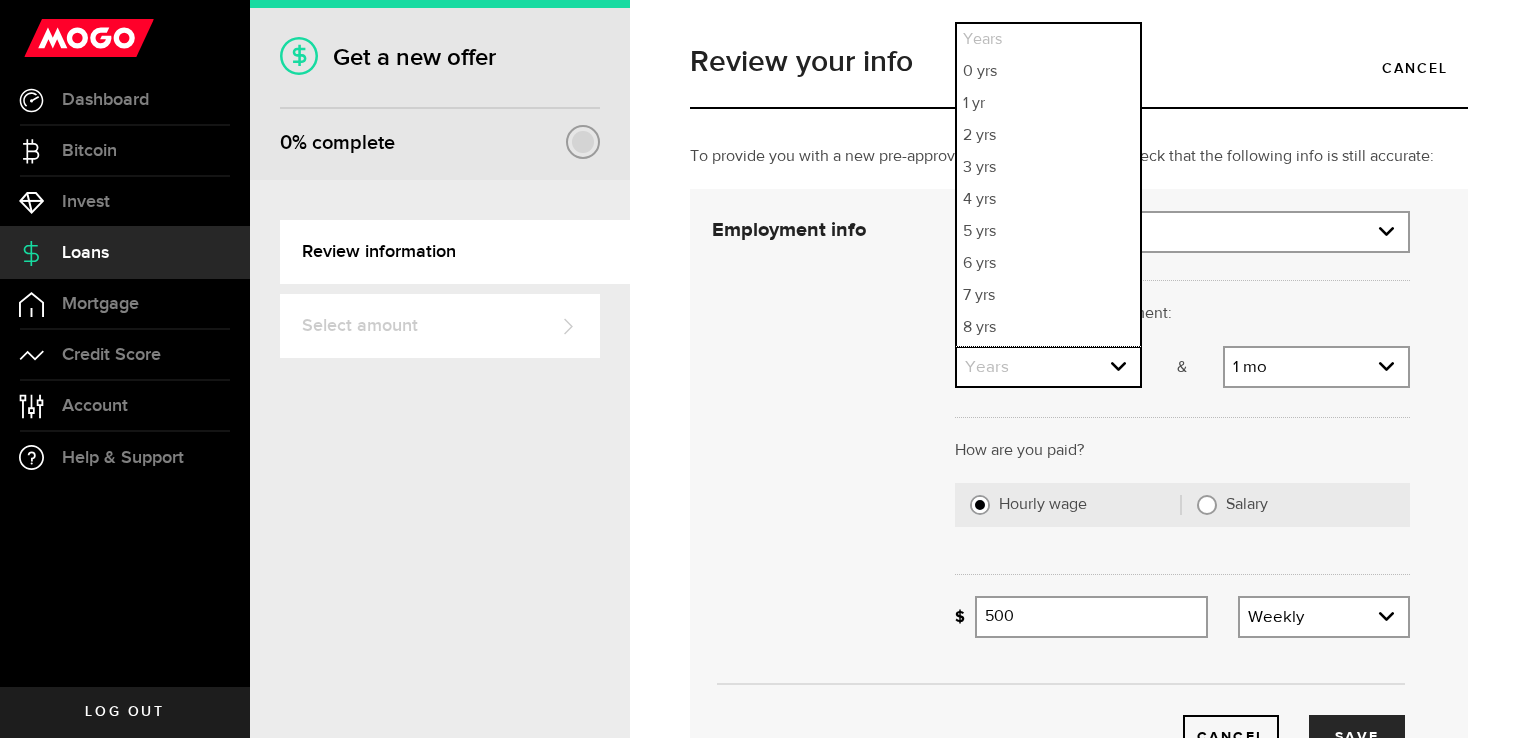 select on "1" 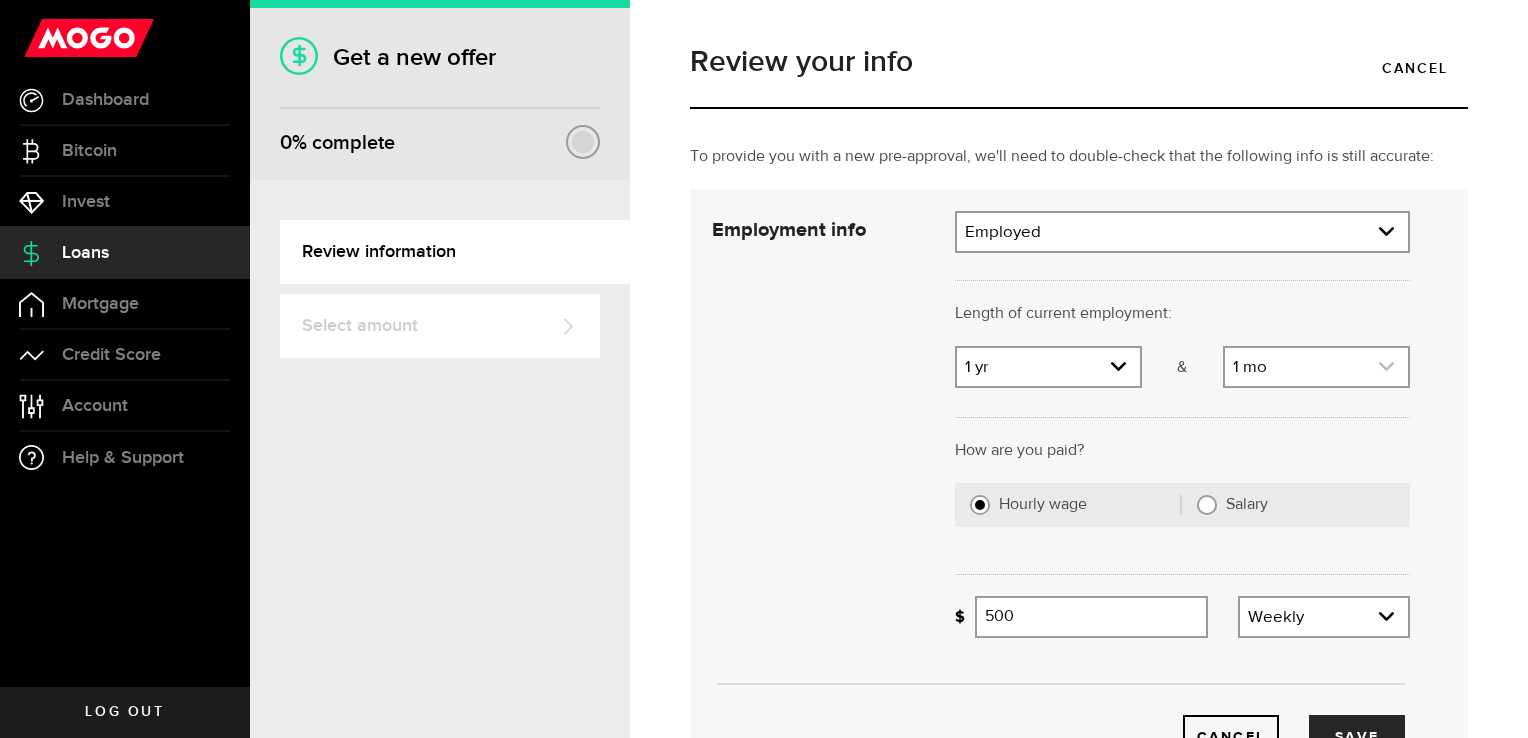 click at bounding box center (1316, 367) 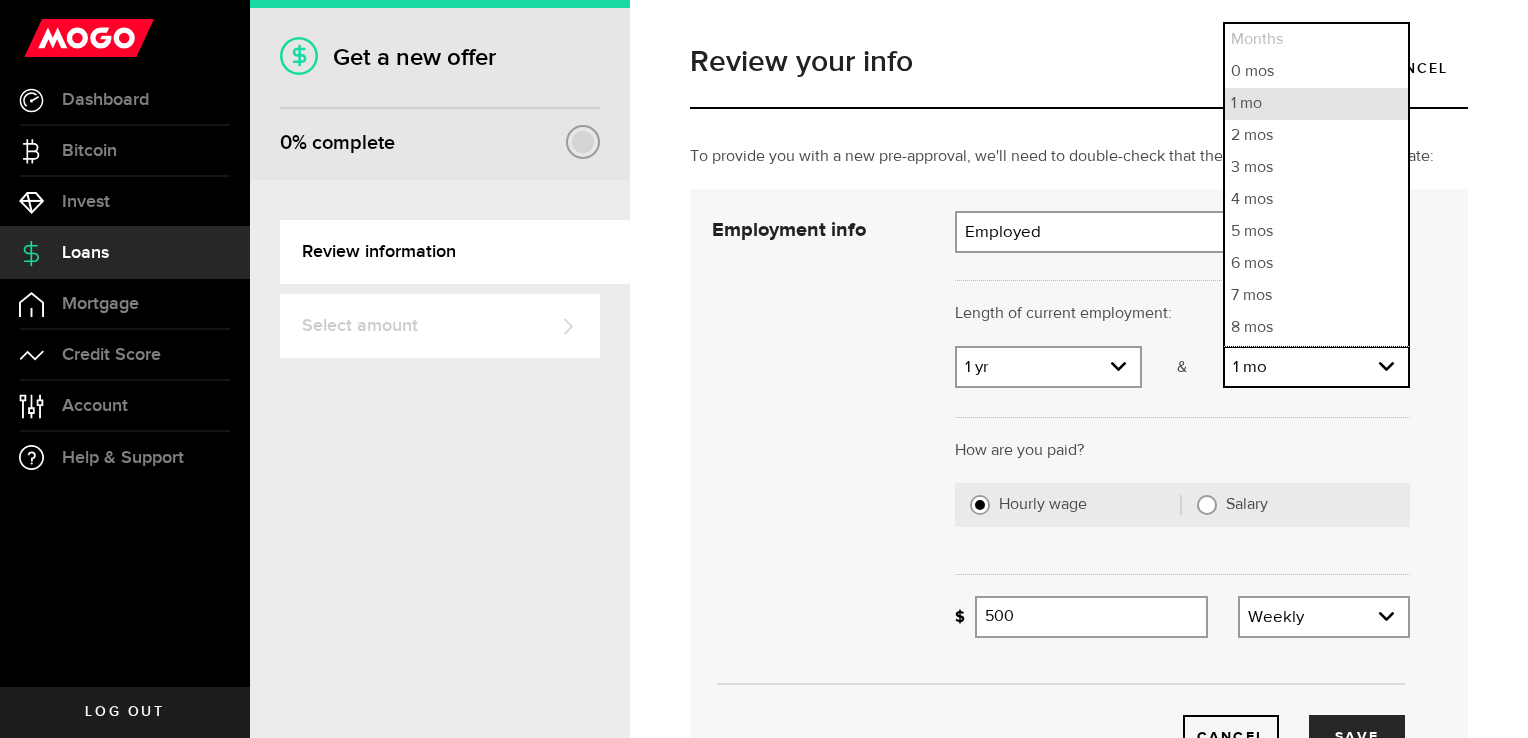 scroll, scrollTop: 29, scrollLeft: 0, axis: vertical 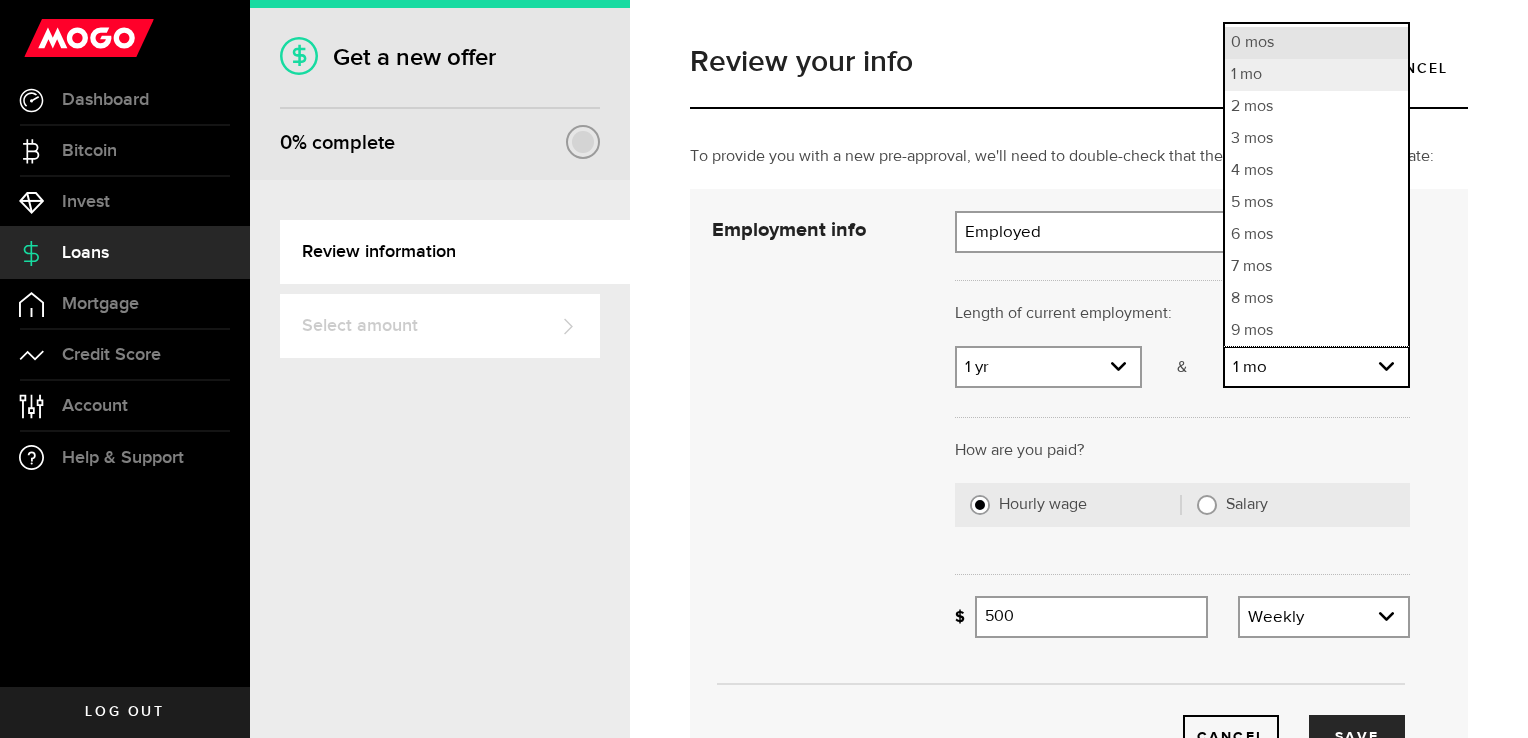 click on "0 mos" at bounding box center (1316, 43) 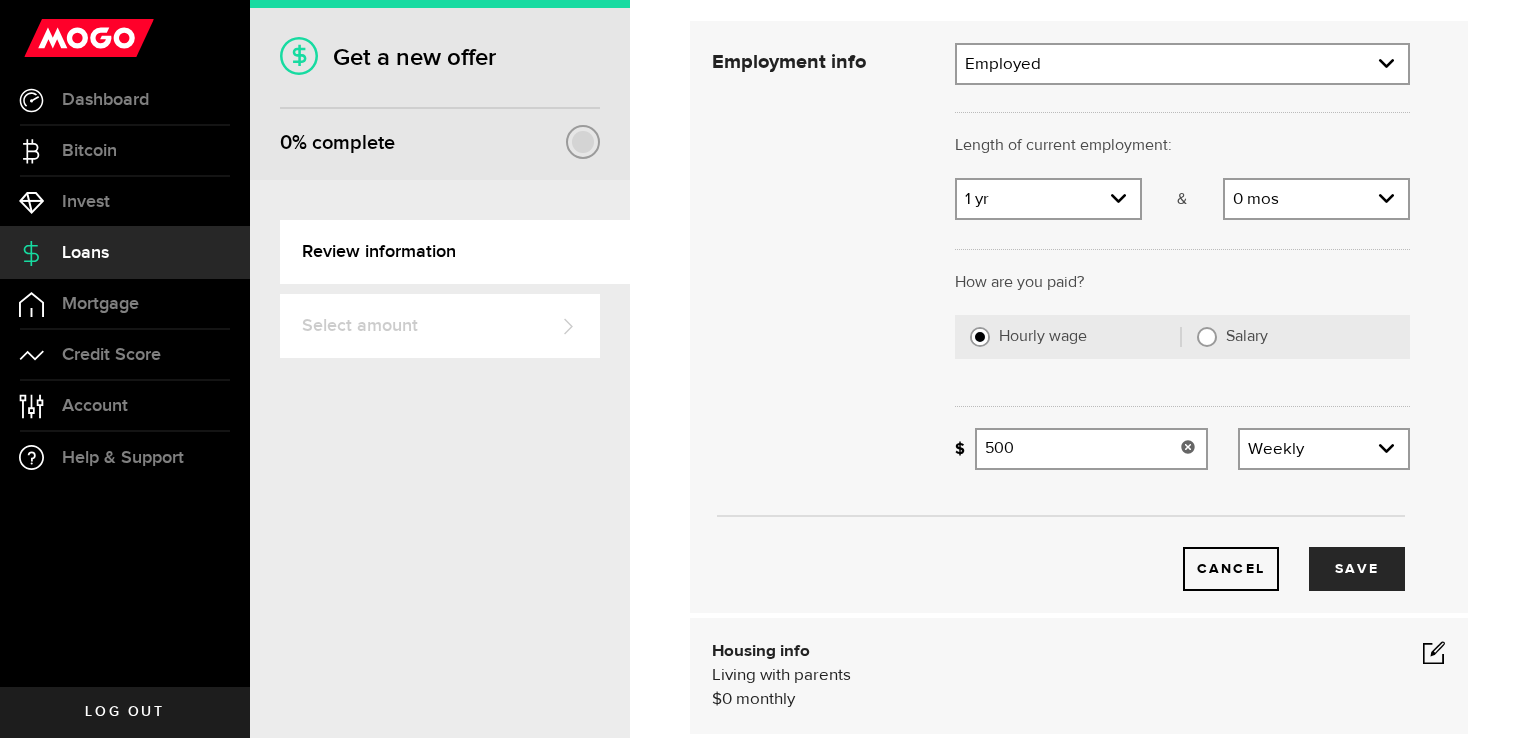 scroll, scrollTop: 168, scrollLeft: 0, axis: vertical 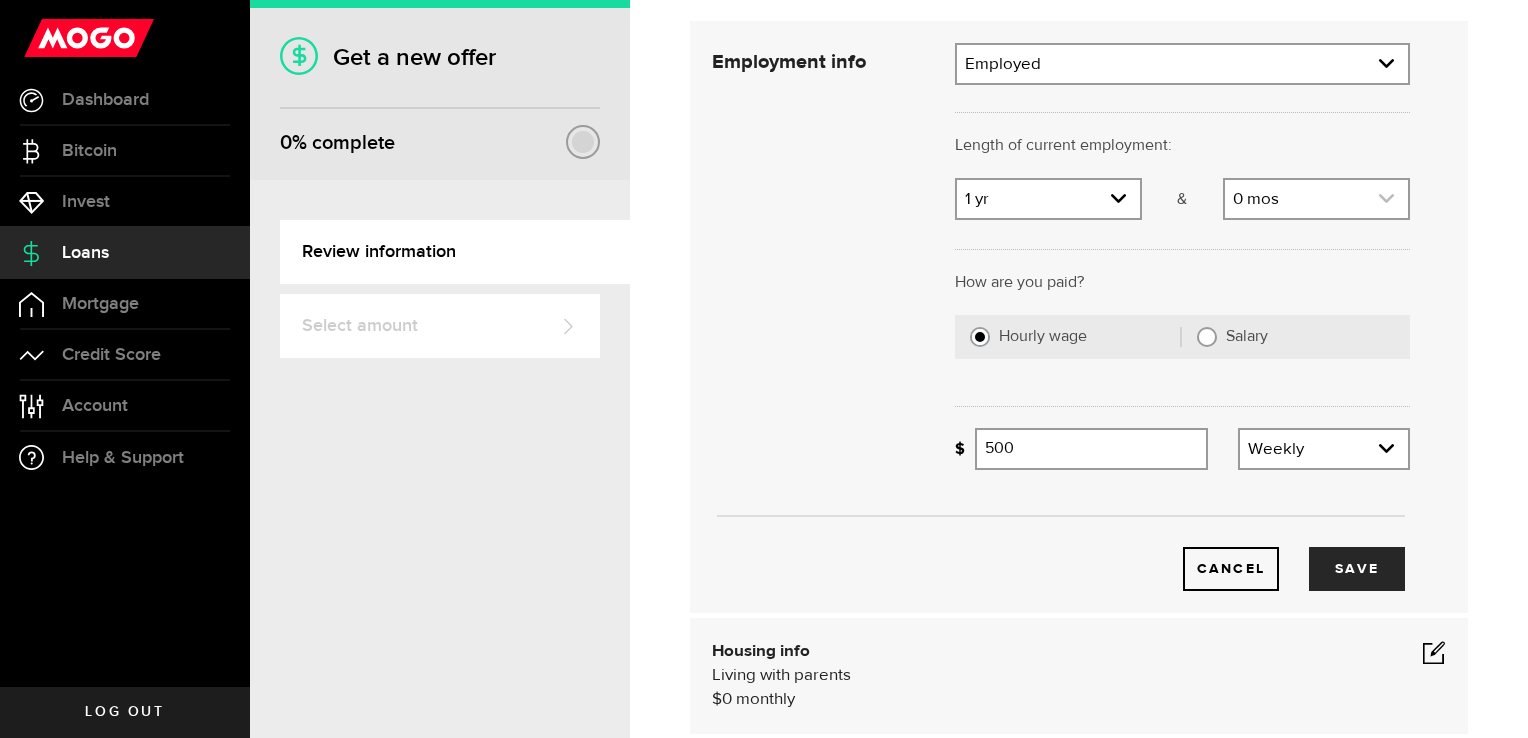 click at bounding box center [1316, 199] 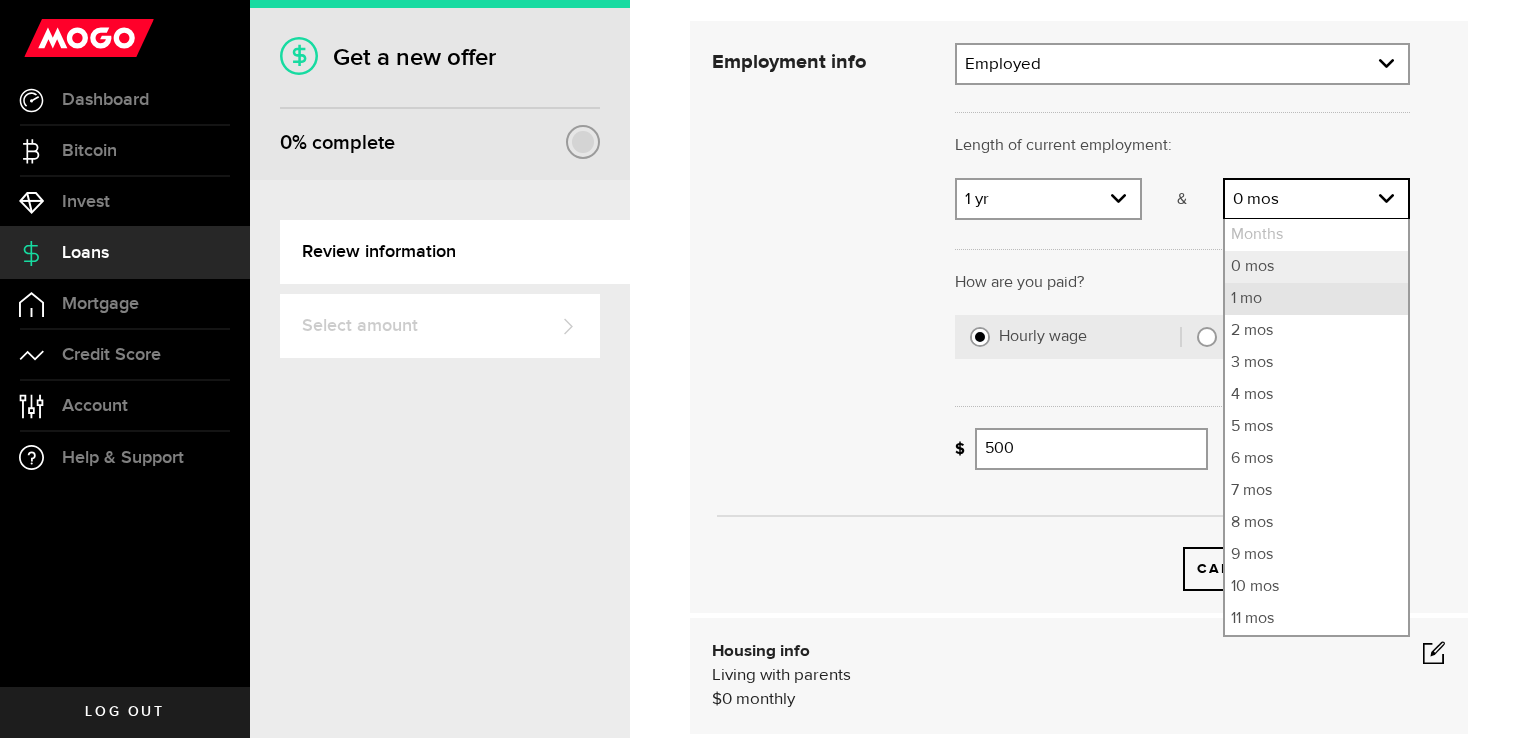 click on "1 mo" at bounding box center (1316, 299) 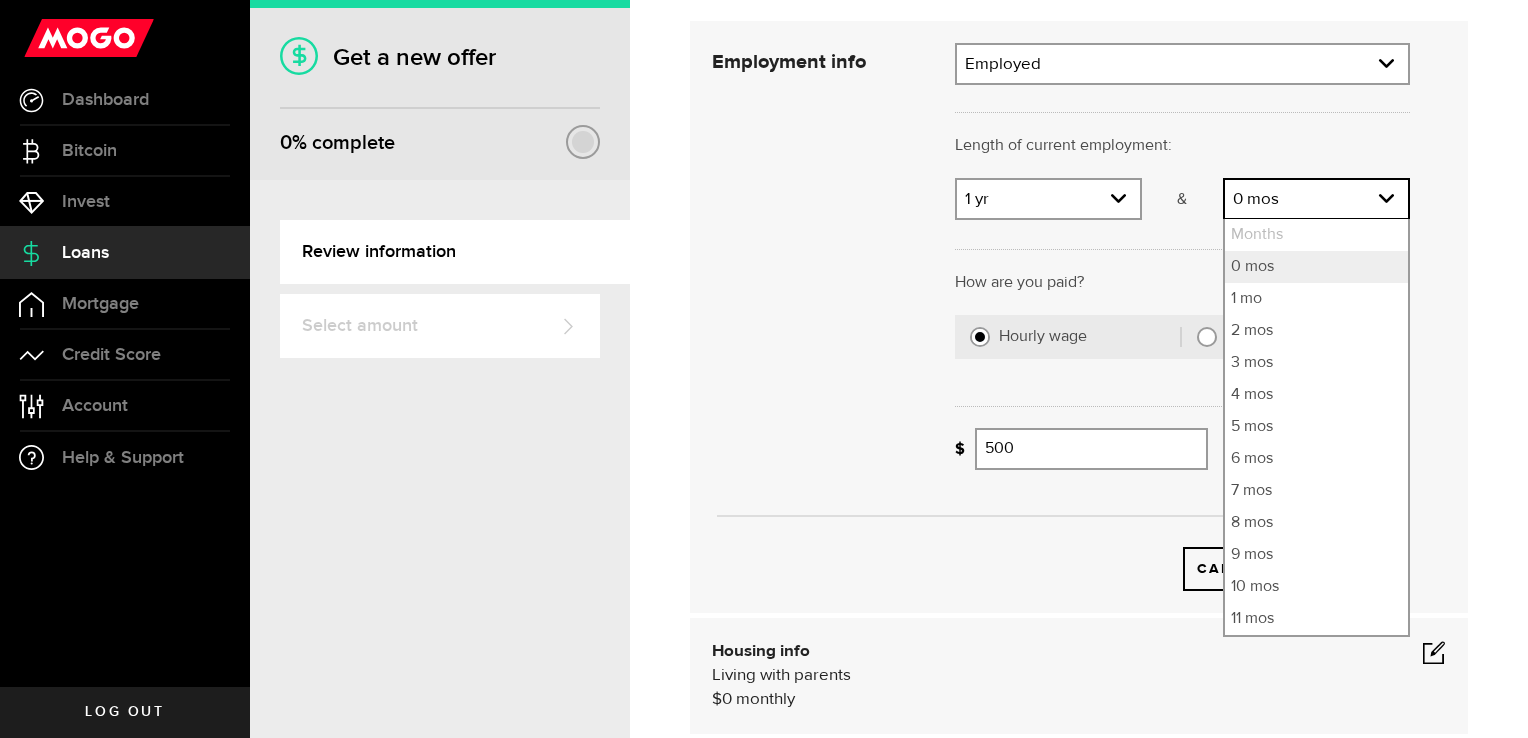 select on "1" 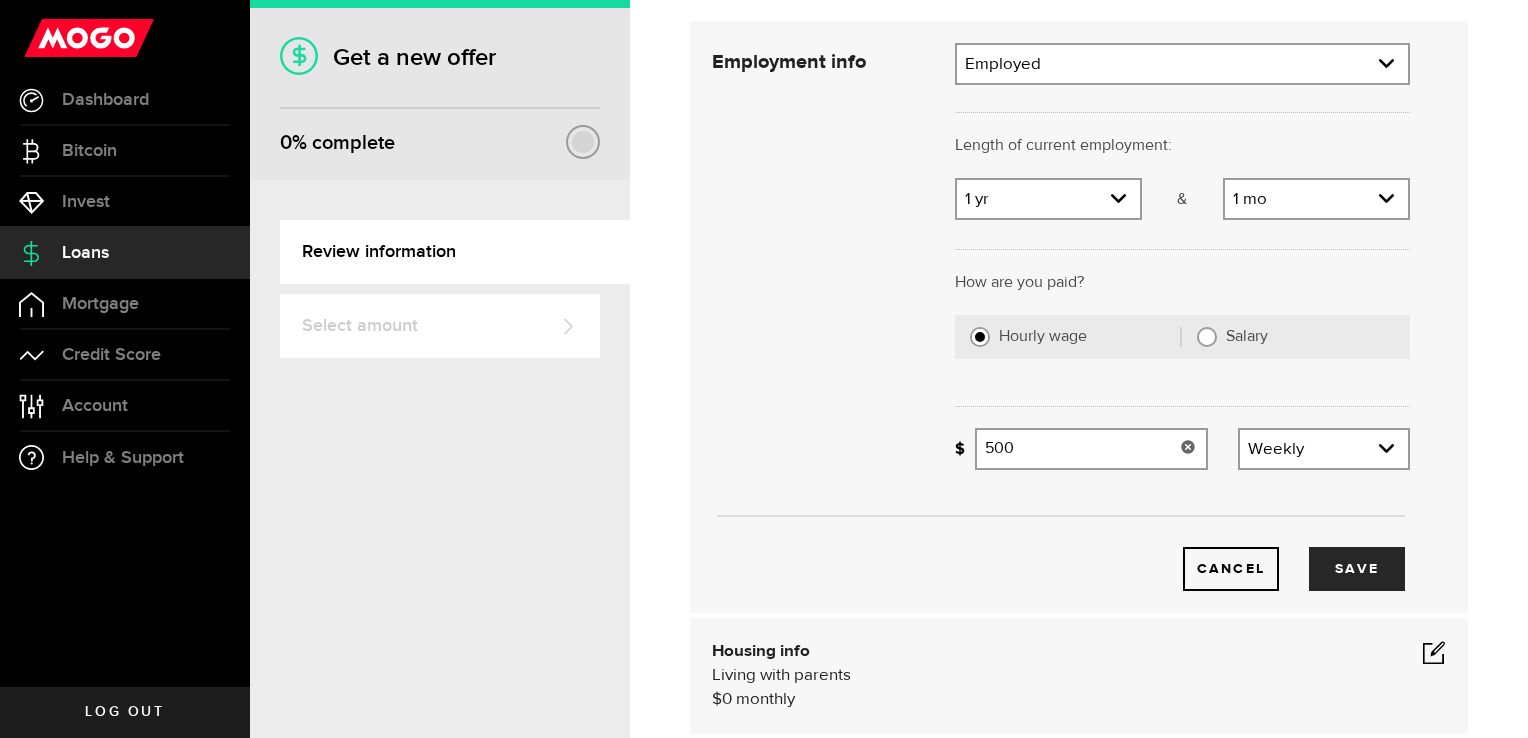 click on "500" at bounding box center [1091, 449] 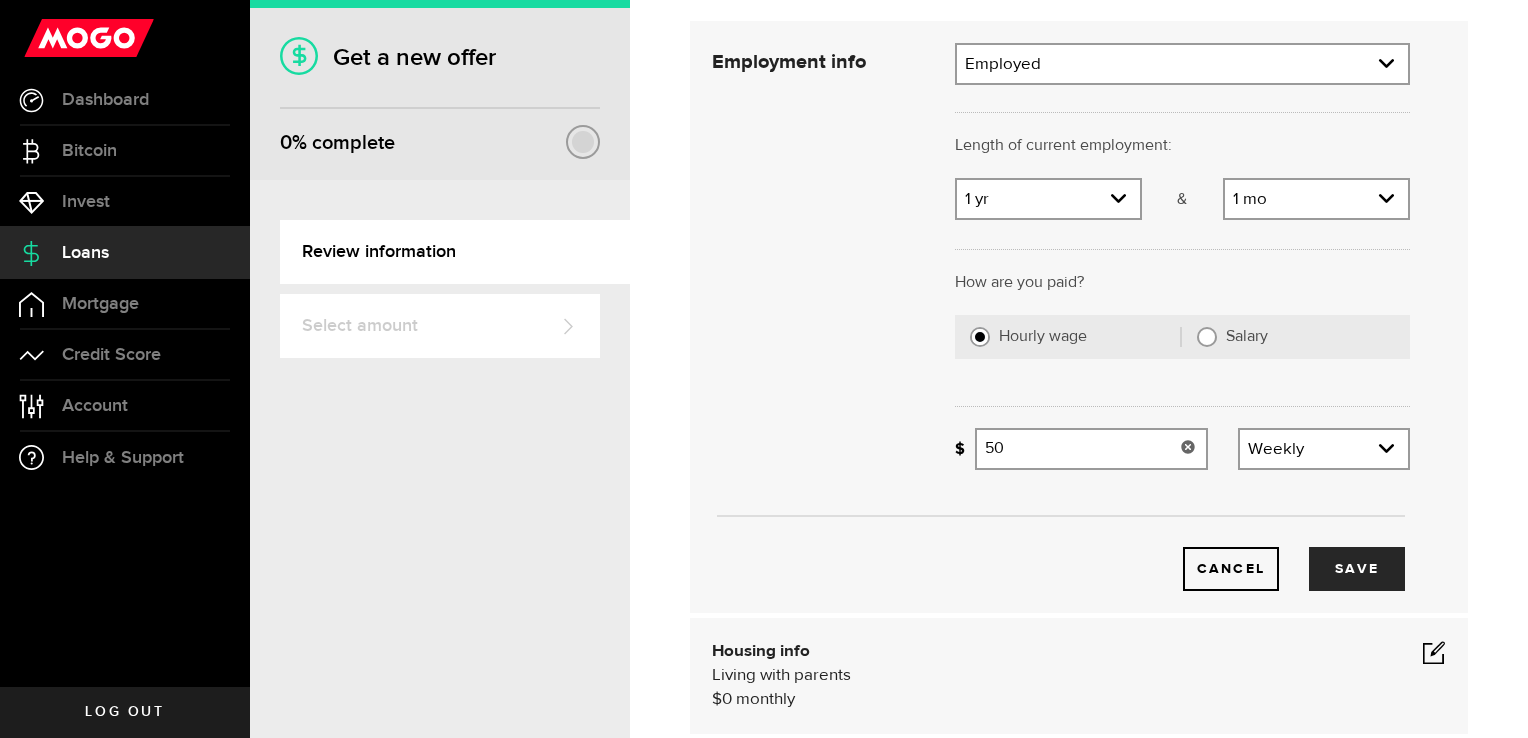 type on "5" 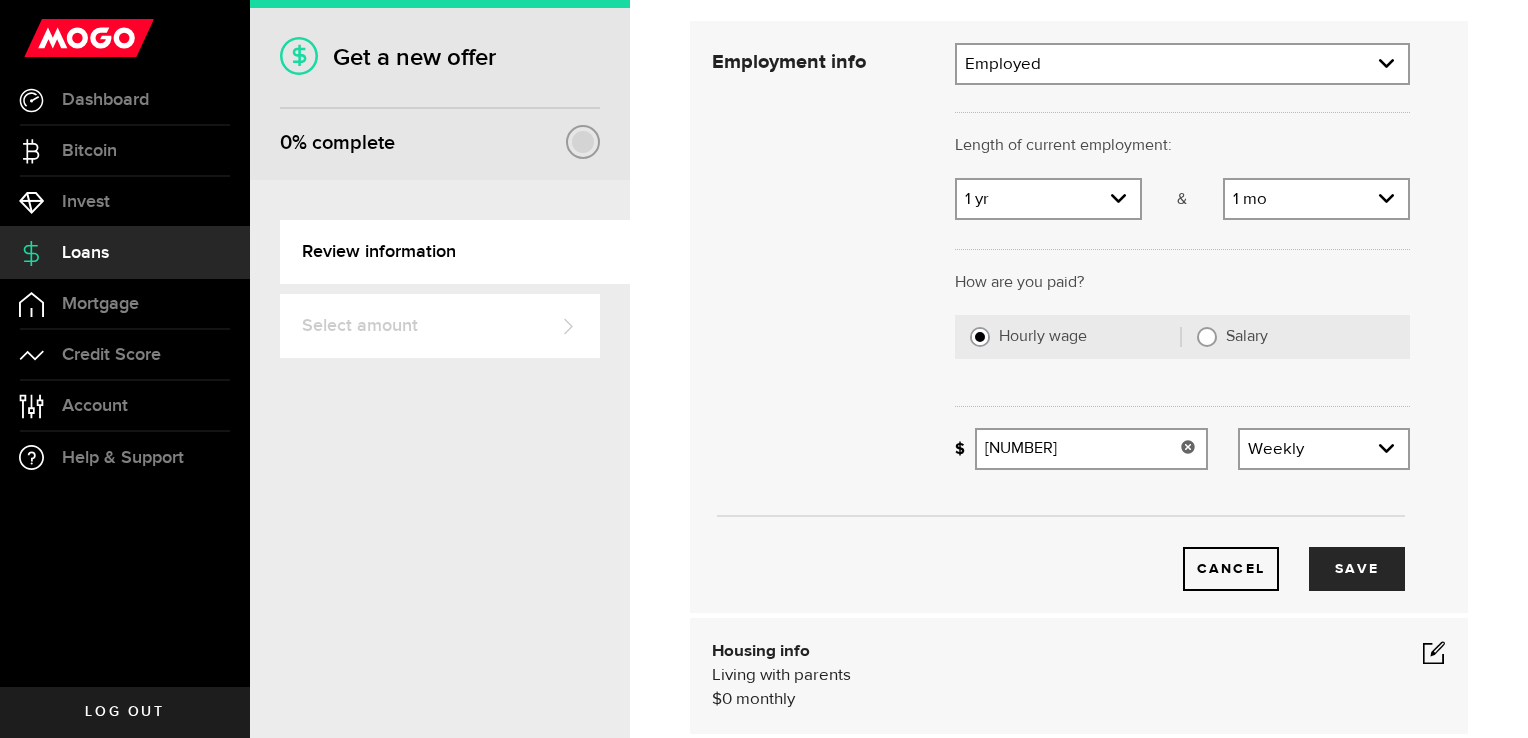 type on "1,375" 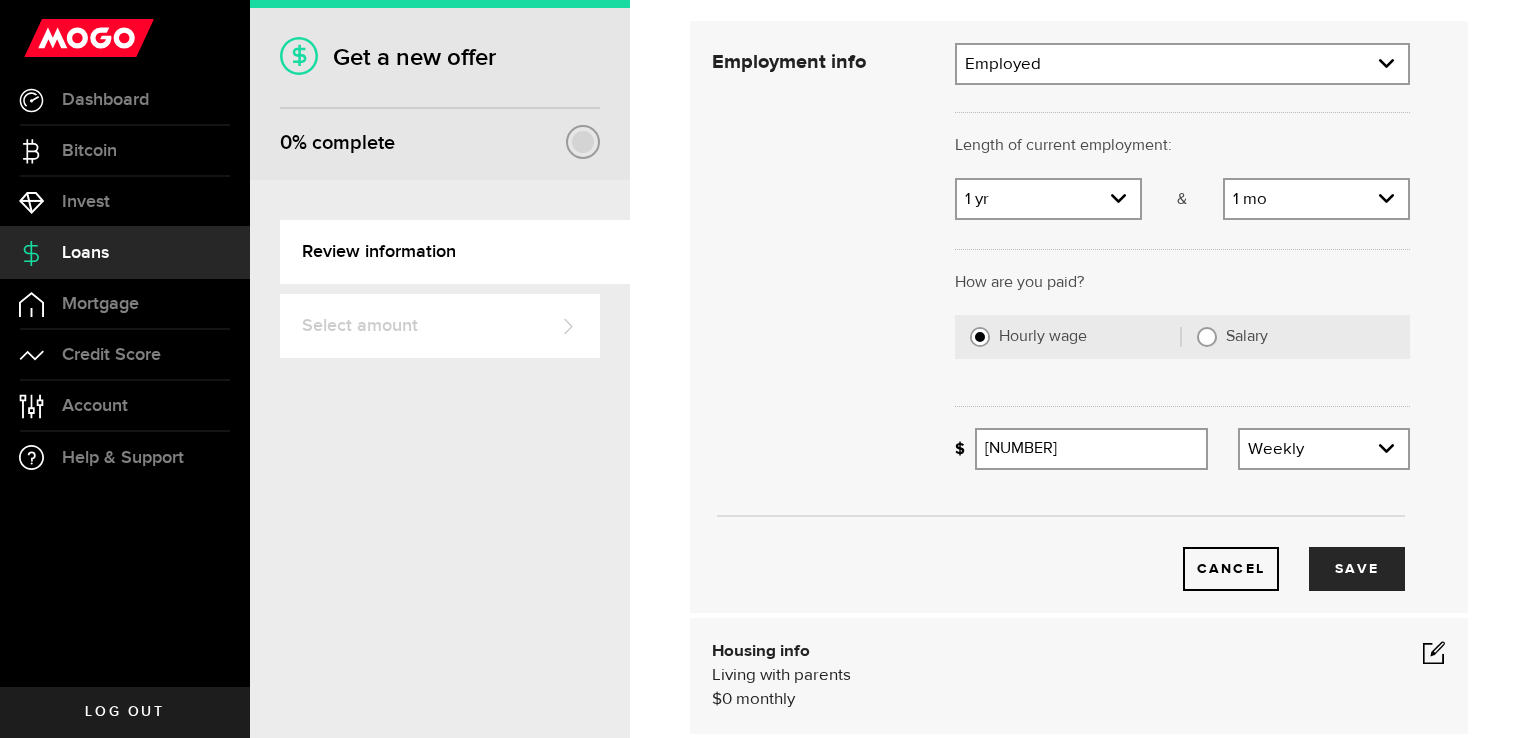 click on "Weekly Frequency Weekly Bi-weekly Monthly Semi-monthly" at bounding box center [1324, 449] 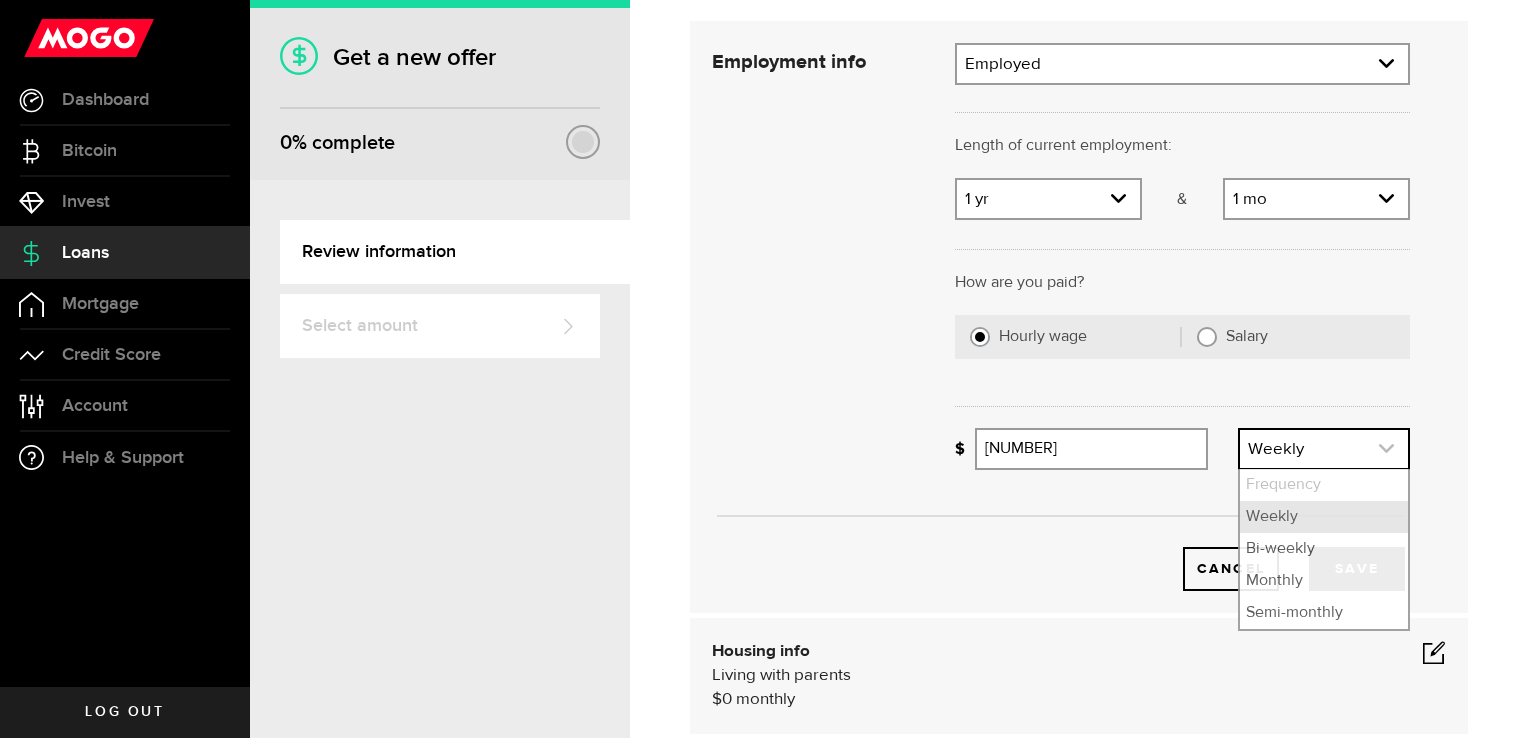 click 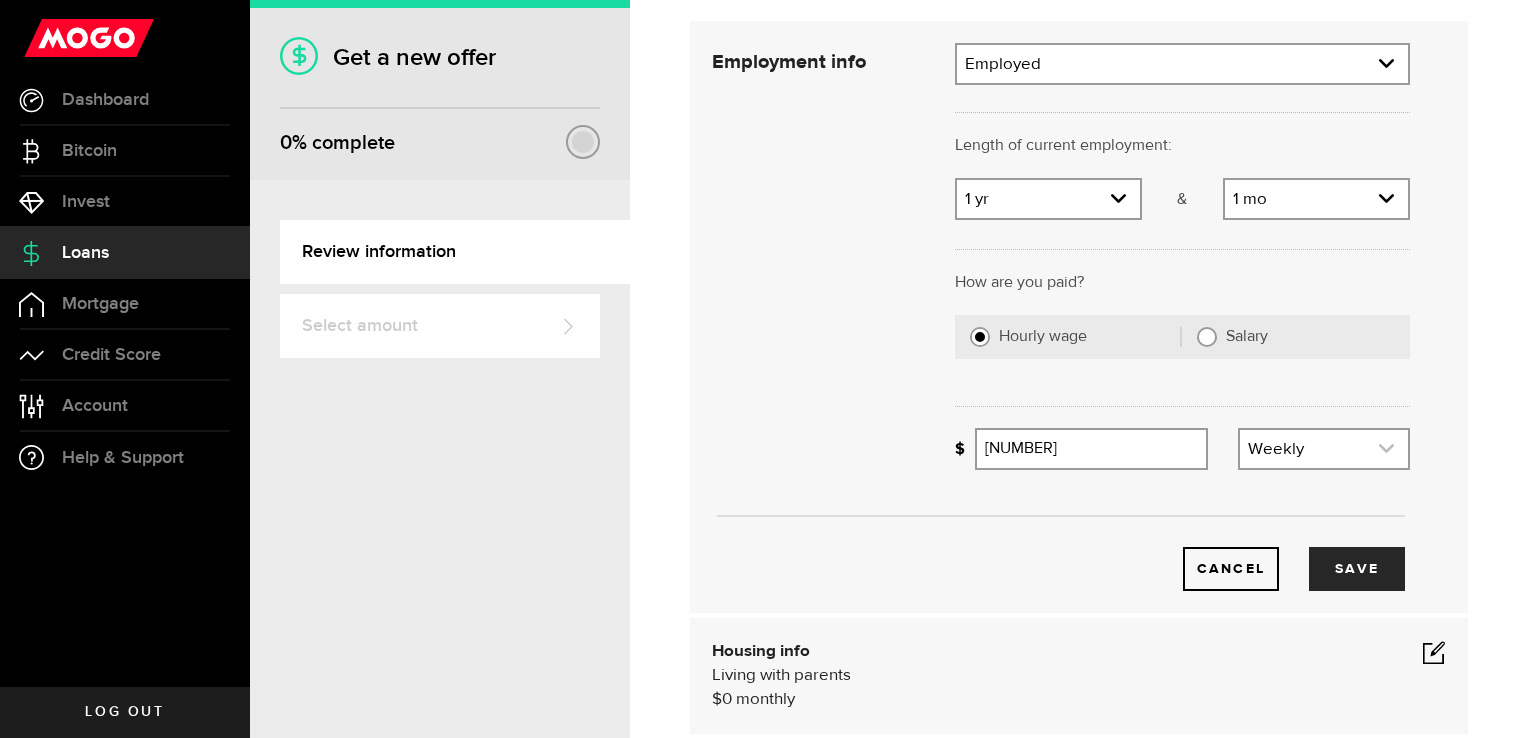 click at bounding box center (1324, 449) 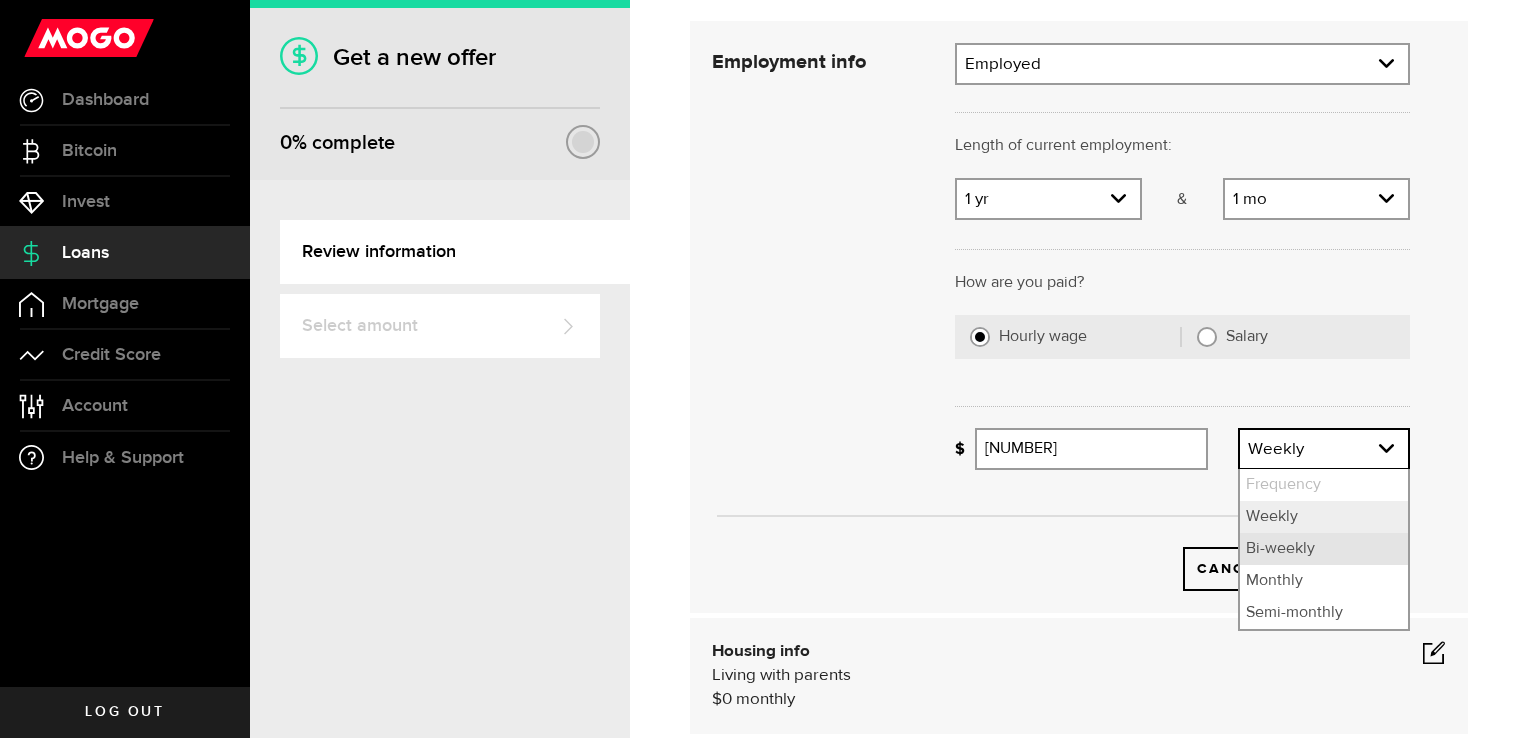 click on "Bi-weekly" at bounding box center (1324, 549) 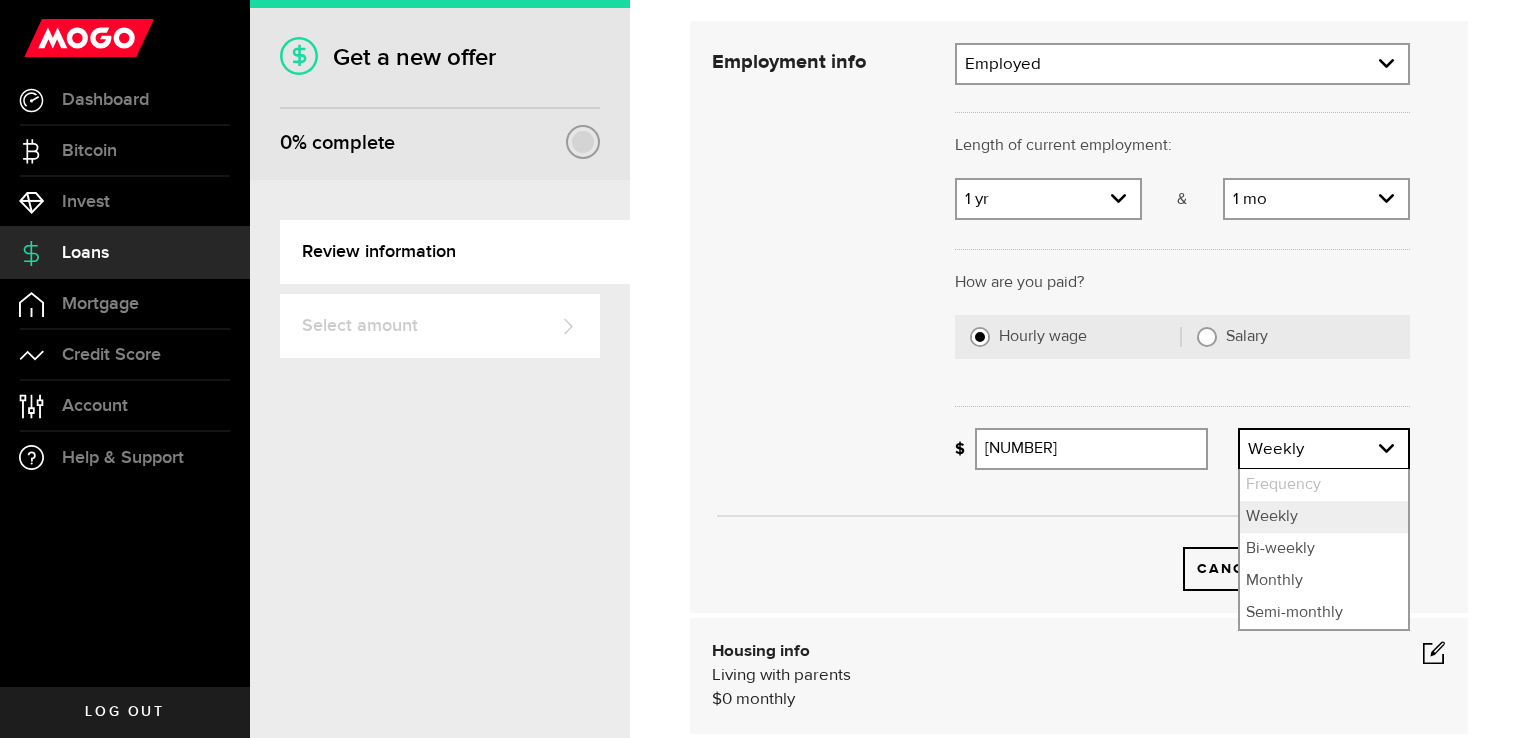 select on "bi_weekly" 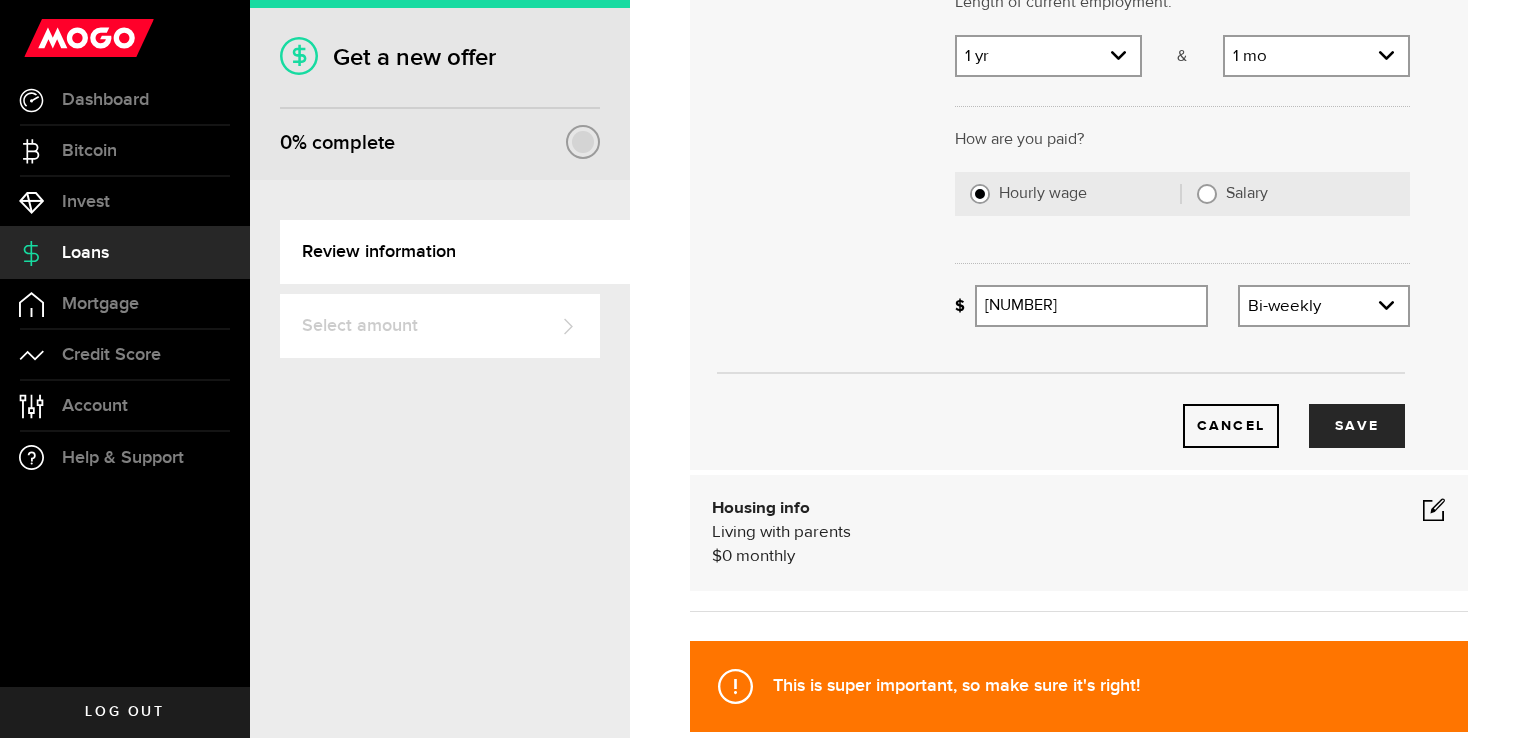 scroll, scrollTop: 312, scrollLeft: 0, axis: vertical 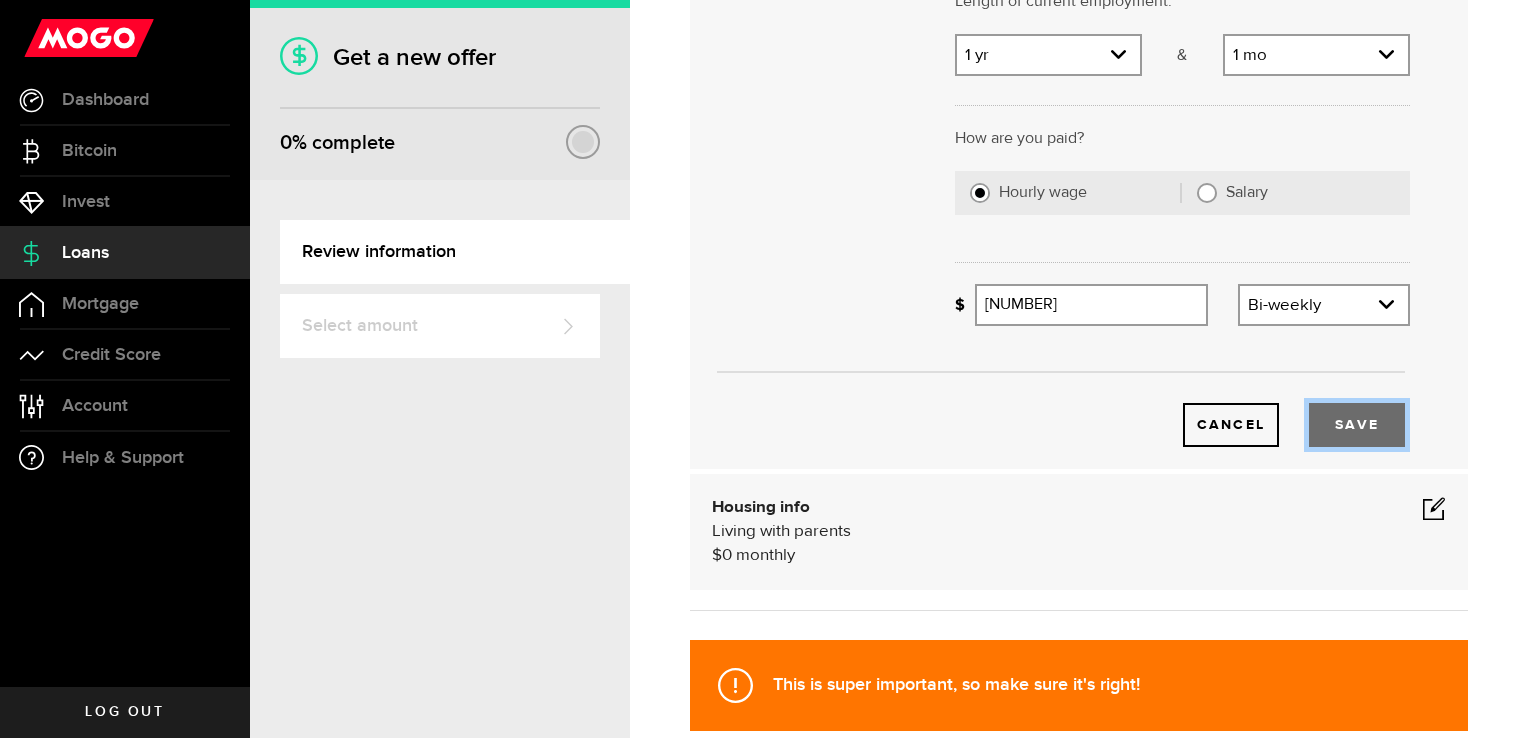 click on "Save" at bounding box center [1357, 425] 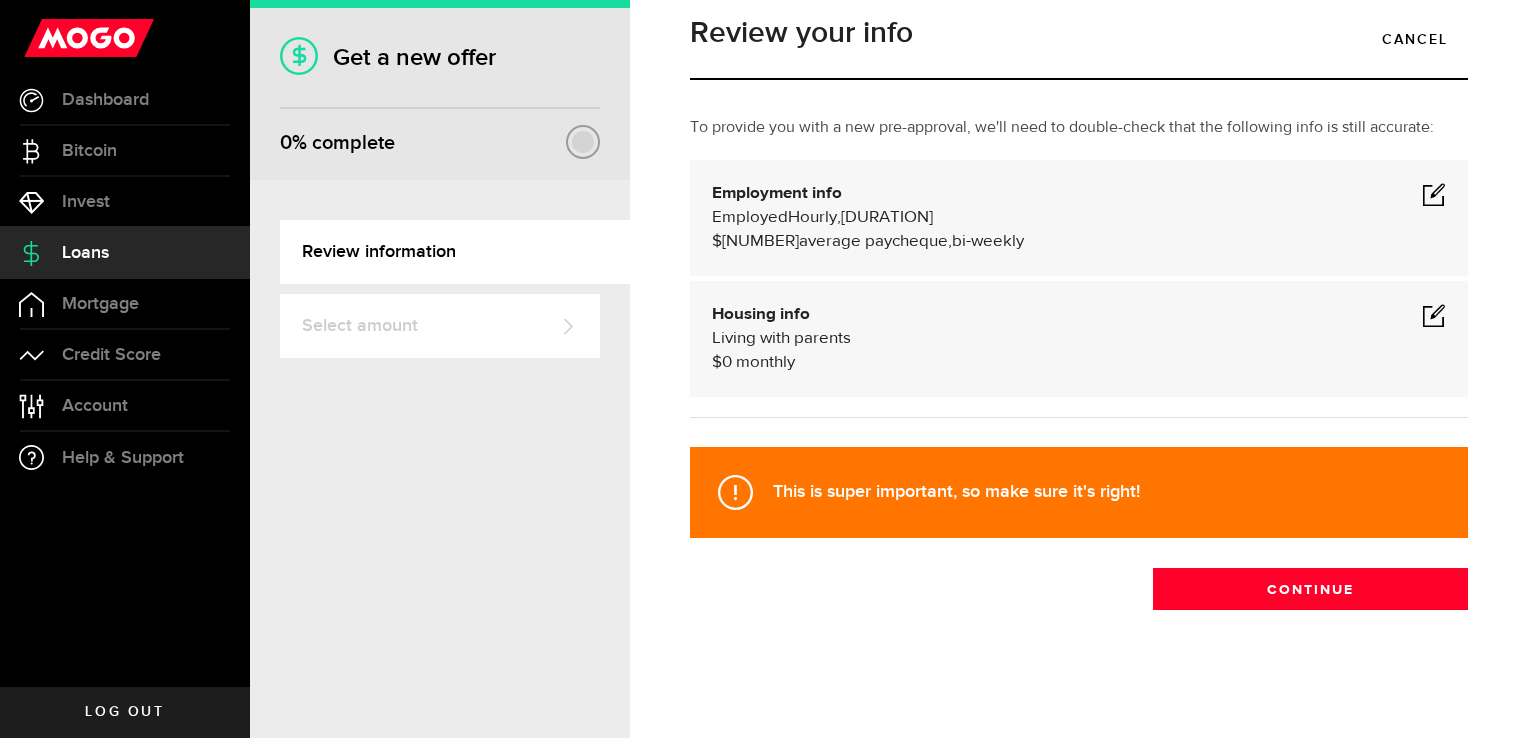 scroll, scrollTop: 28, scrollLeft: 0, axis: vertical 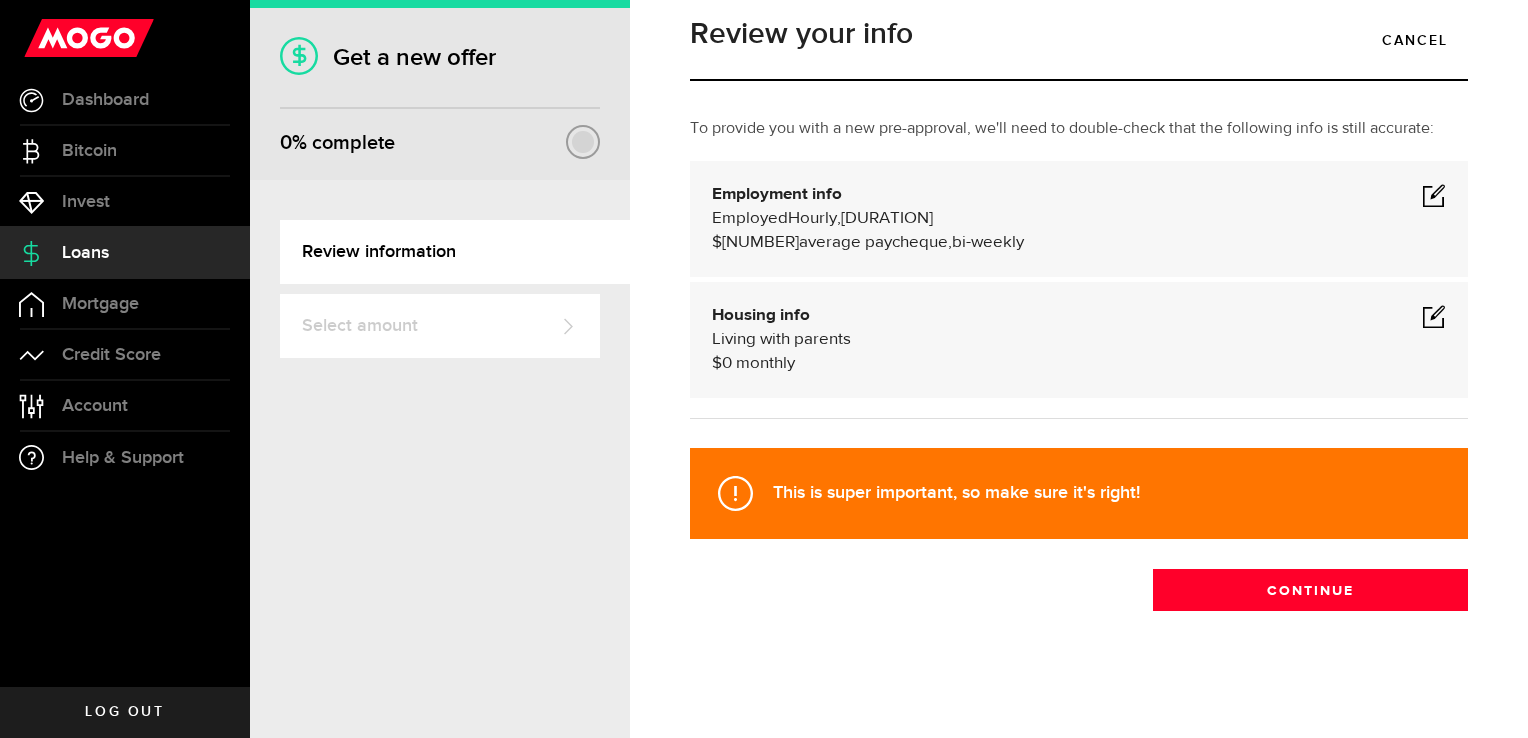 click at bounding box center [1434, 316] 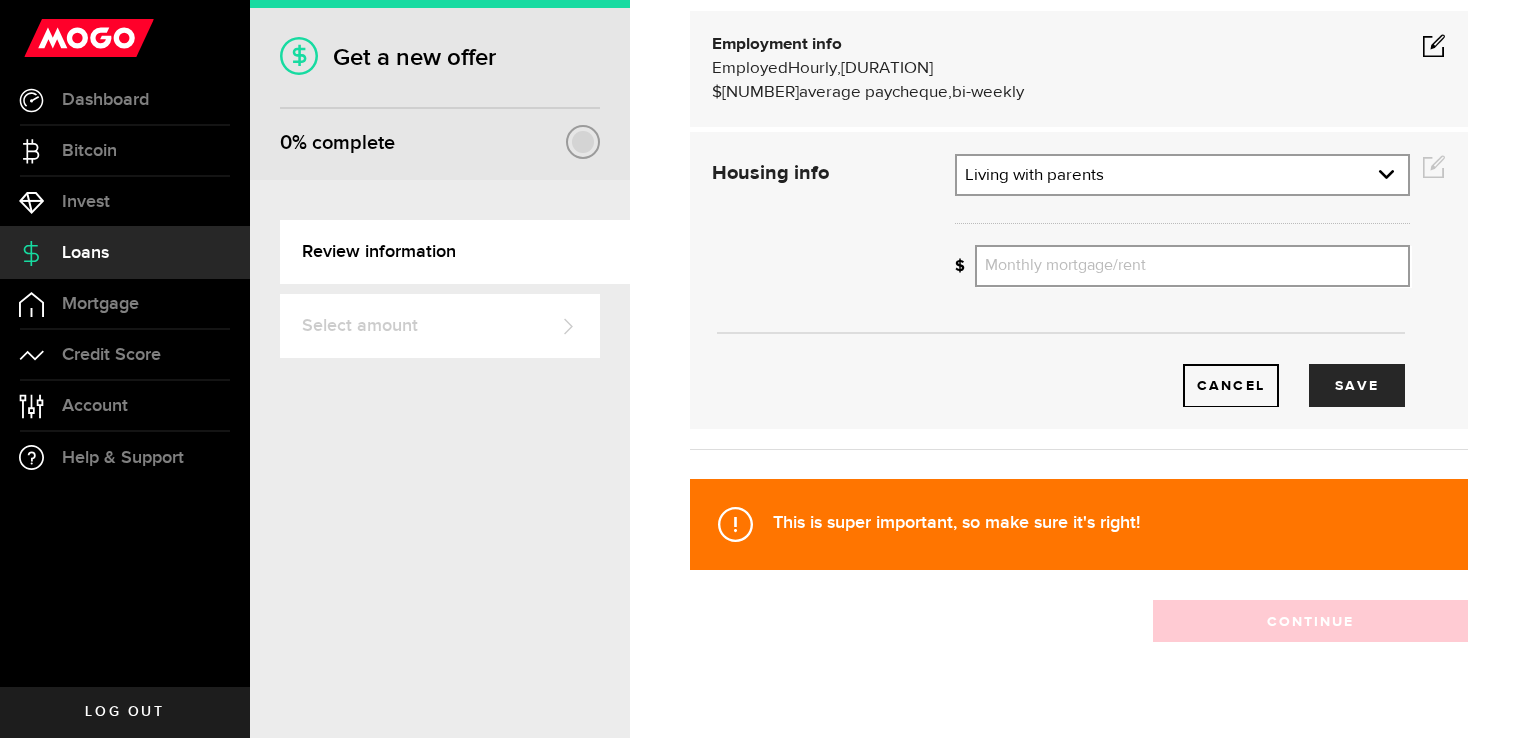 scroll, scrollTop: 178, scrollLeft: 0, axis: vertical 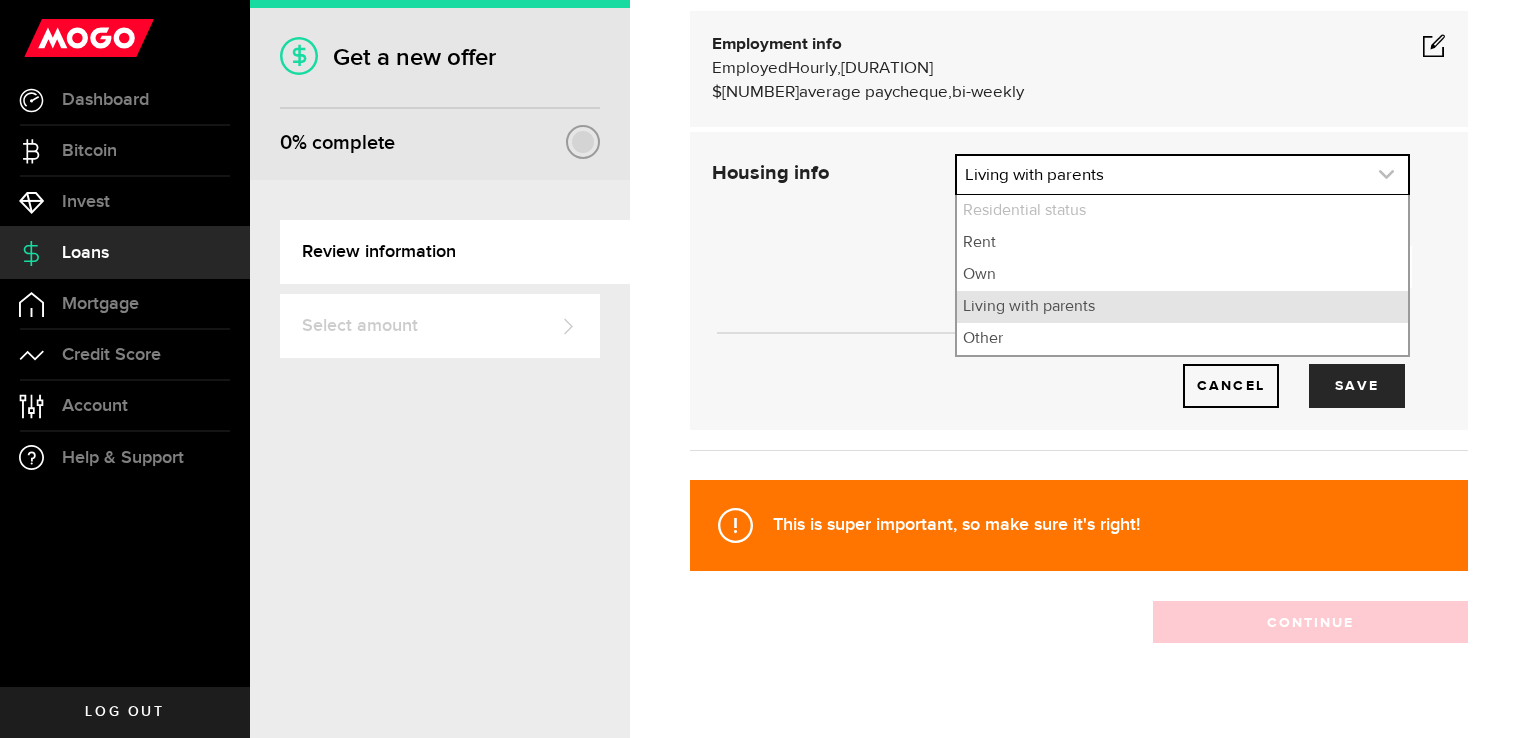 click at bounding box center (1182, 175) 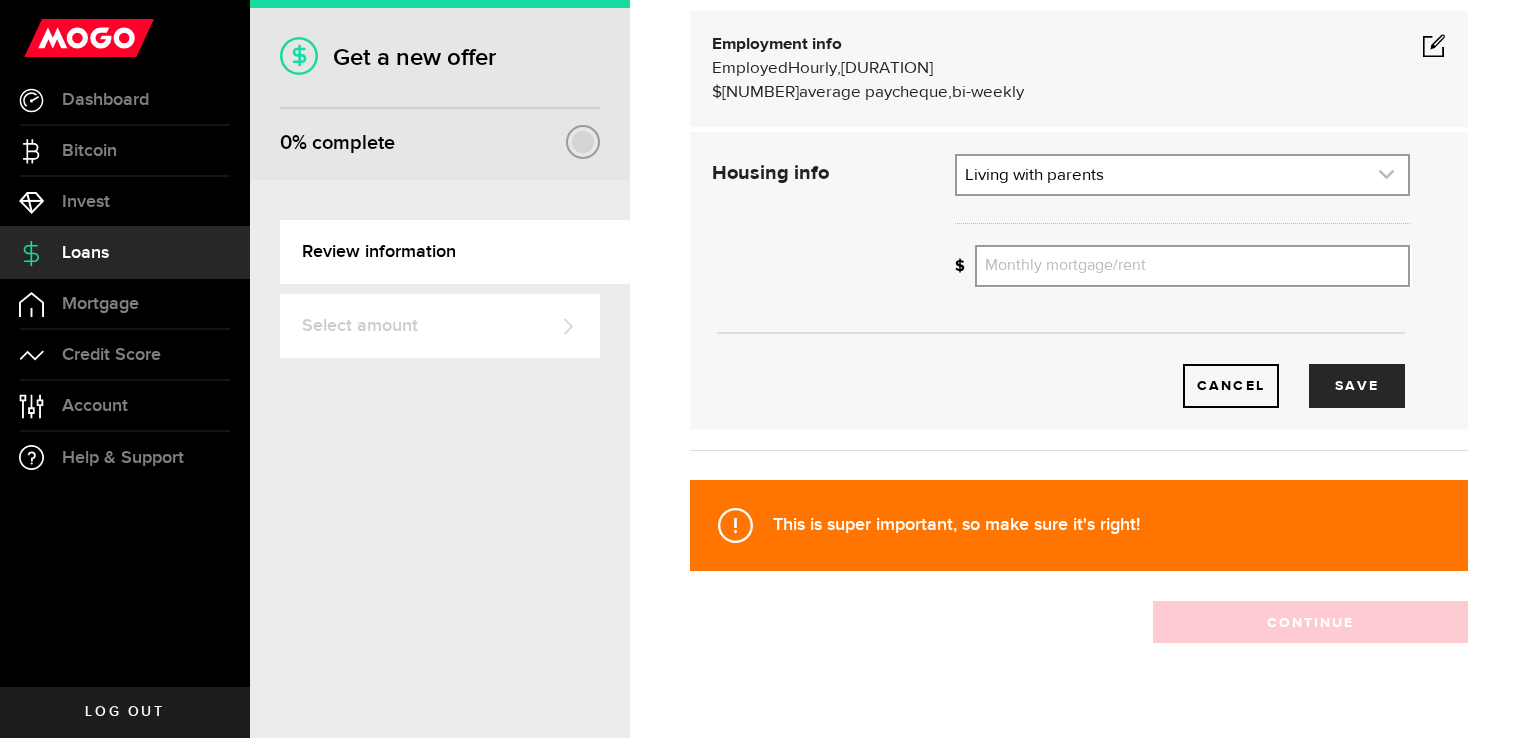 click at bounding box center [1182, 175] 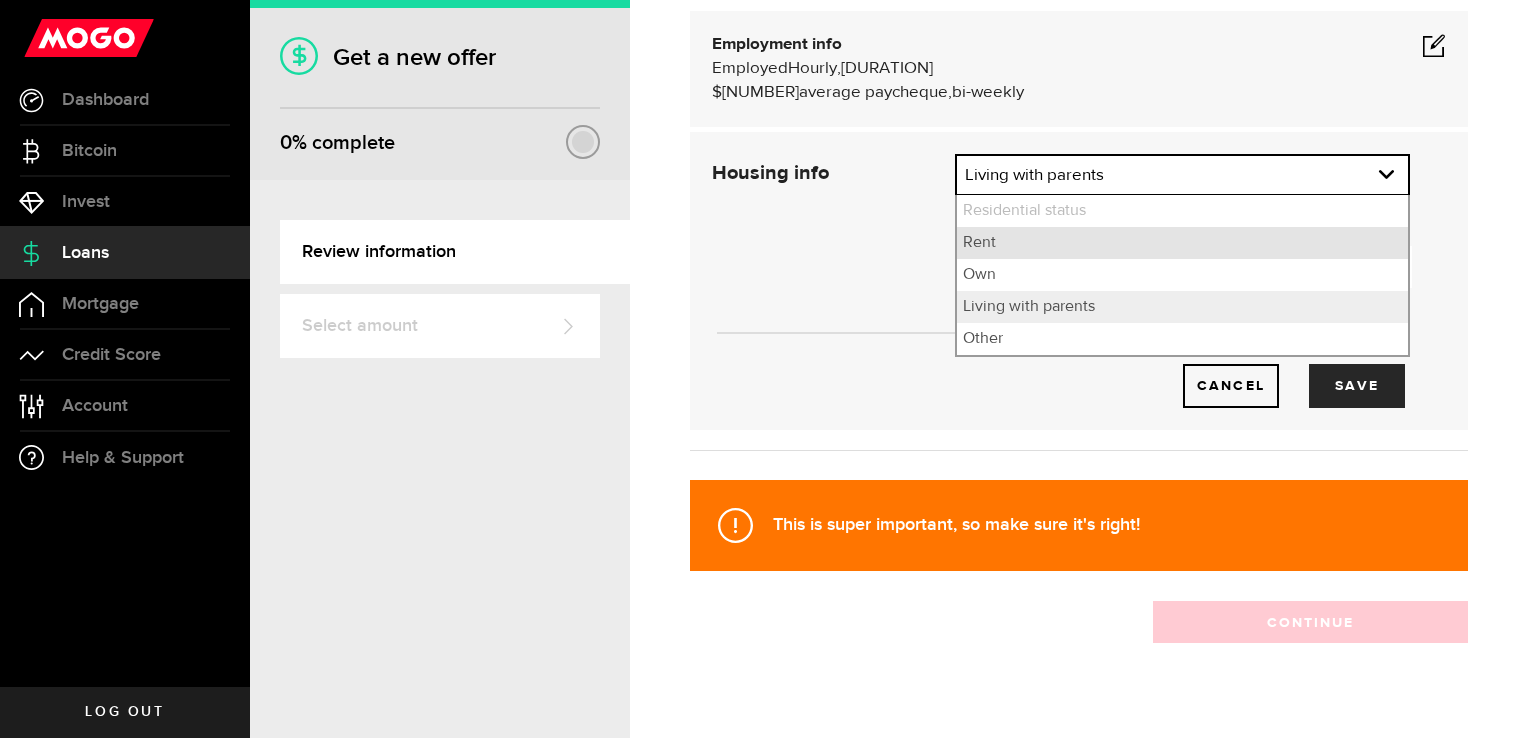 click on "Rent" at bounding box center (1182, 243) 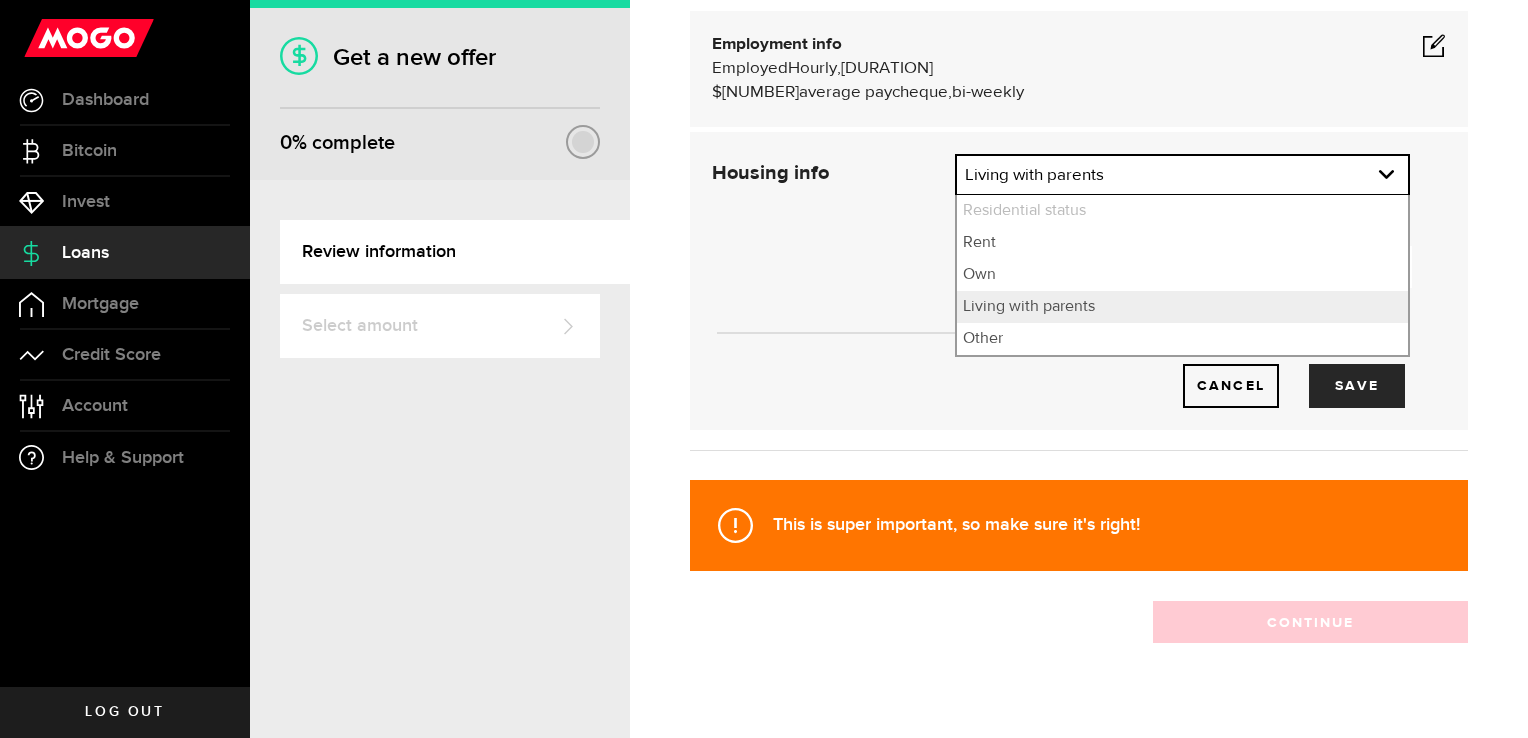 select on "Rent" 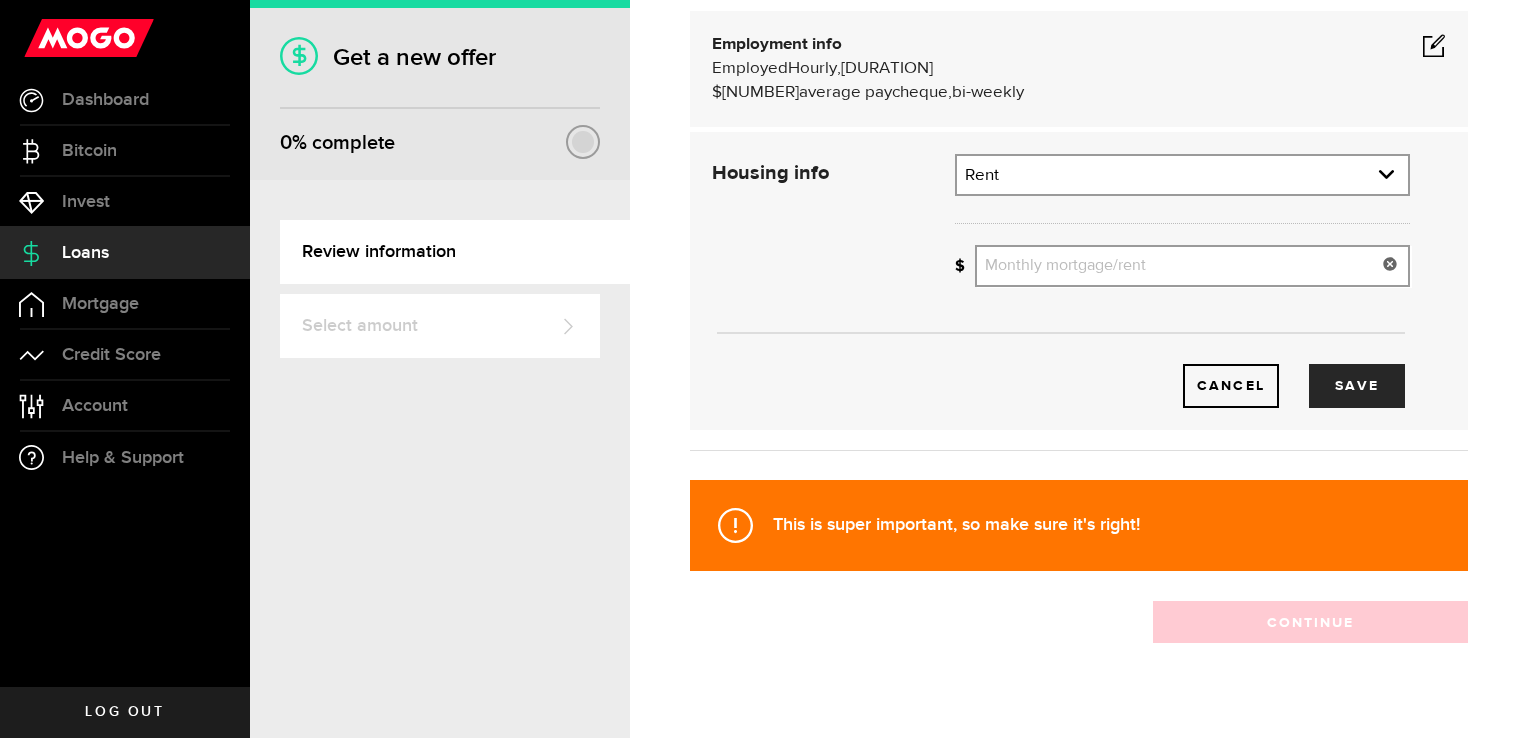click on "Monthly mortgage/rent" at bounding box center (1192, 266) 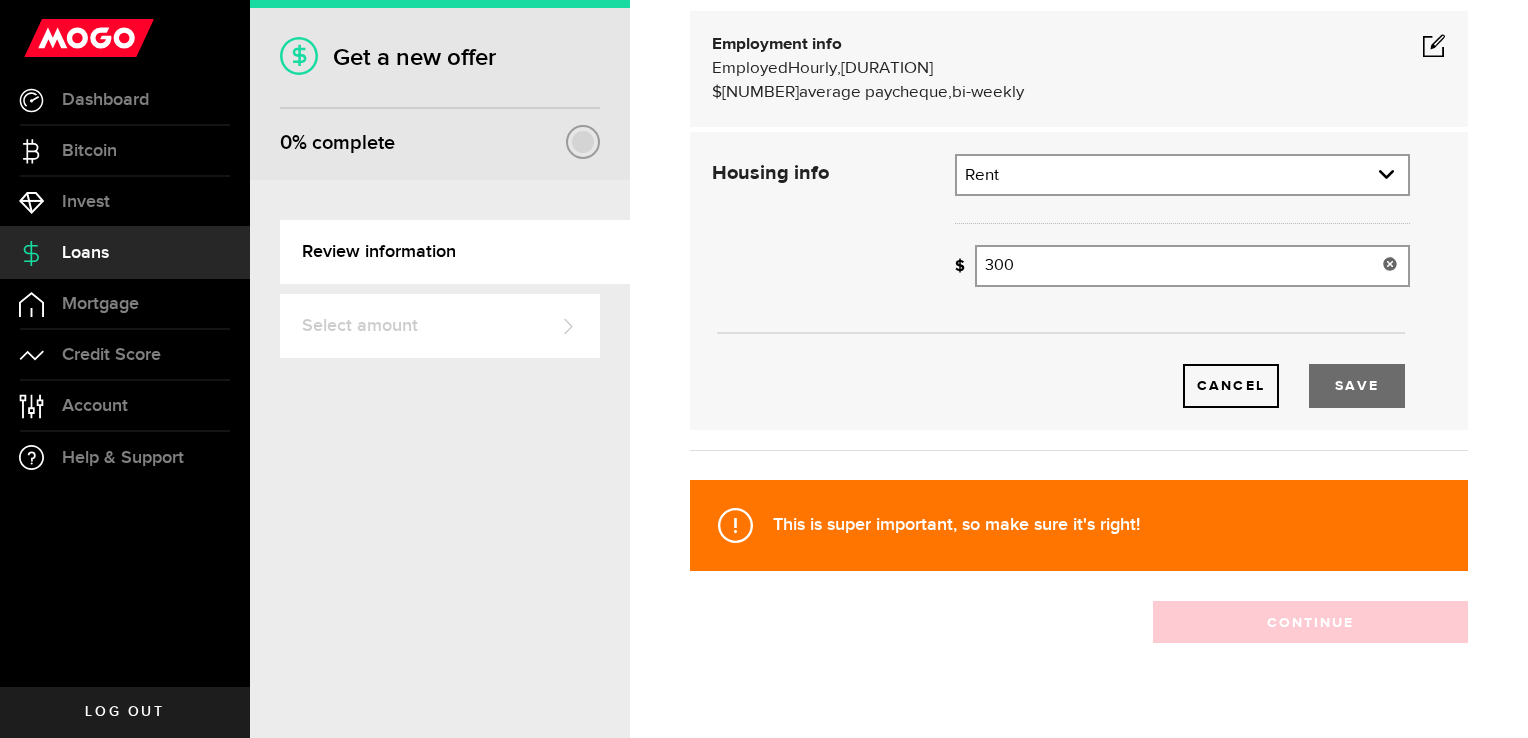 type on "300" 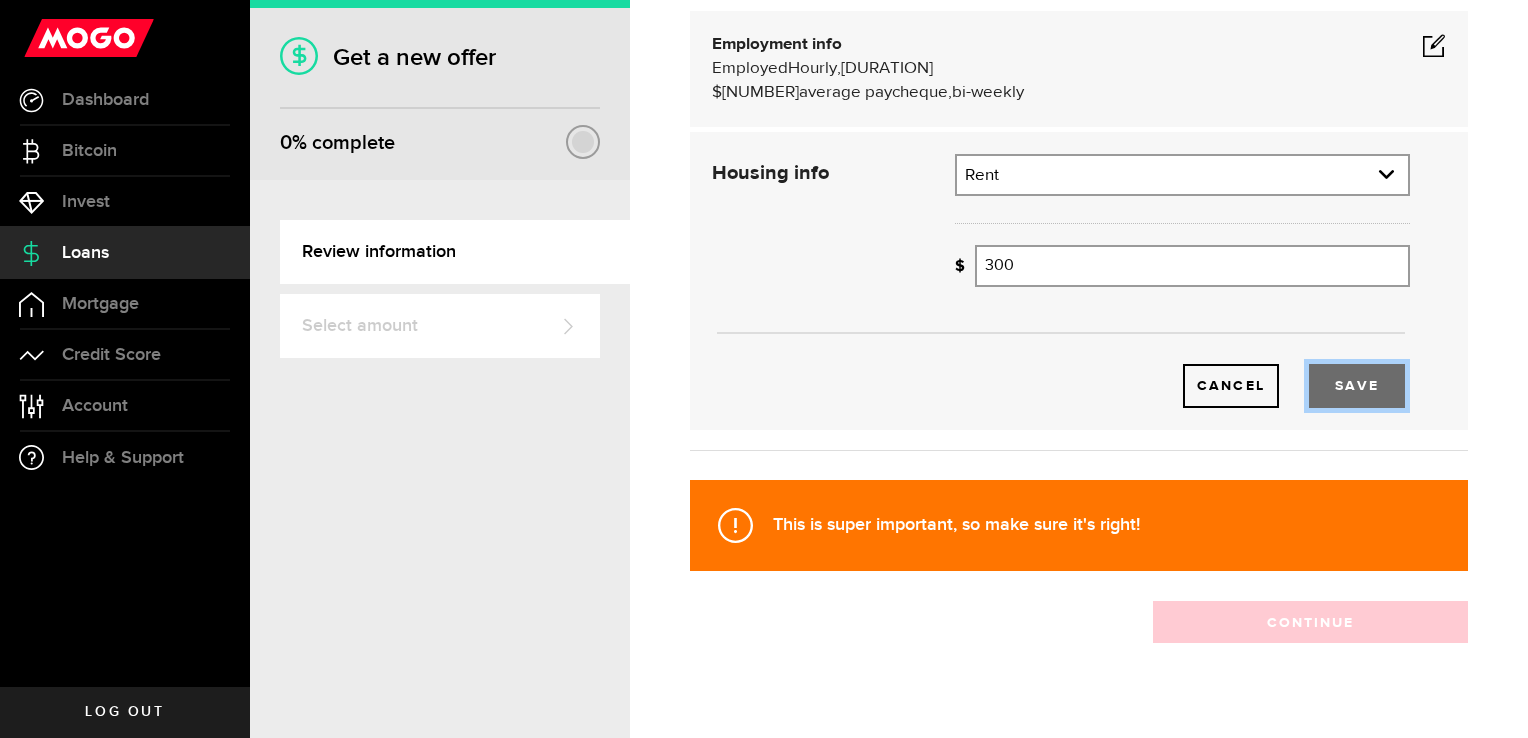 click on "Save" at bounding box center [1357, 386] 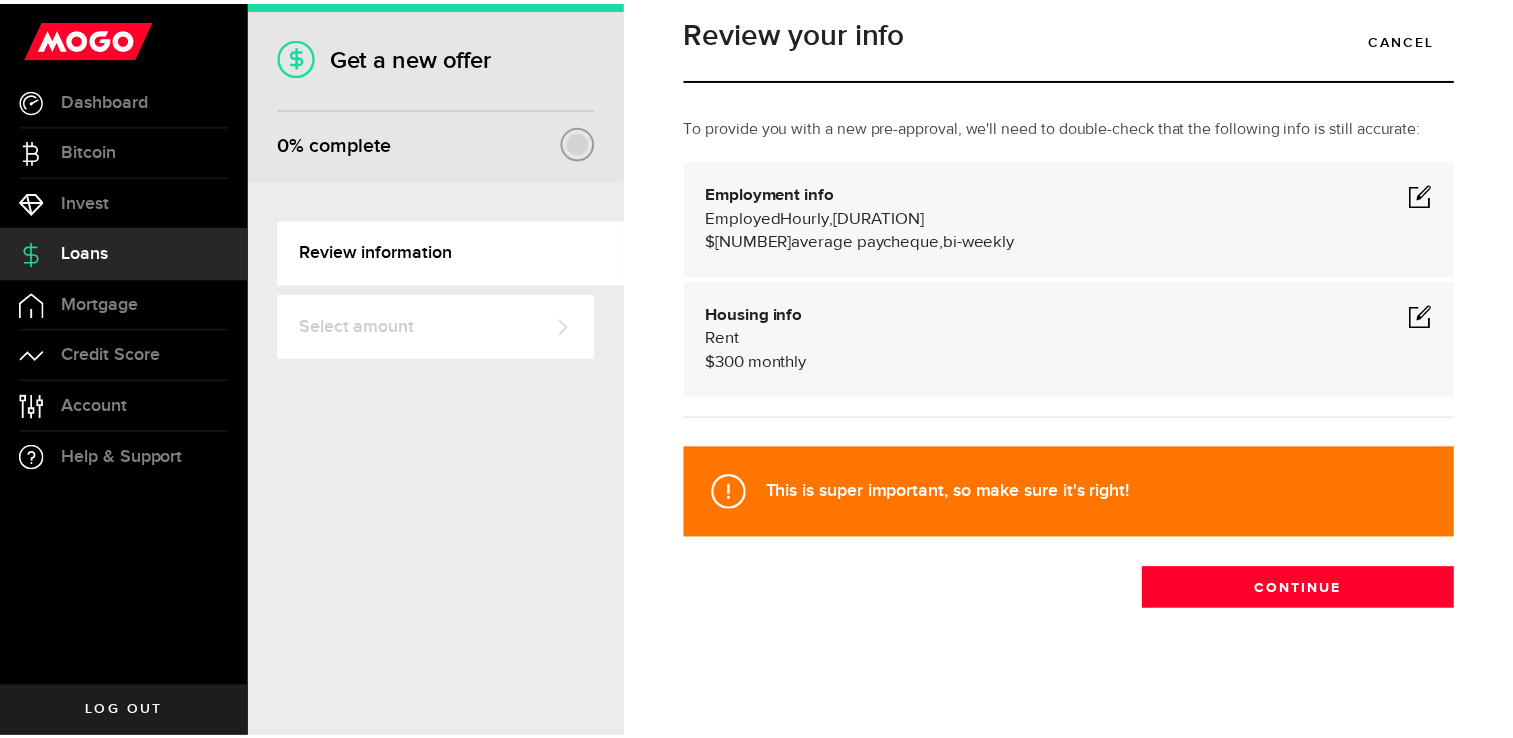scroll, scrollTop: 28, scrollLeft: 0, axis: vertical 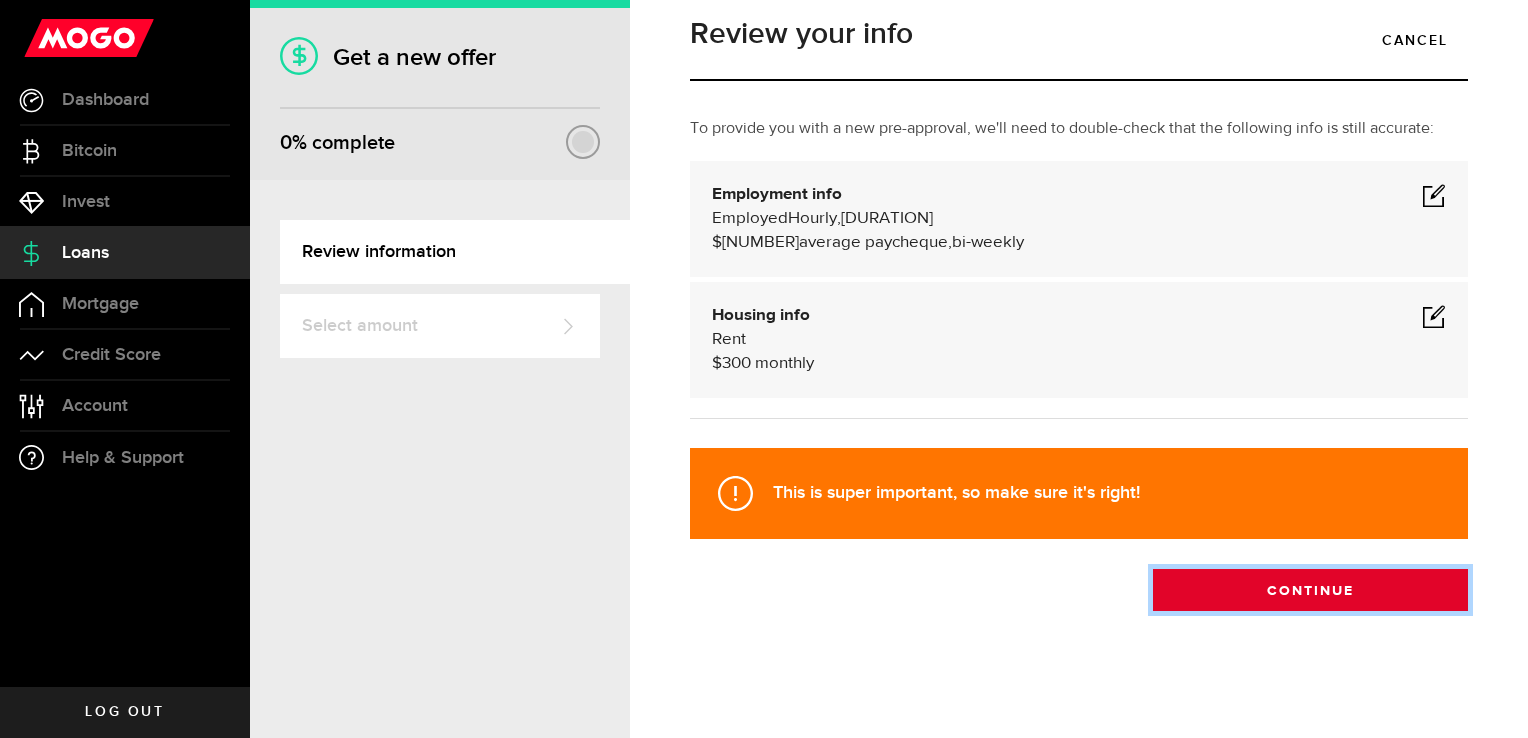 click on "Continue" at bounding box center (1310, 590) 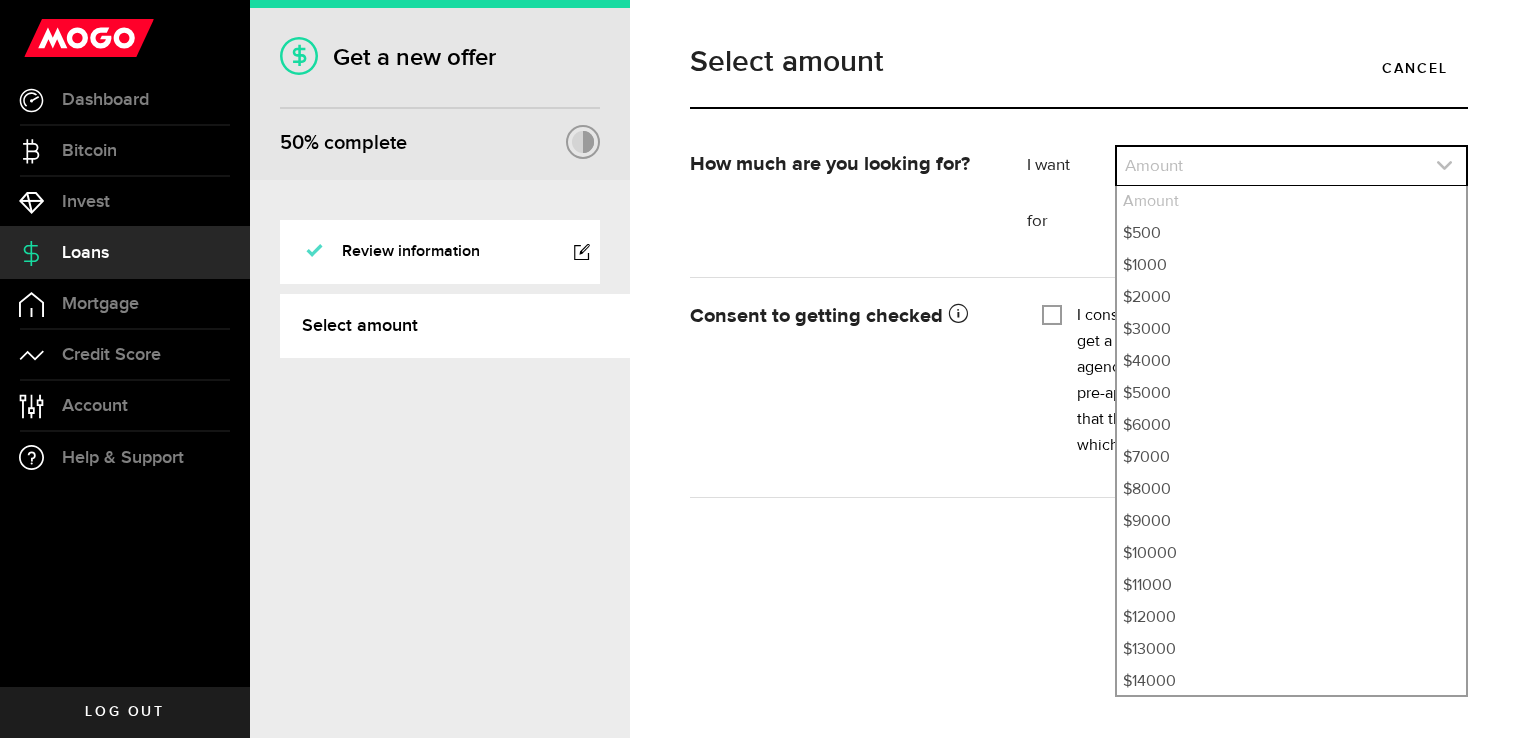 click at bounding box center [1291, 166] 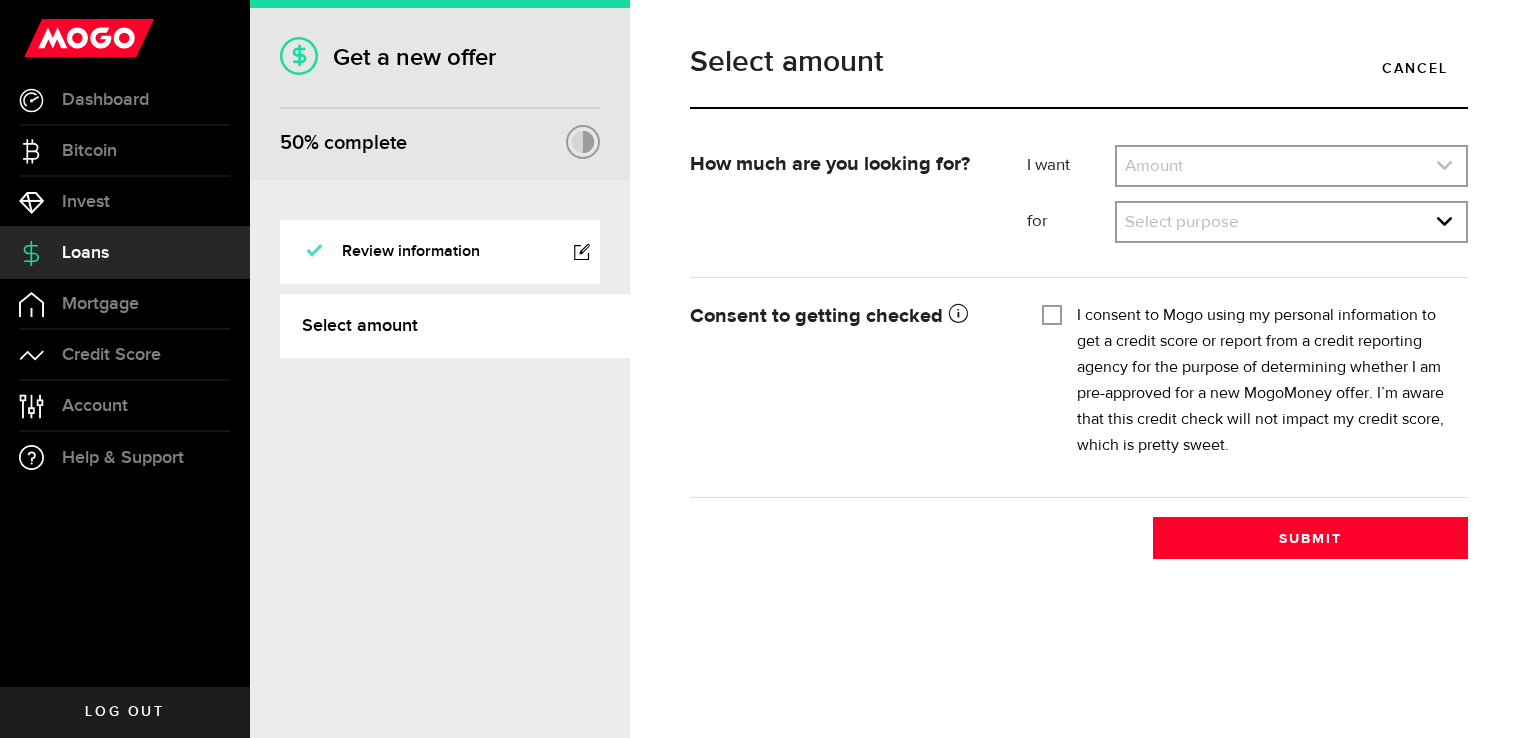 click at bounding box center [1291, 166] 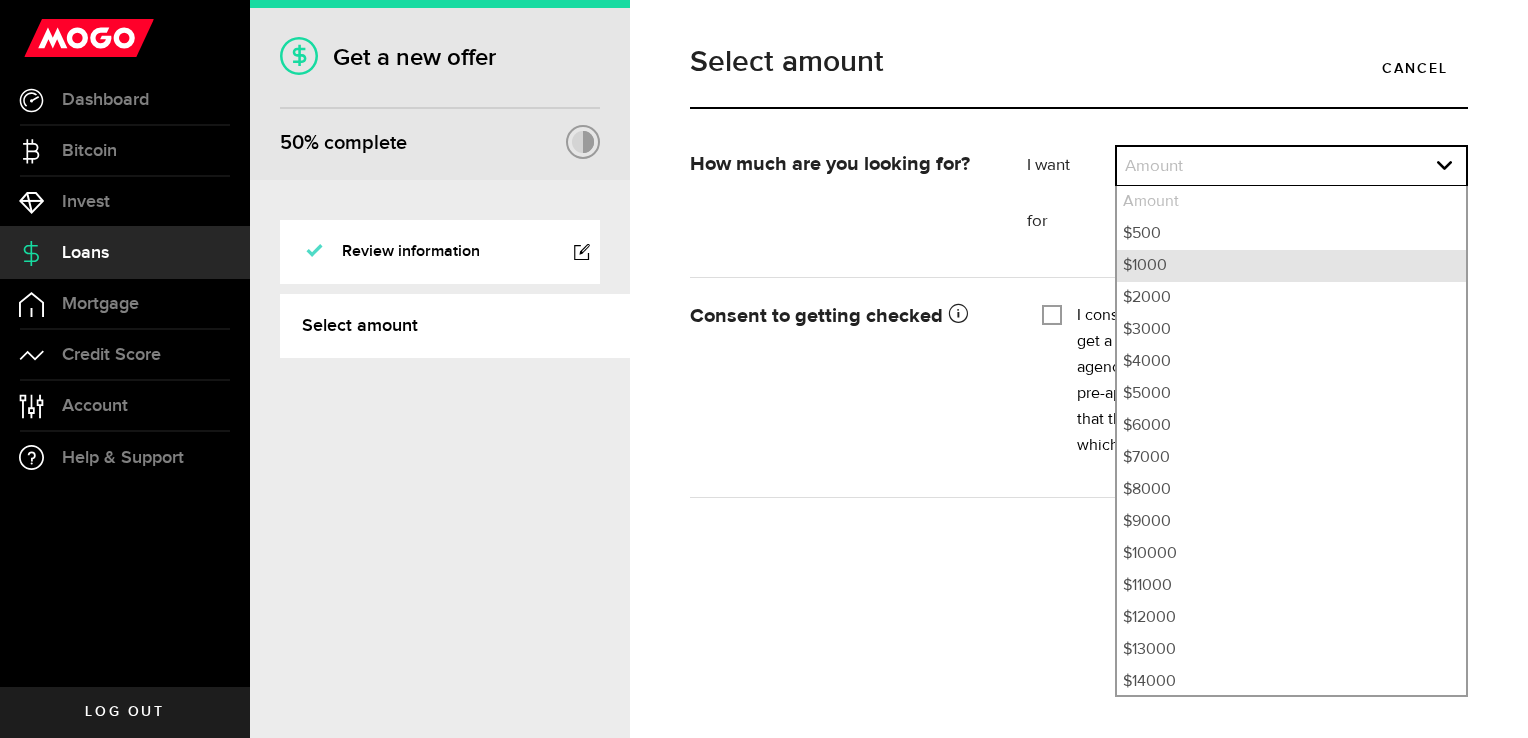 click on "$1000" at bounding box center (1291, 266) 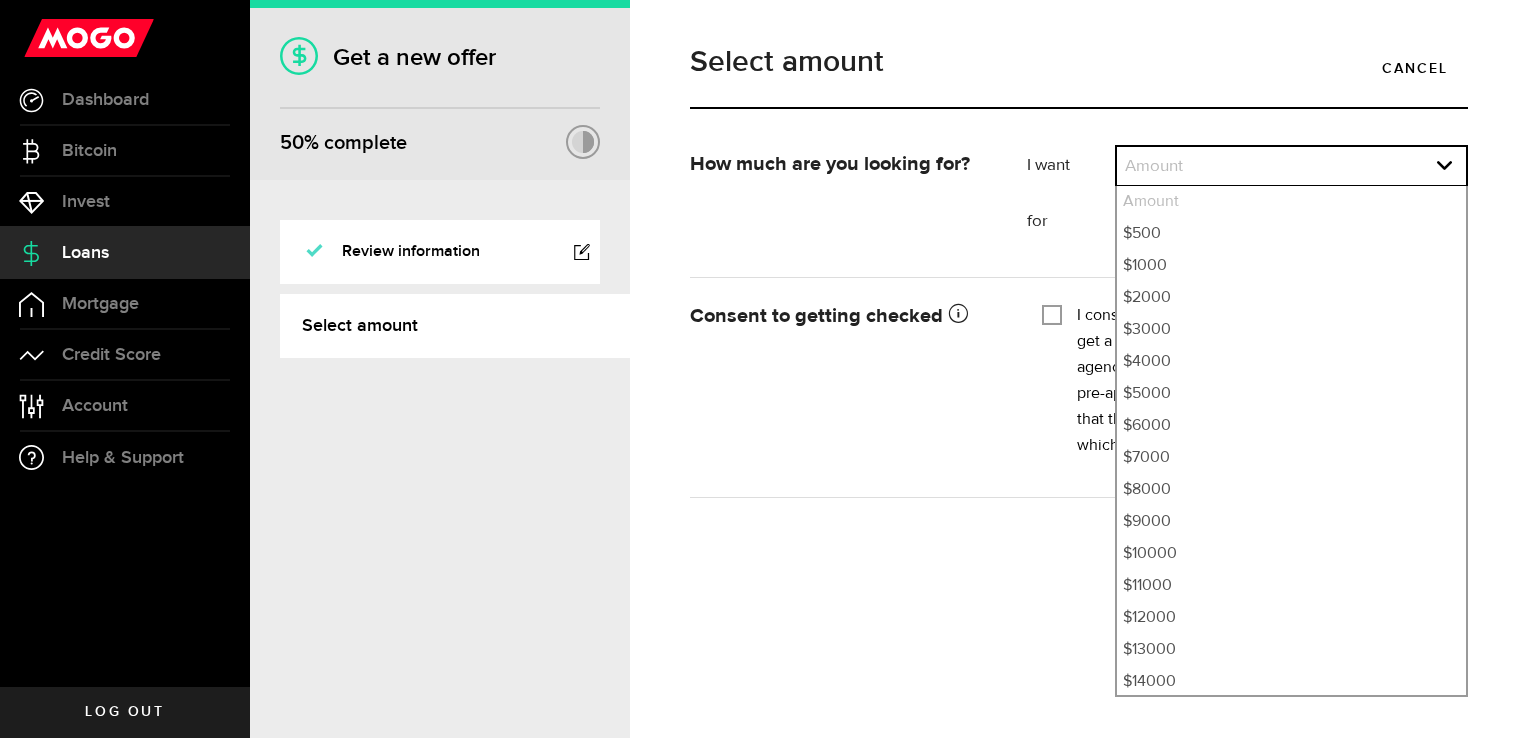 select on "1000" 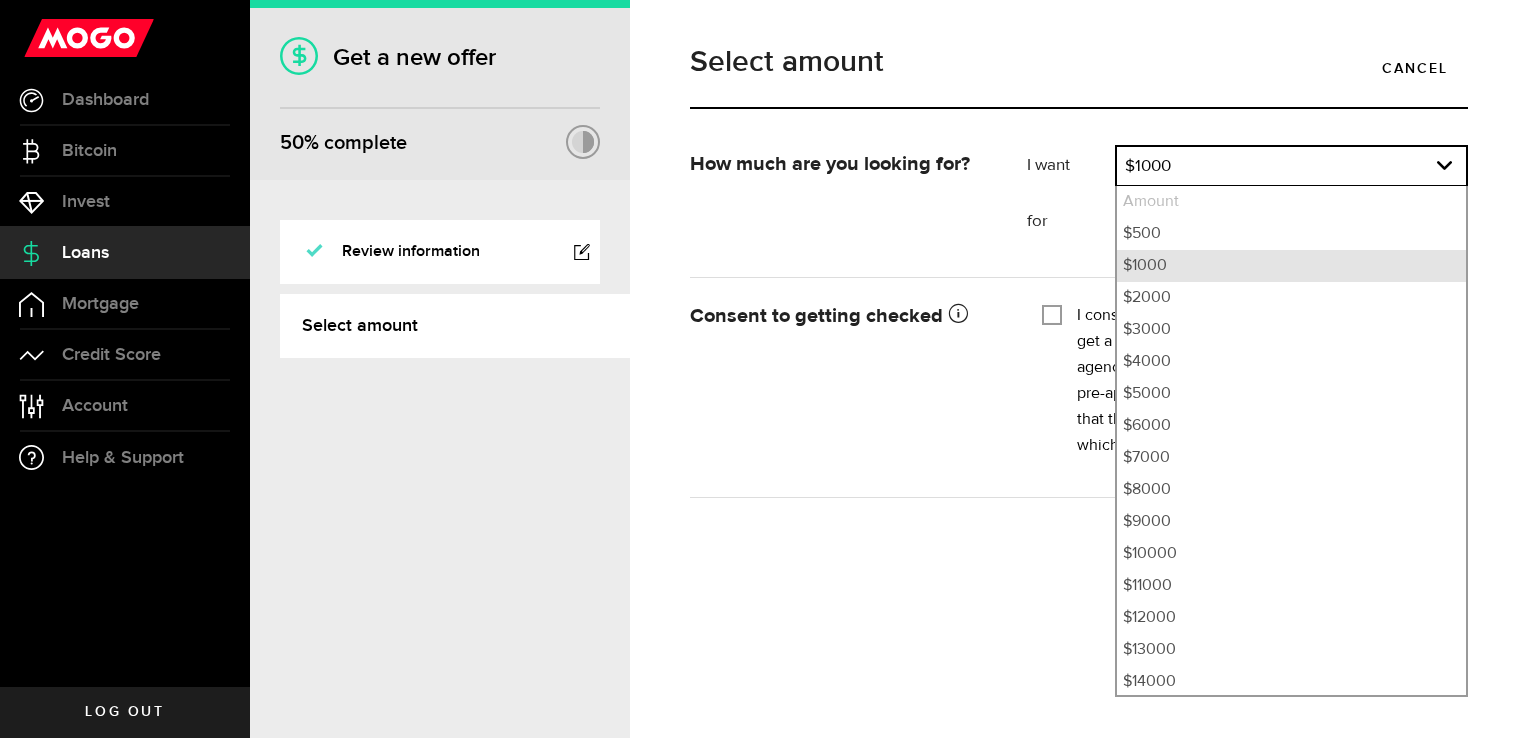 click on "$1000" at bounding box center (1291, 266) 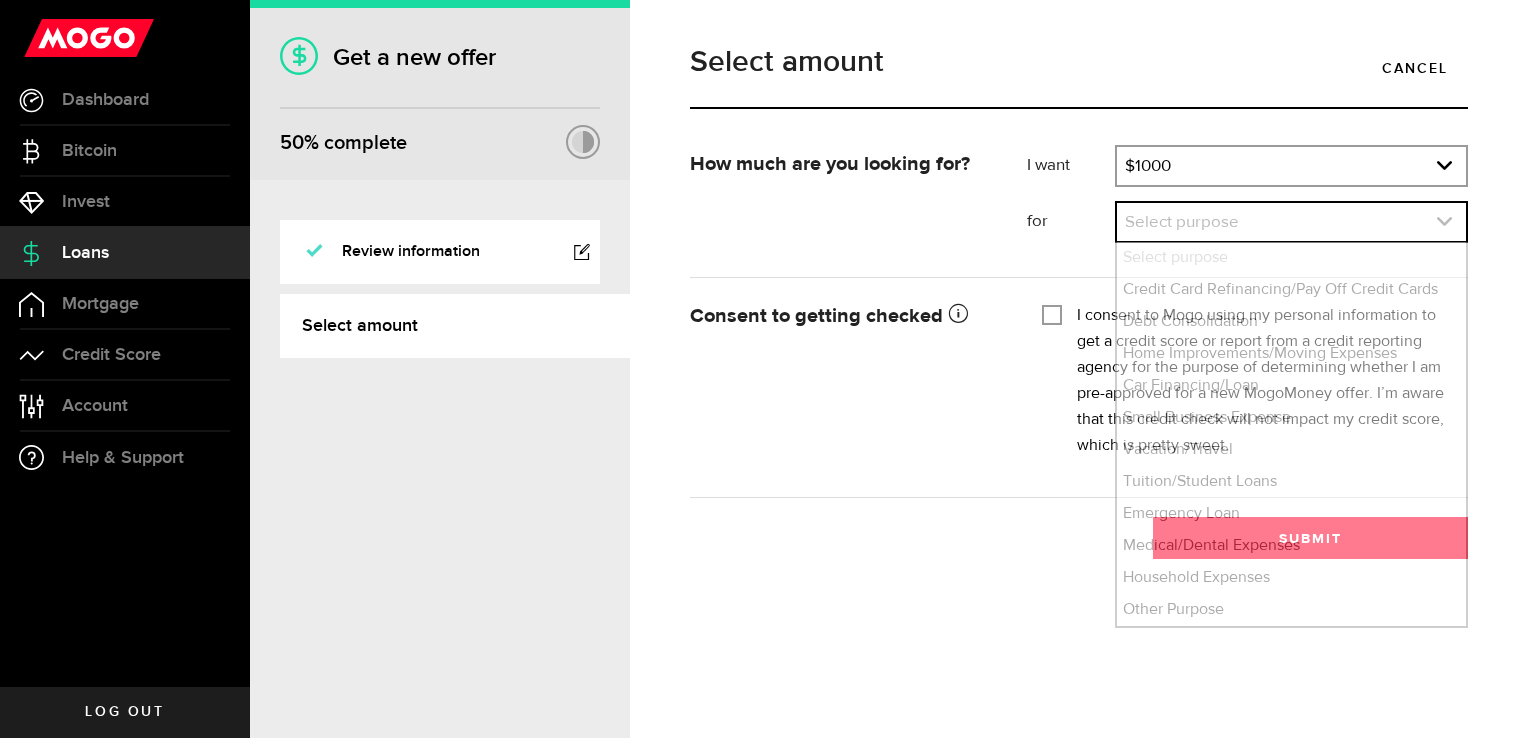 click at bounding box center [1291, 222] 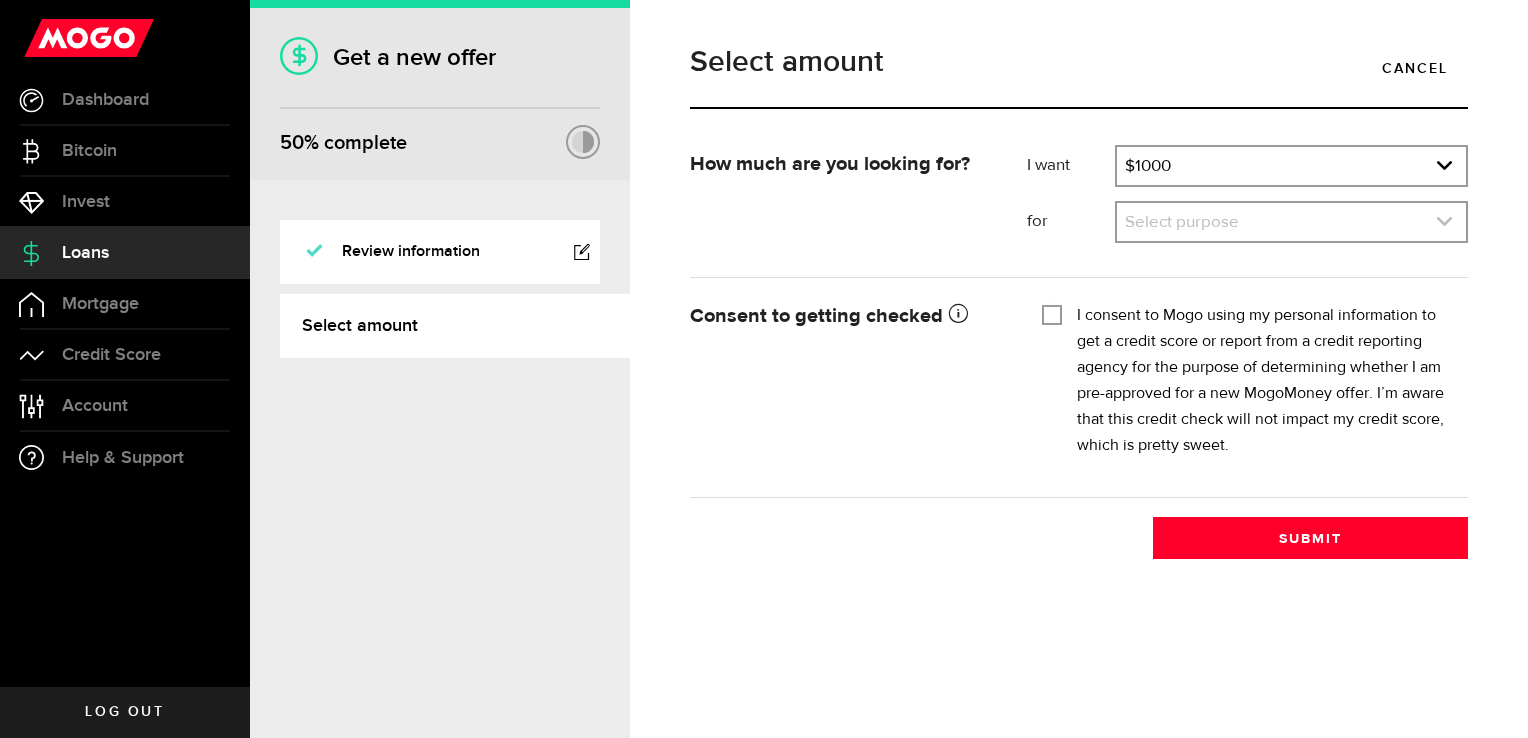 click at bounding box center (1291, 222) 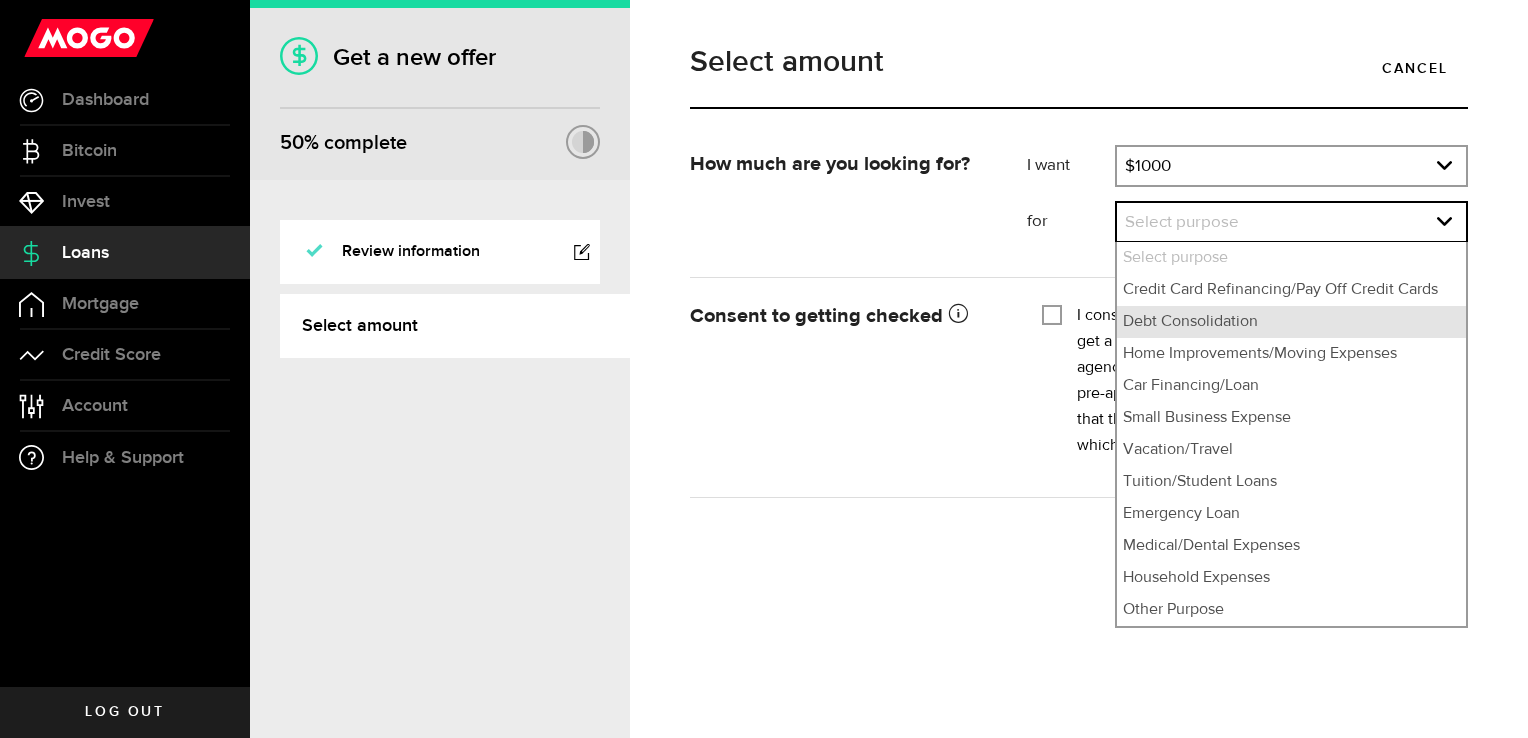 click on "Debt Consolidation" at bounding box center [1291, 322] 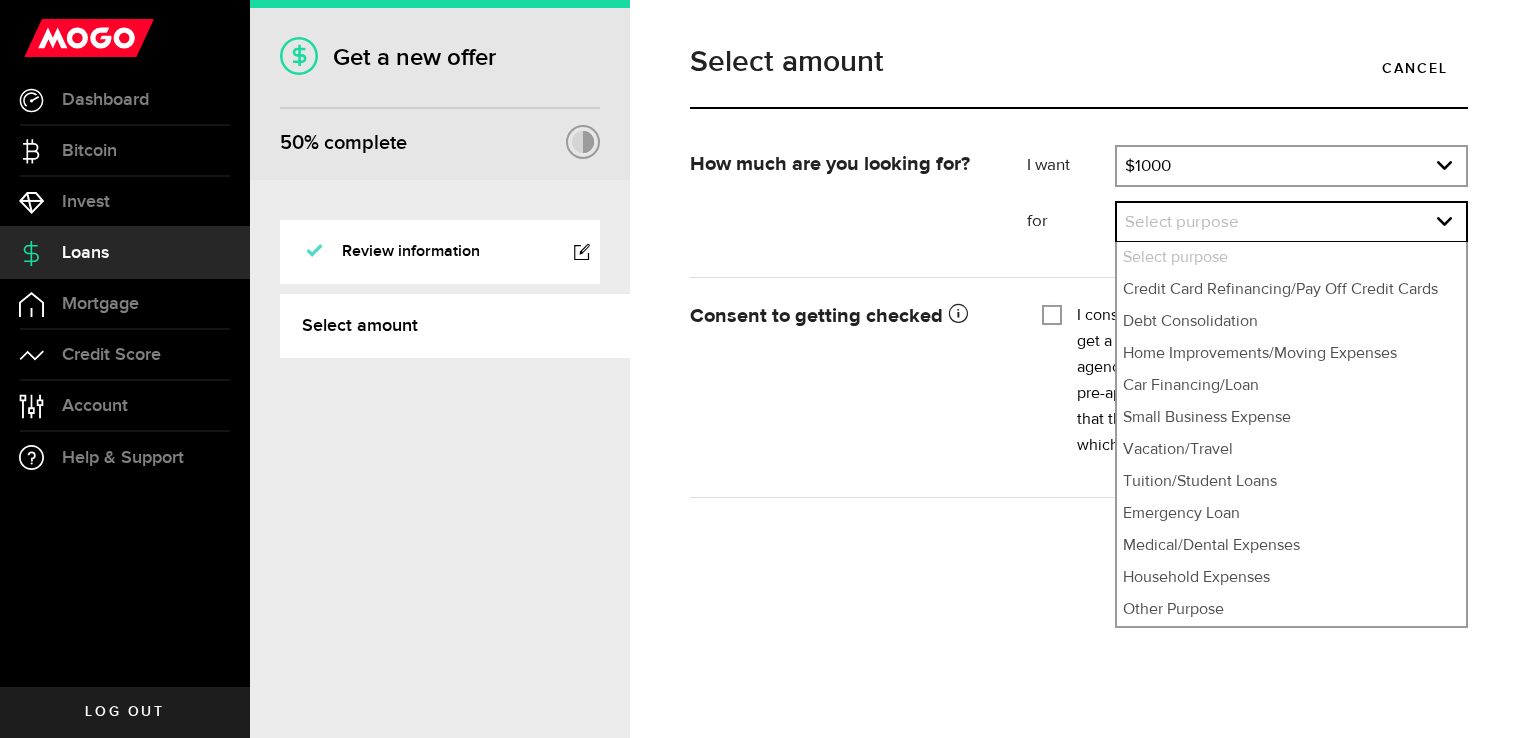 select on "Debt Consolidation" 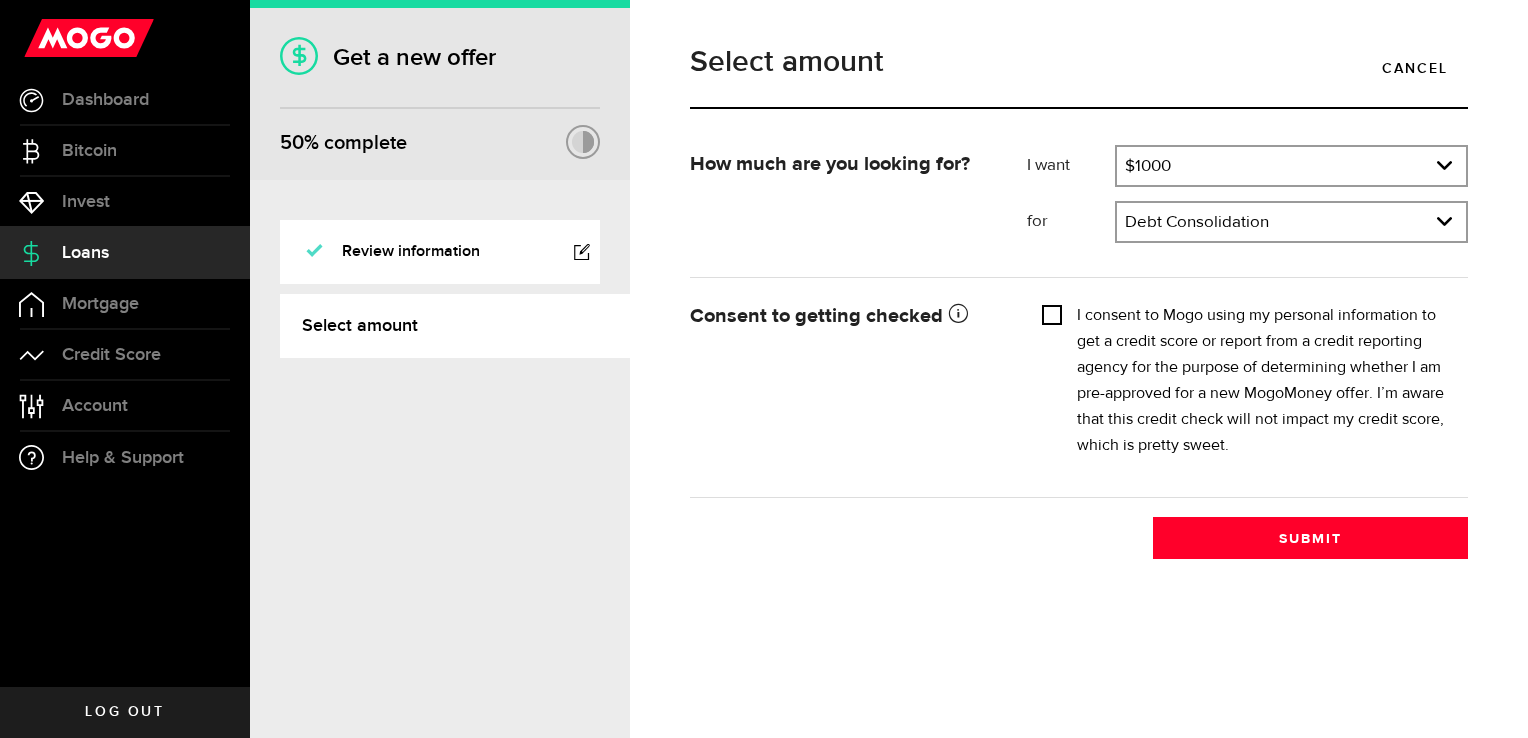 click on "I consent to Mogo using my personal information to get a credit score or report from a credit reporting agency for the purpose of determining whether I am pre-approved for a new MogoMoney offer. I’m aware that this credit check will not impact my credit score, which is pretty sweet." at bounding box center [1052, 313] 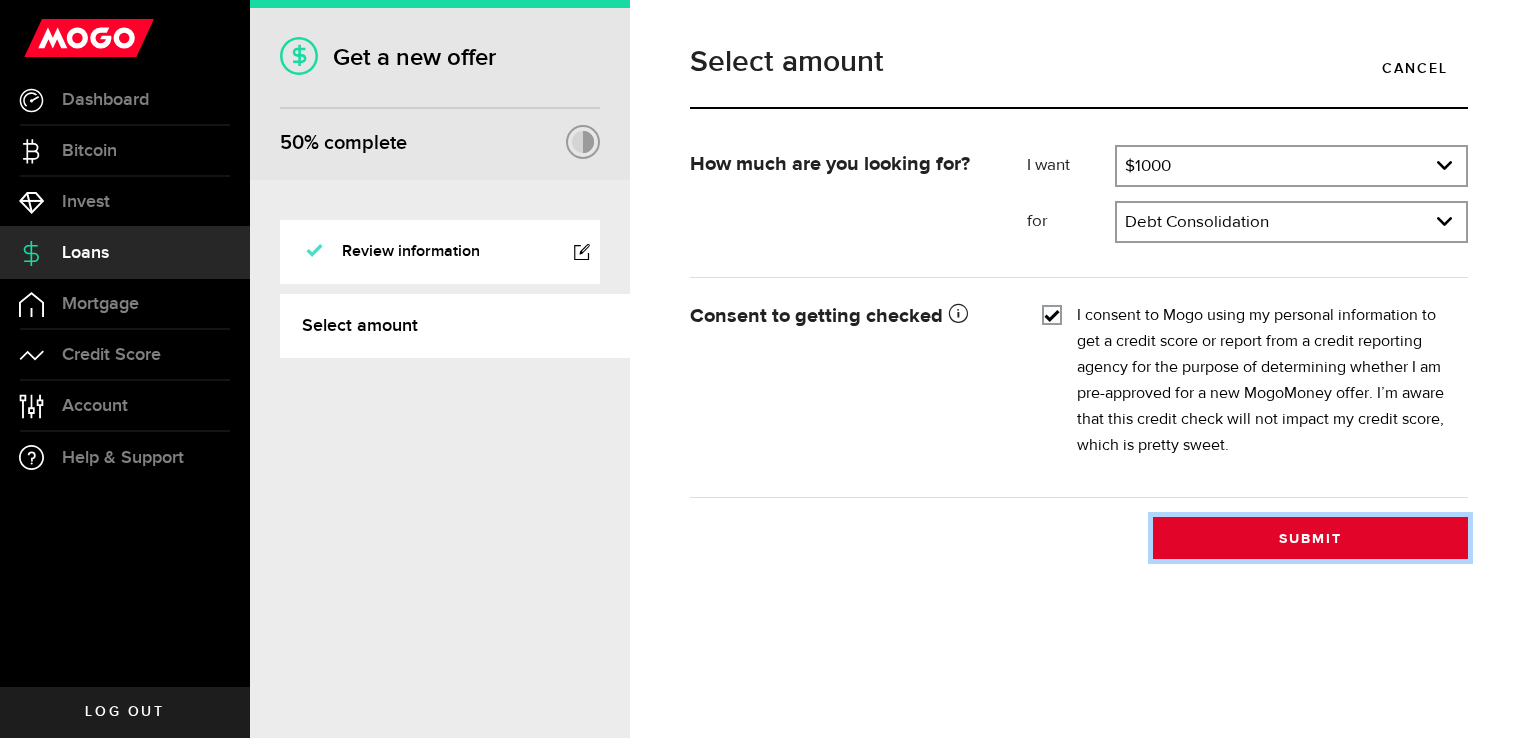 click on "Submit" at bounding box center (1310, 538) 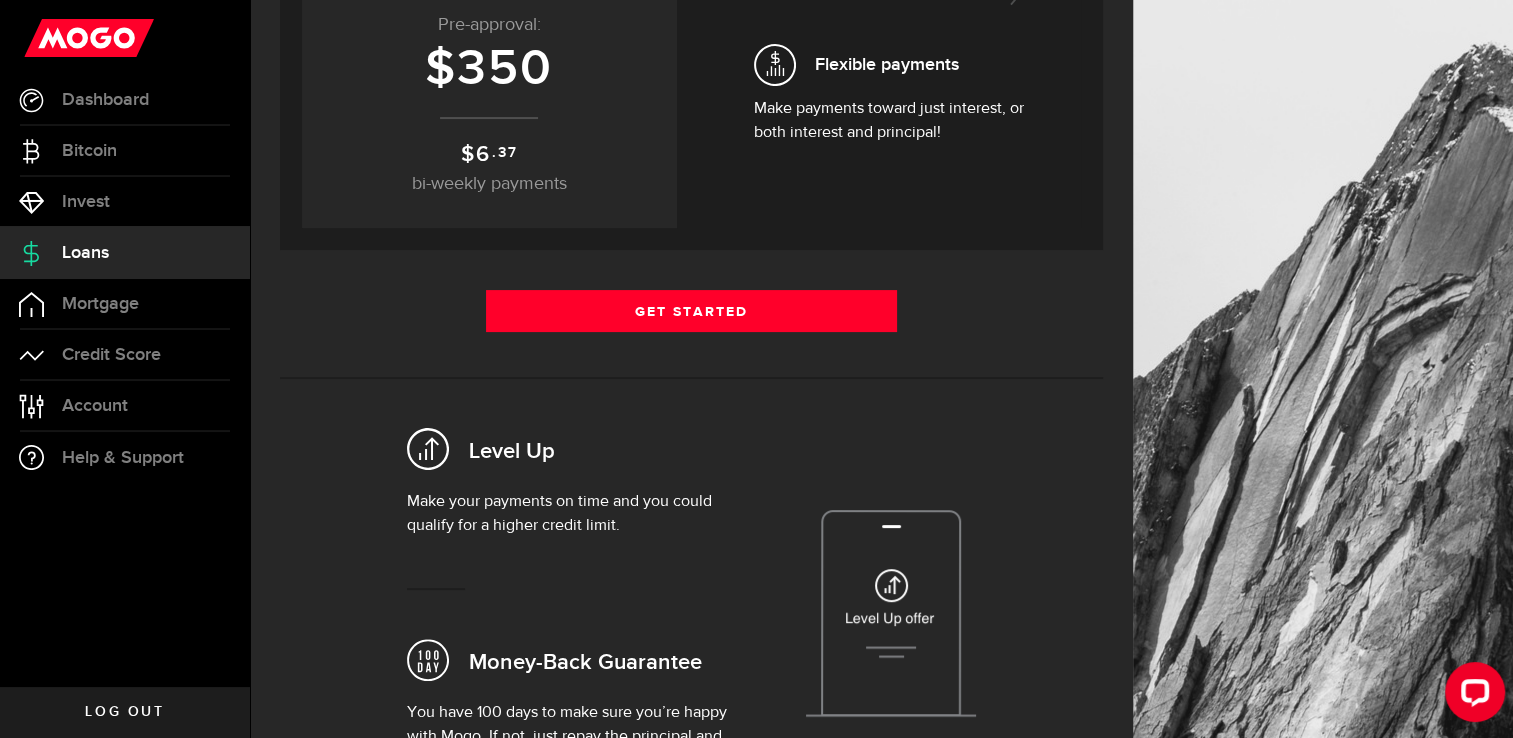 scroll, scrollTop: 260, scrollLeft: 0, axis: vertical 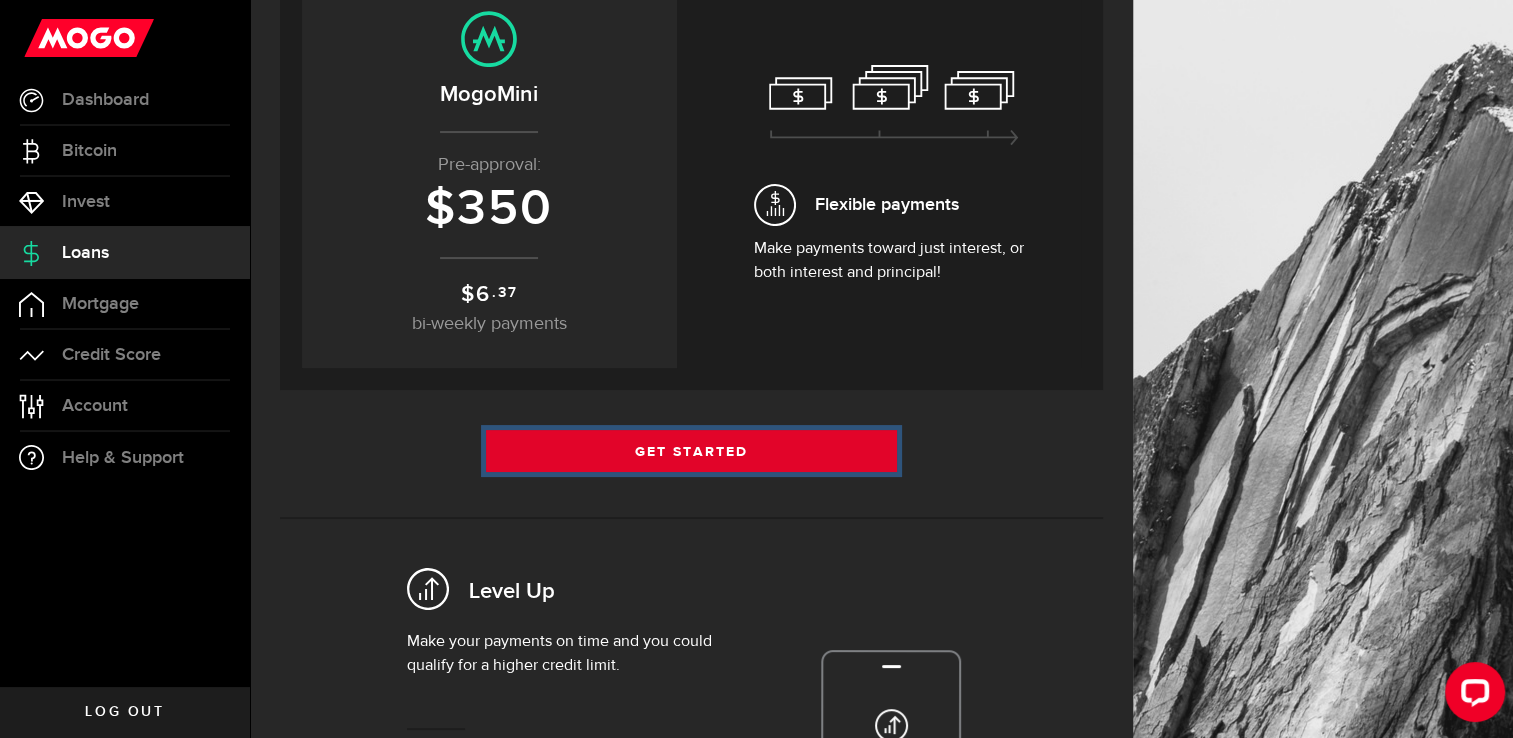 click on "Get Started" at bounding box center (692, 451) 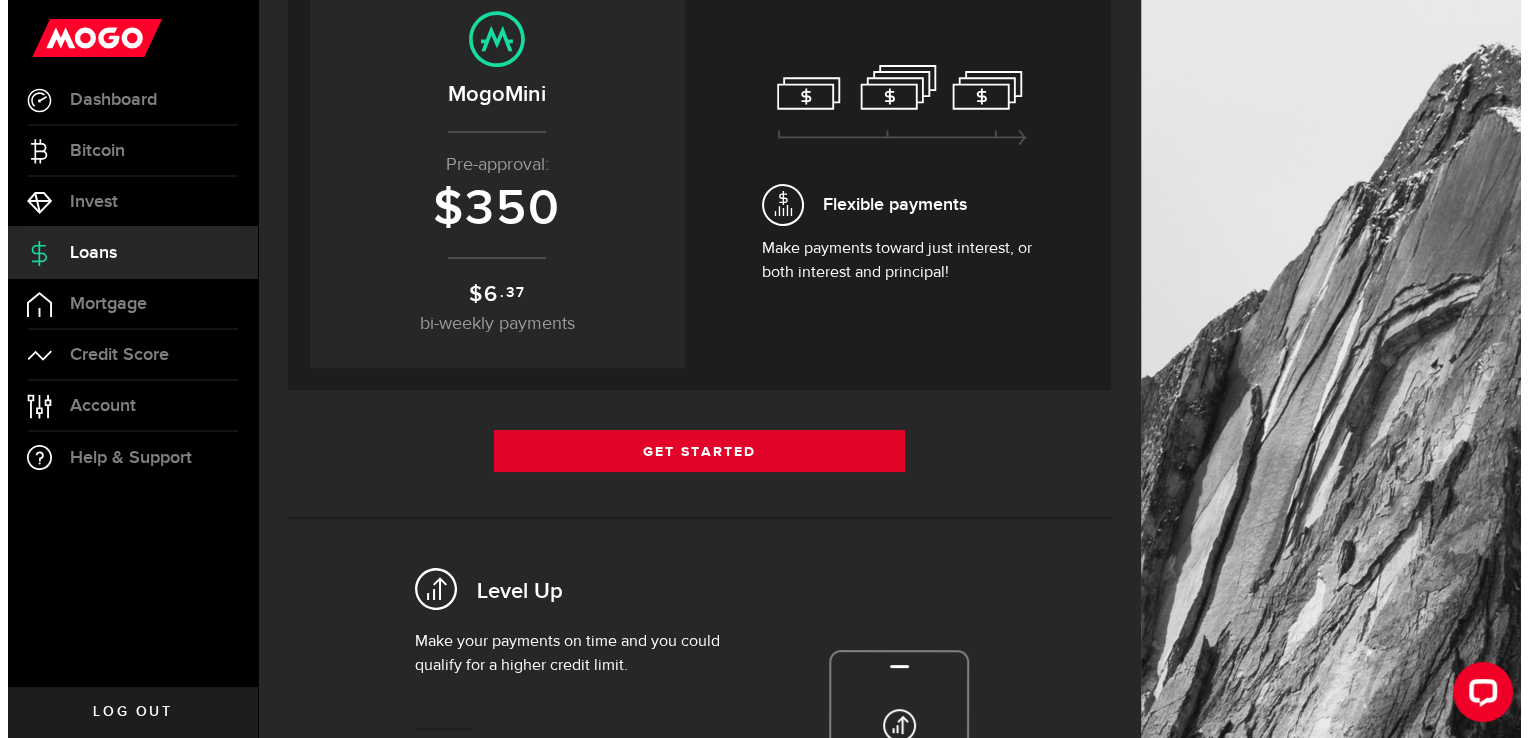 scroll, scrollTop: 0, scrollLeft: 0, axis: both 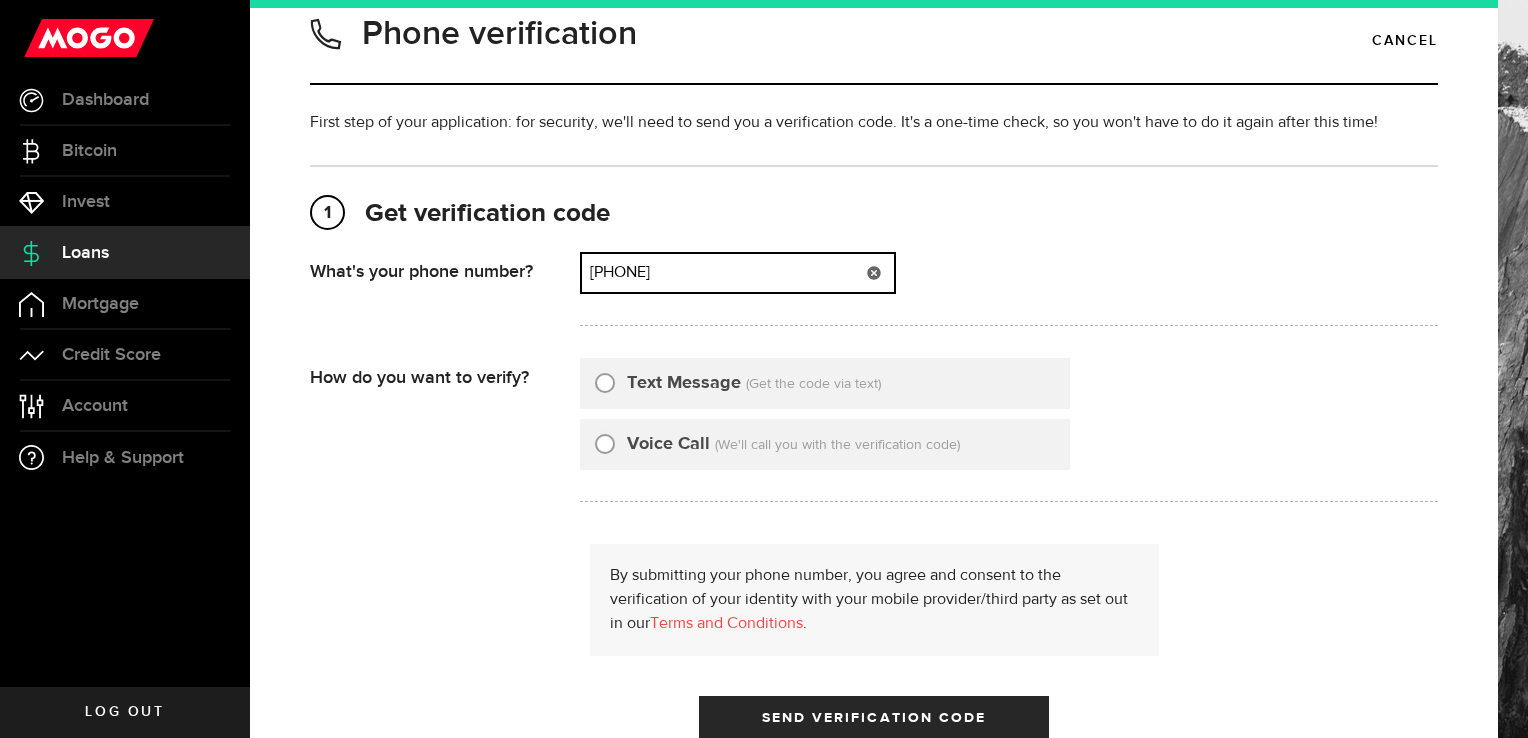 click on "2263881235" at bounding box center [738, 273] 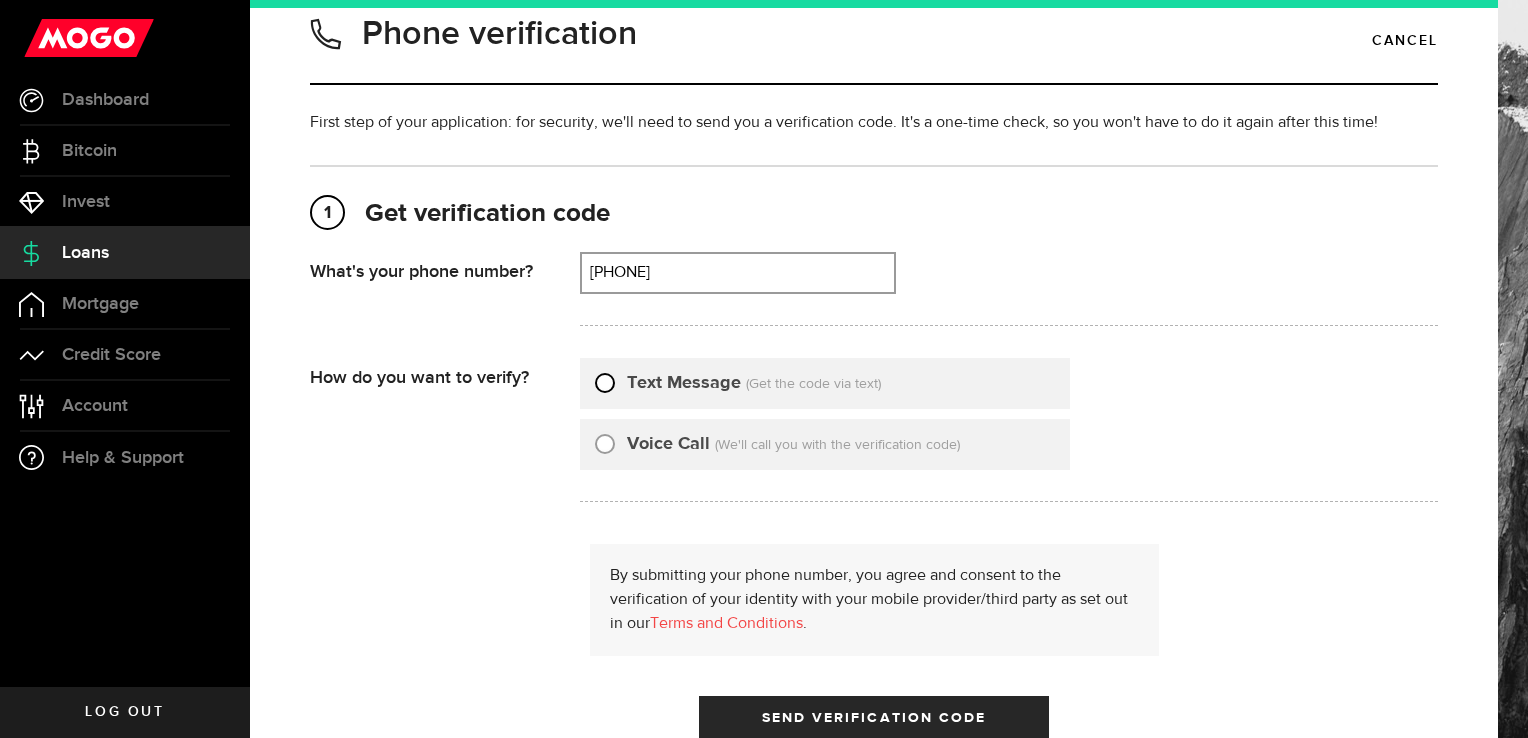 click on "Text Message" at bounding box center (605, 380) 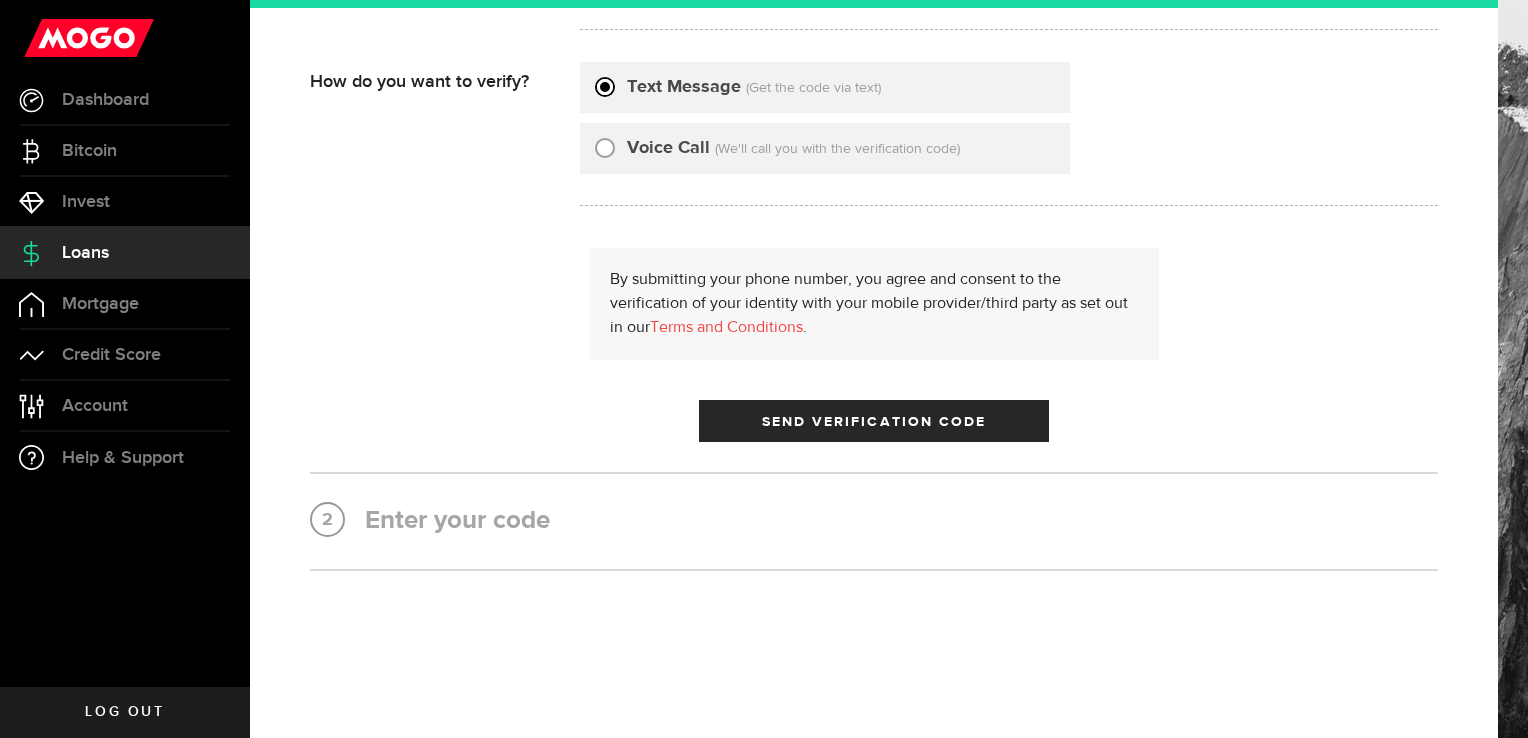 scroll, scrollTop: 348, scrollLeft: 0, axis: vertical 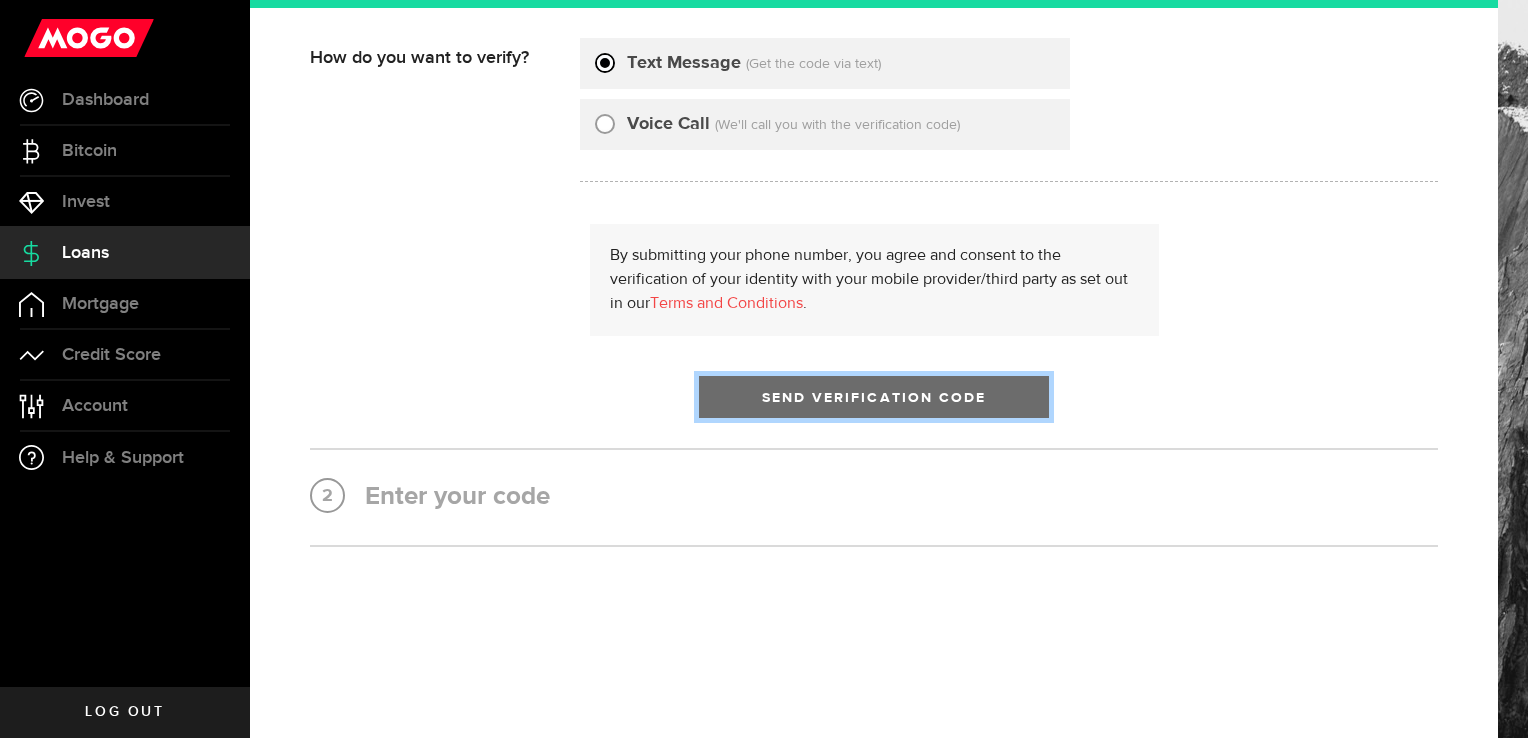 click on "Send Verification Code" at bounding box center (874, 397) 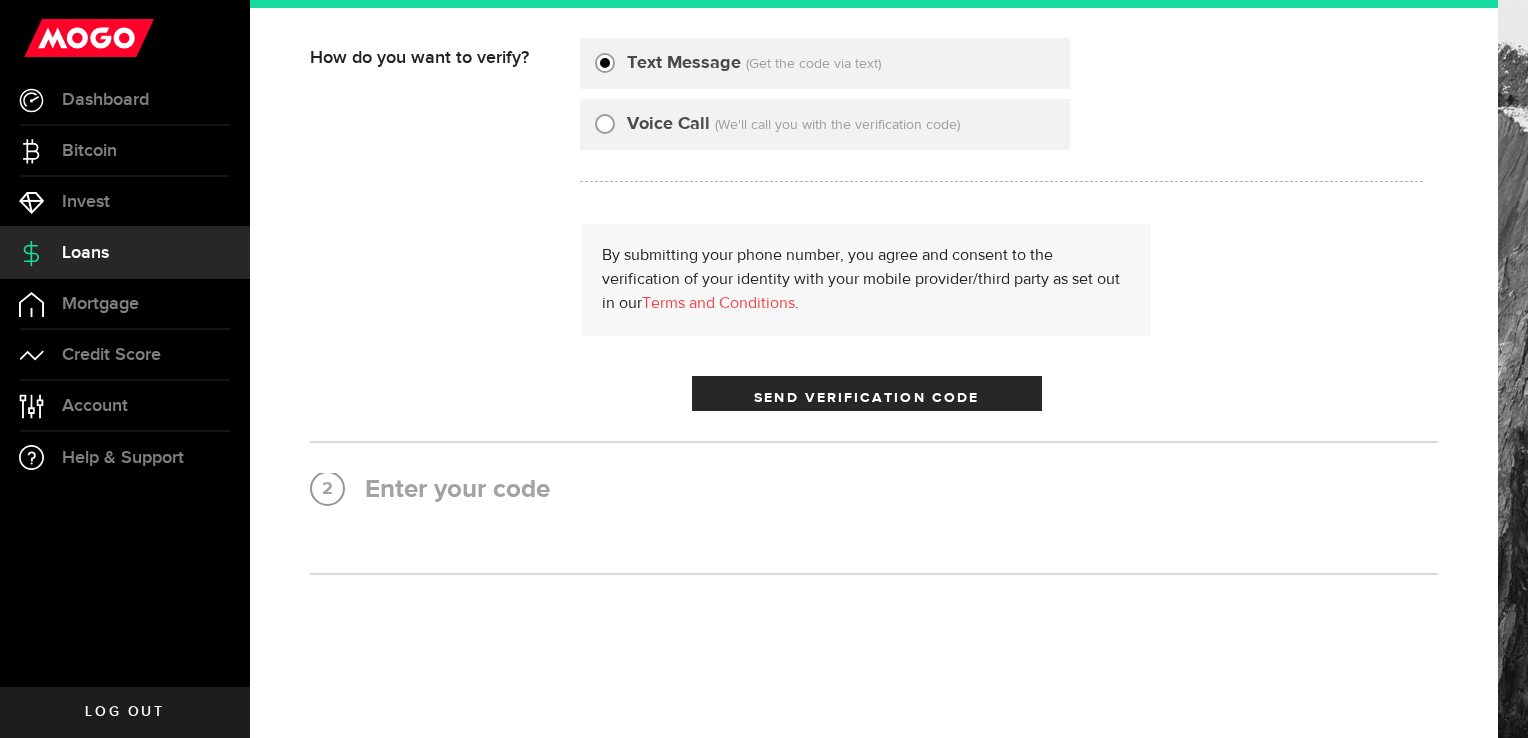 scroll, scrollTop: 0, scrollLeft: 0, axis: both 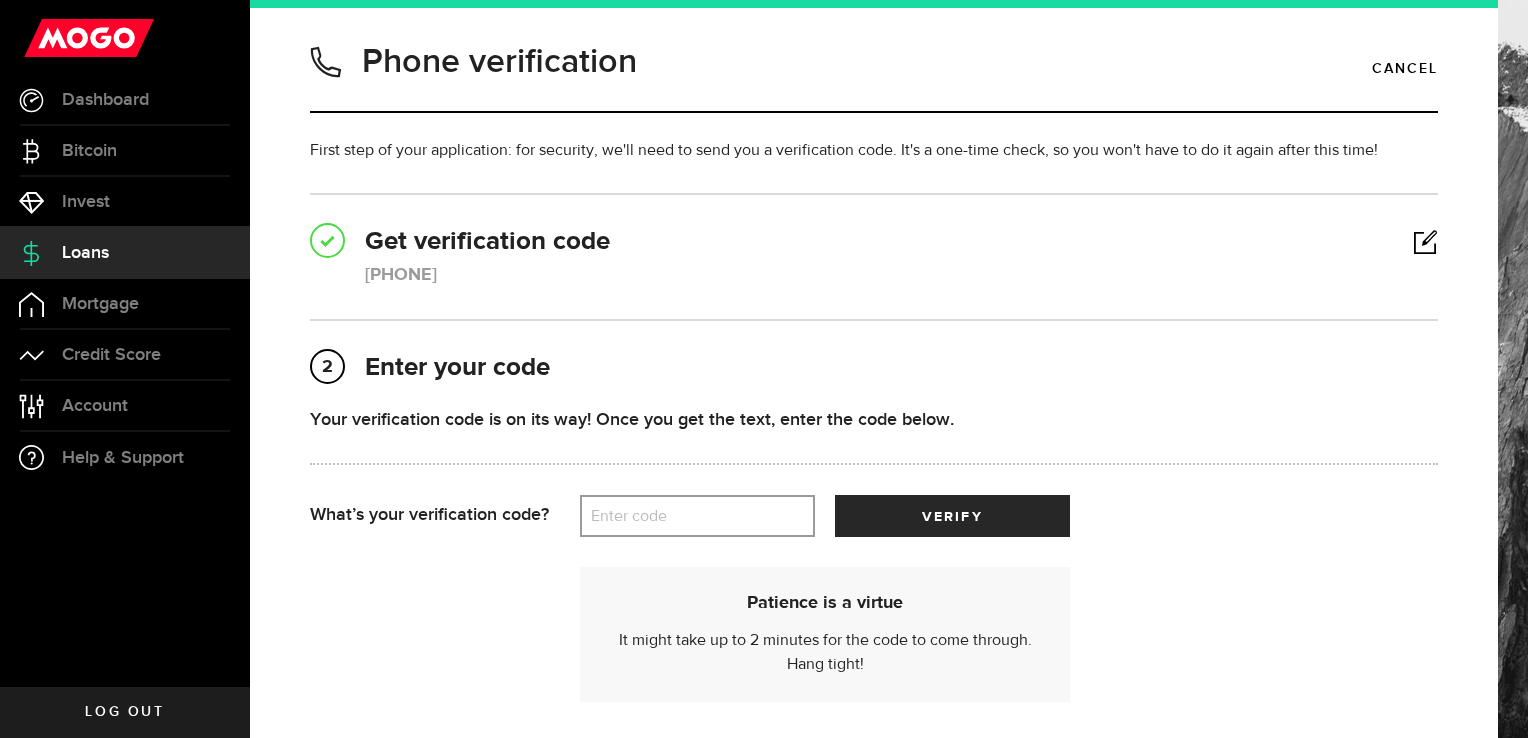 click on "Enter code" at bounding box center [697, 516] 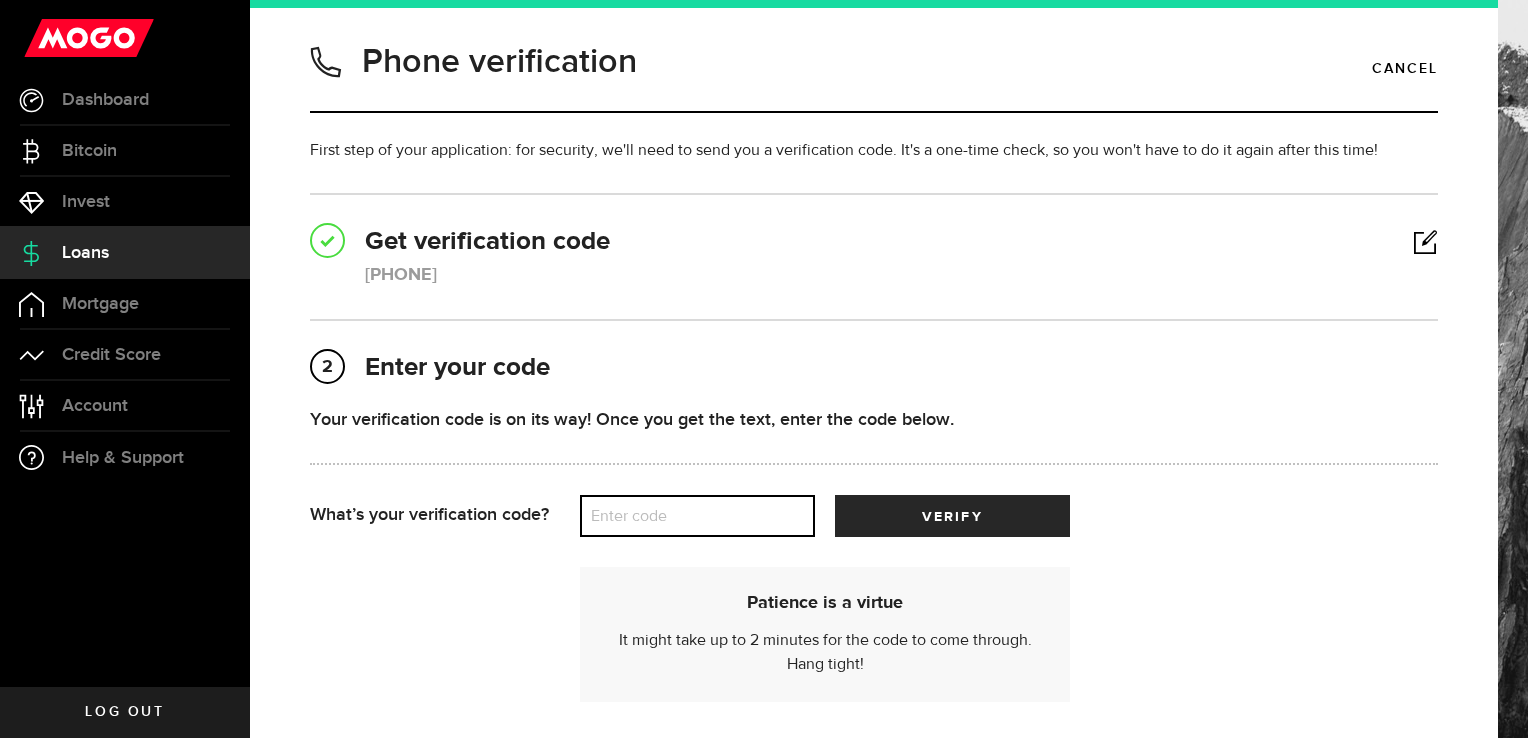 click on "Enter code" at bounding box center (697, 516) 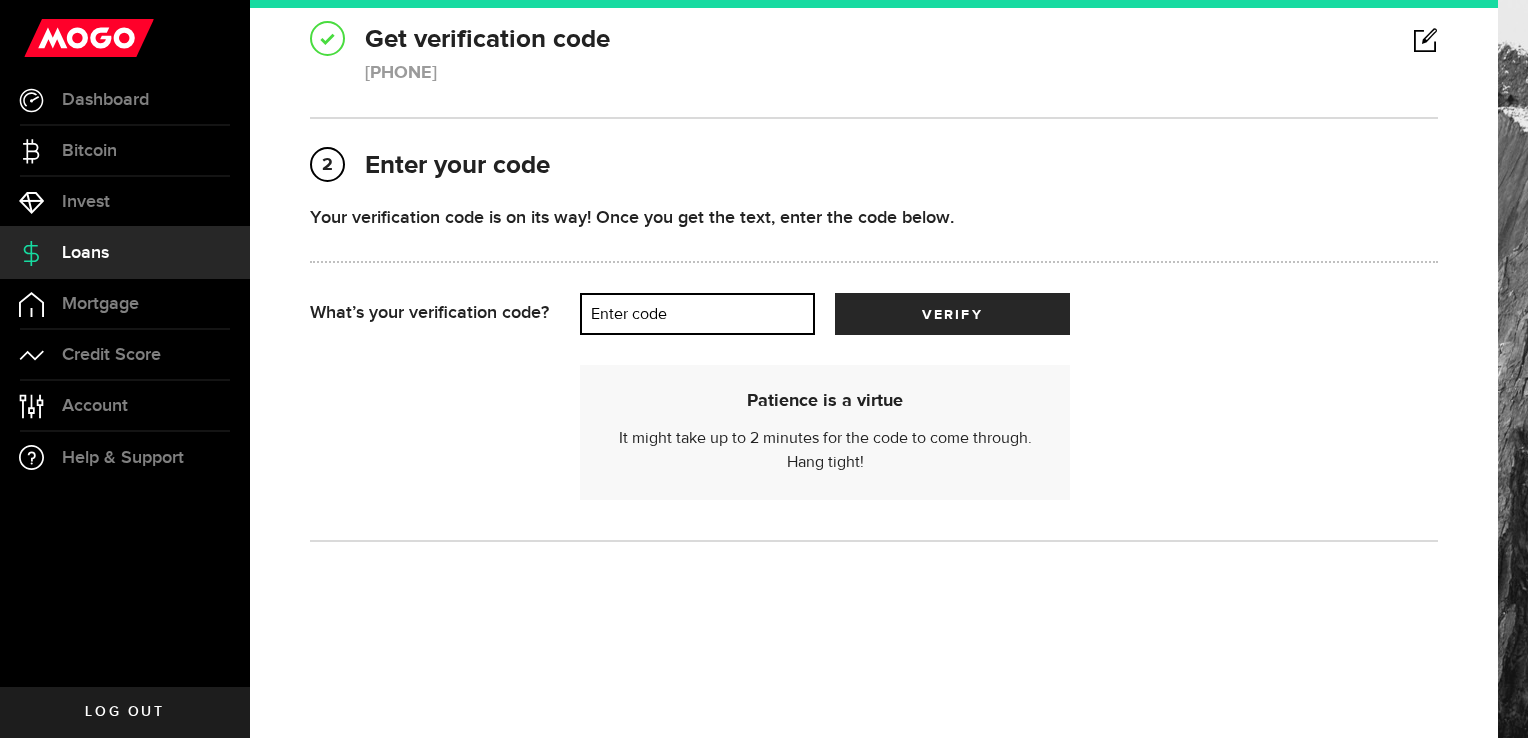 scroll, scrollTop: 0, scrollLeft: 0, axis: both 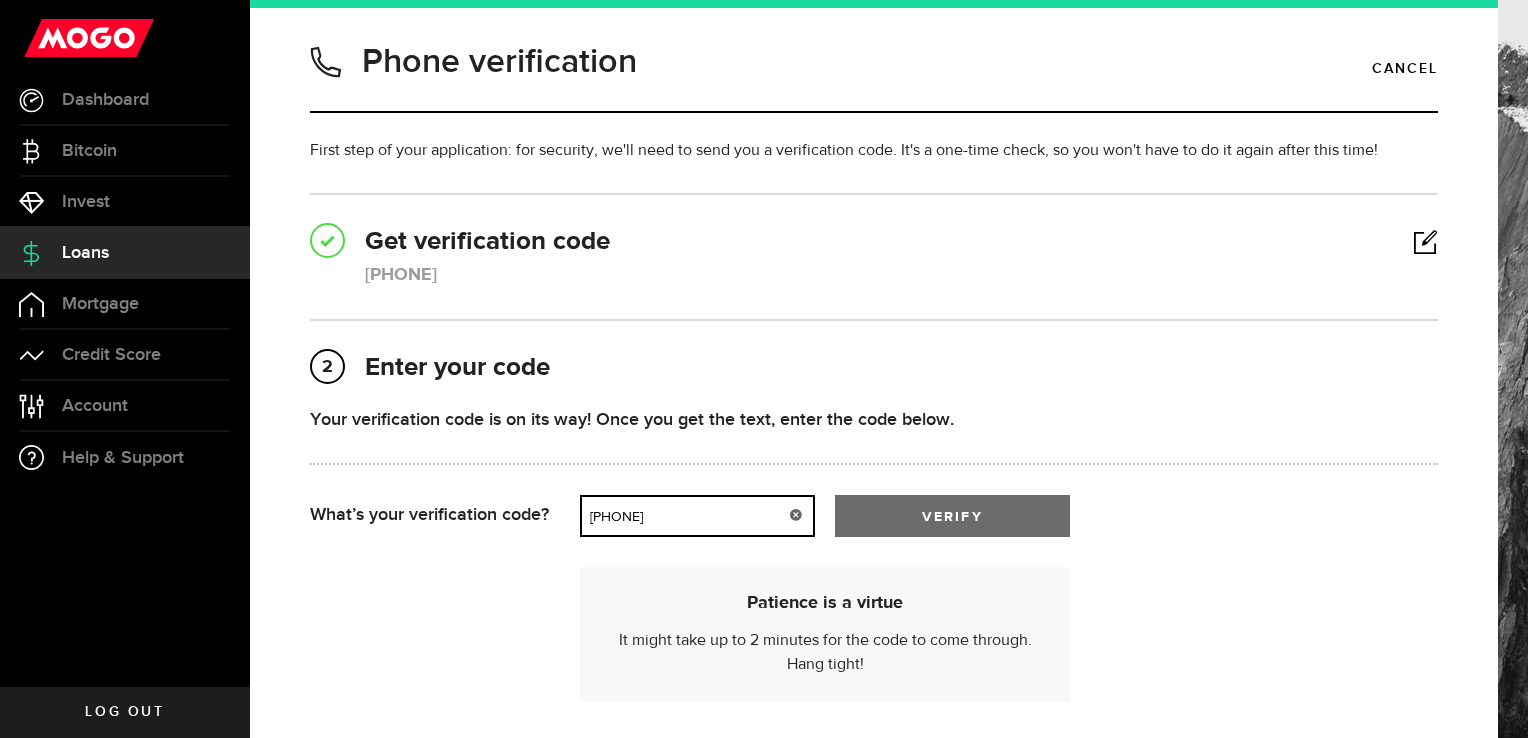 type on "63534" 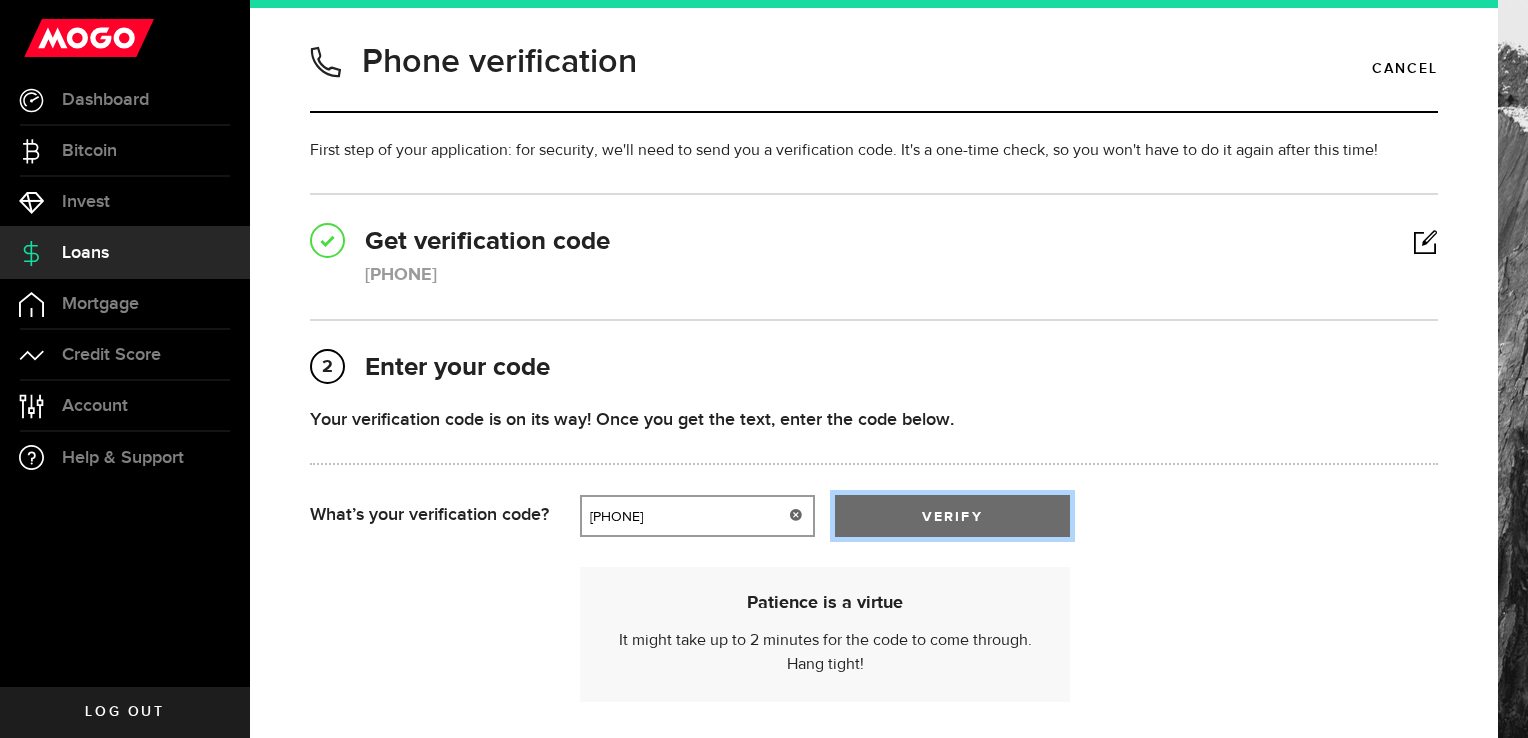 click on "verify" at bounding box center (952, 516) 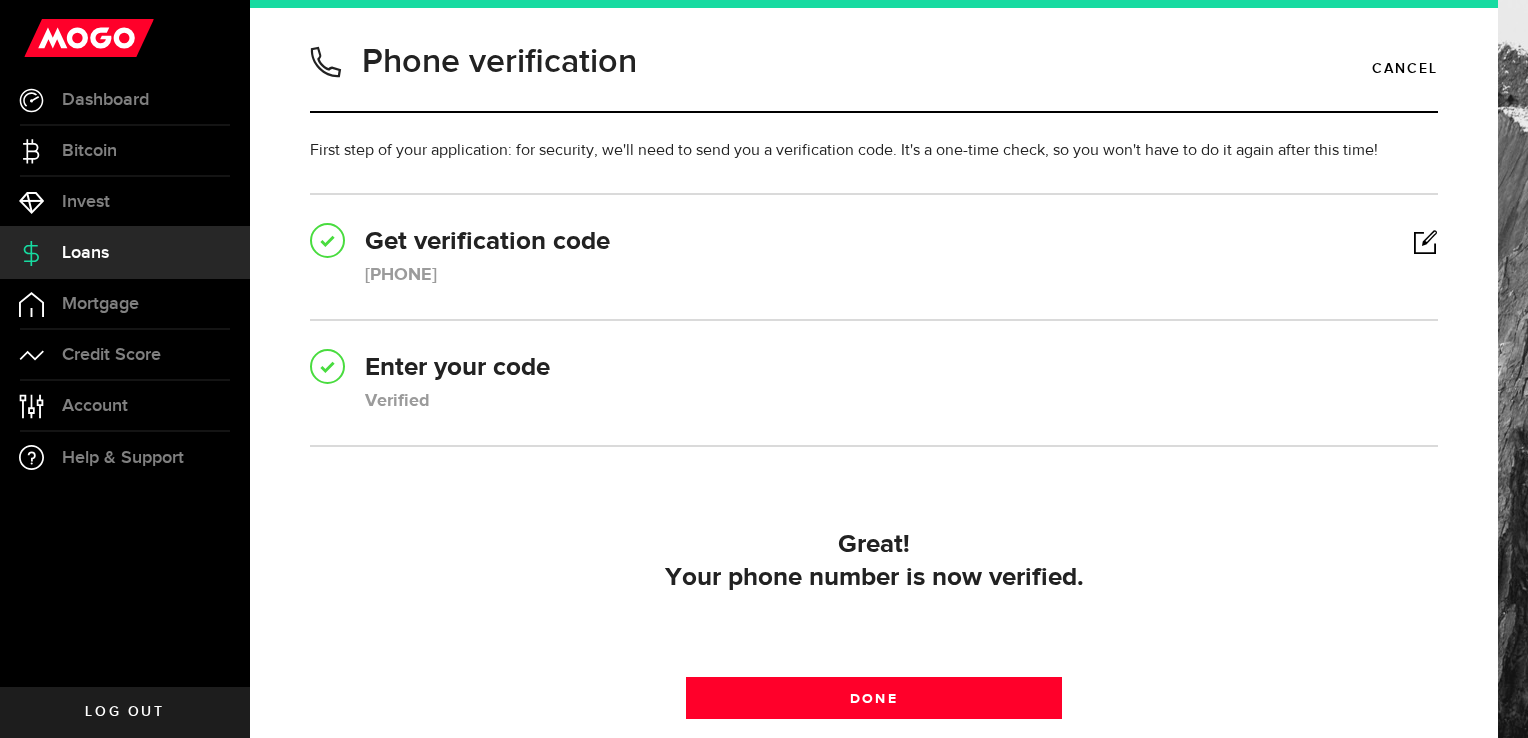 scroll, scrollTop: 185, scrollLeft: 0, axis: vertical 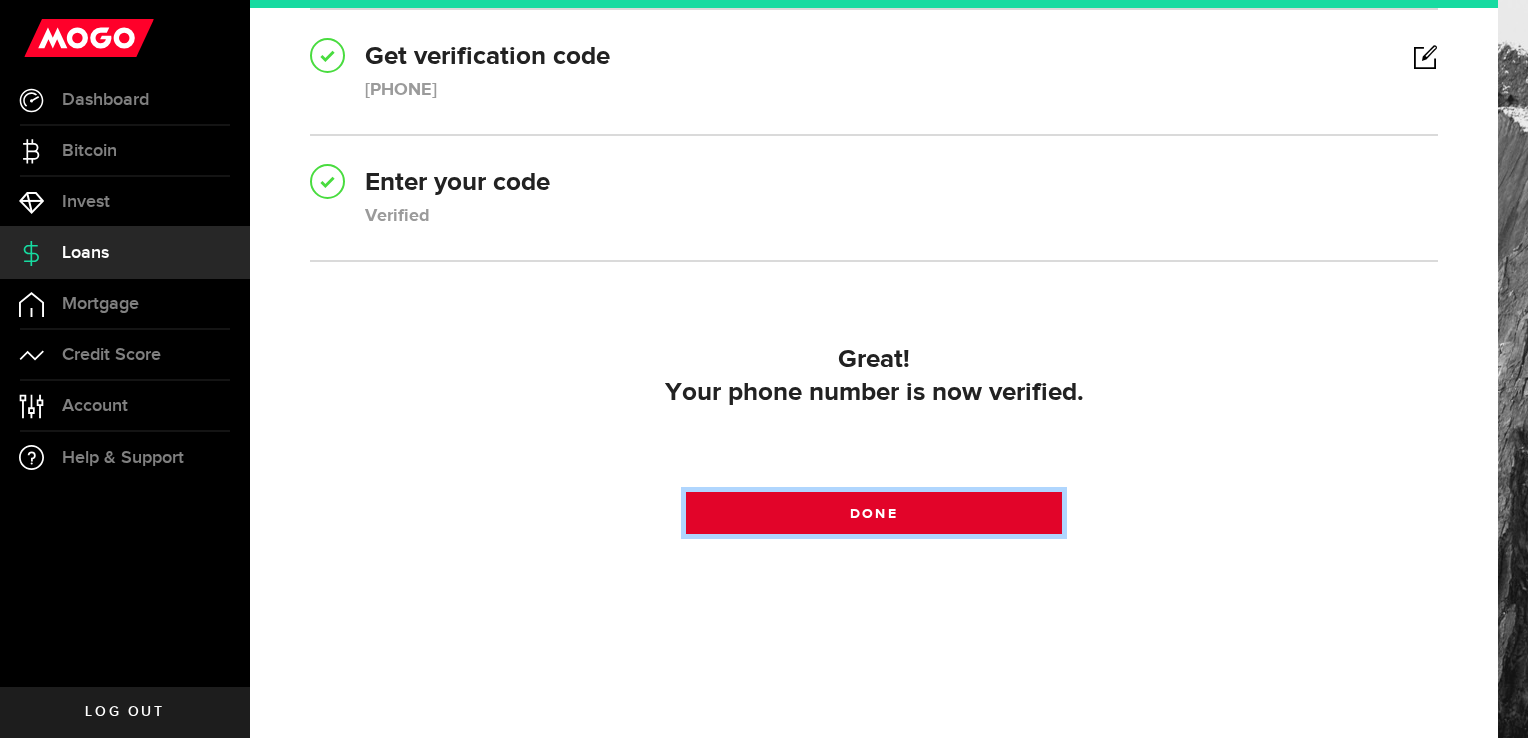 click on "Done" at bounding box center (874, 513) 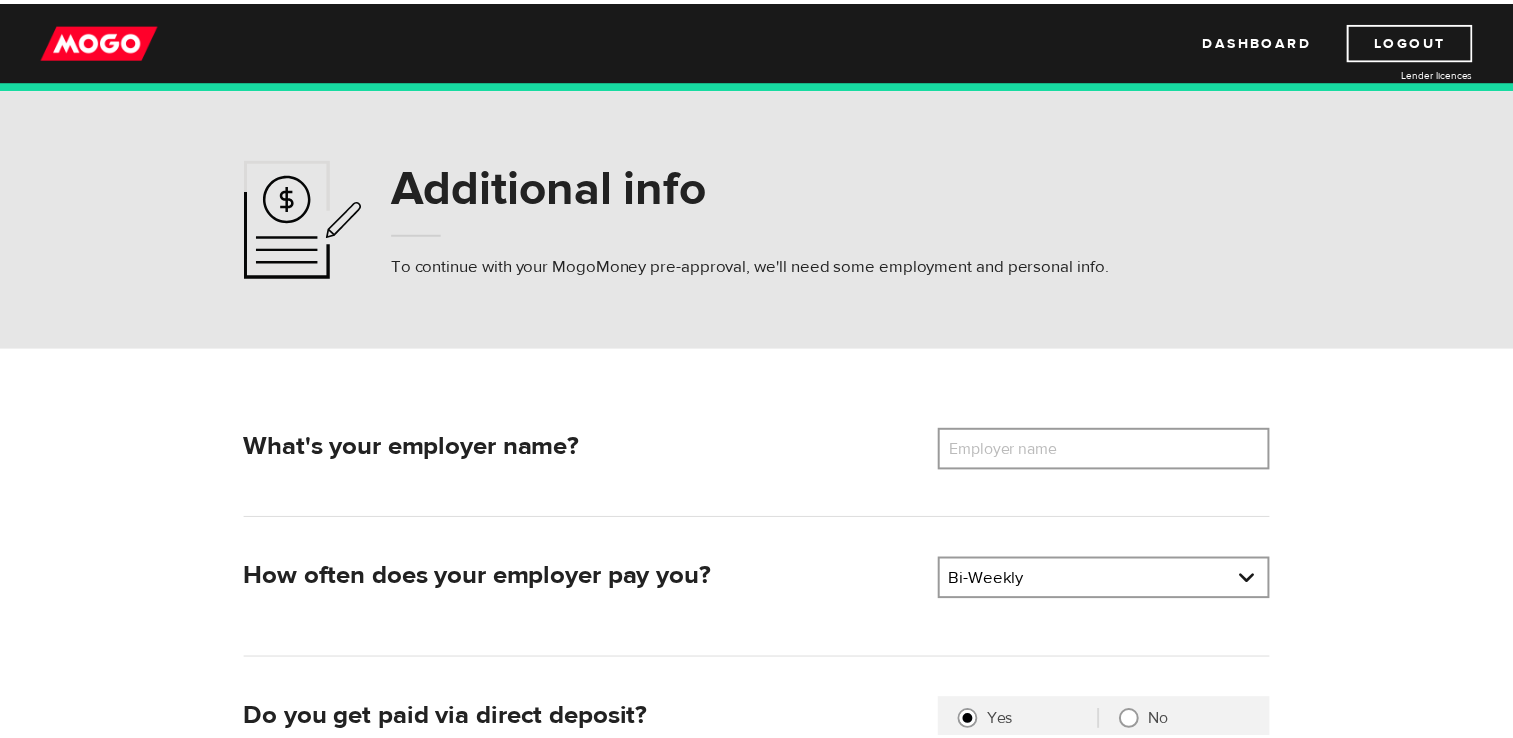 scroll, scrollTop: 0, scrollLeft: 0, axis: both 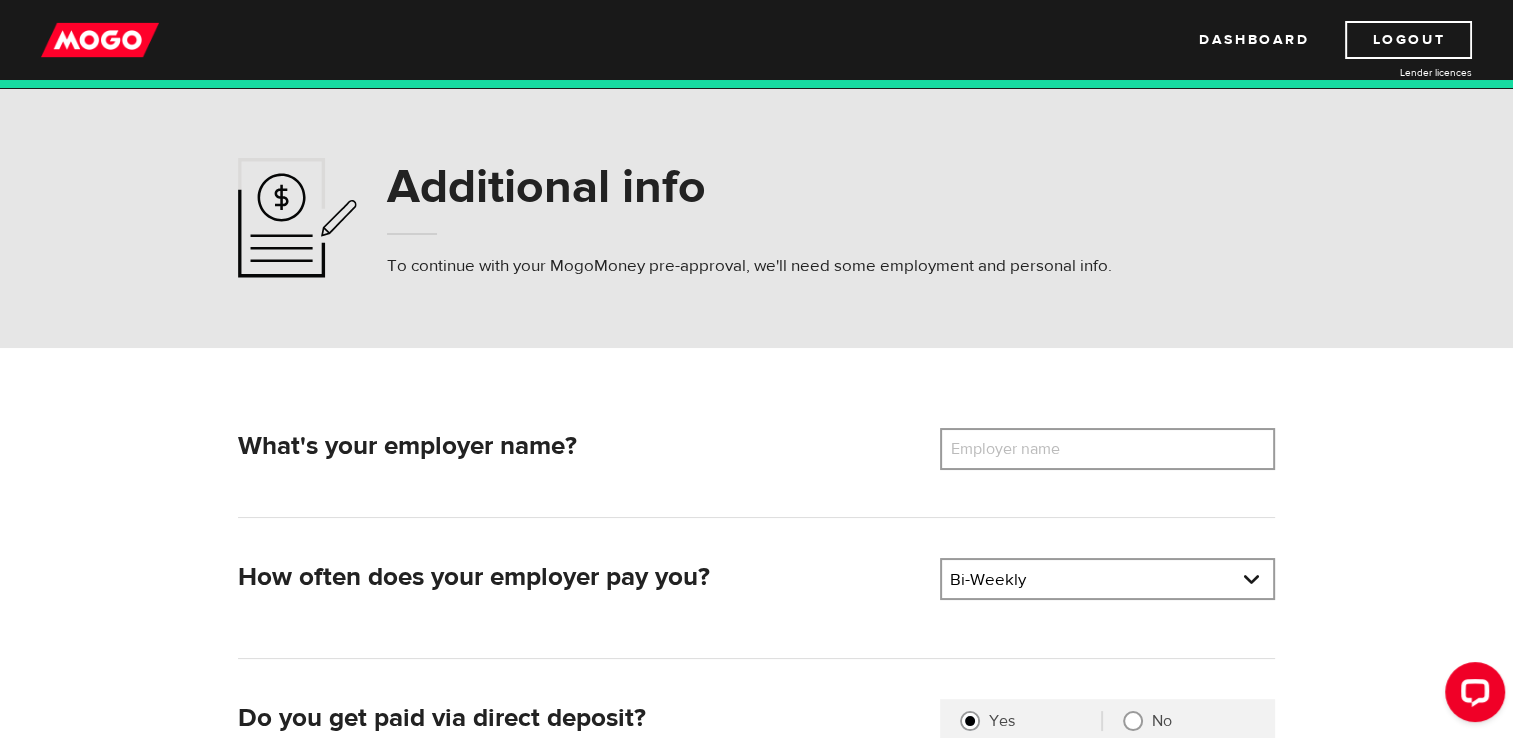 click on "Employer name" at bounding box center (1020, 449) 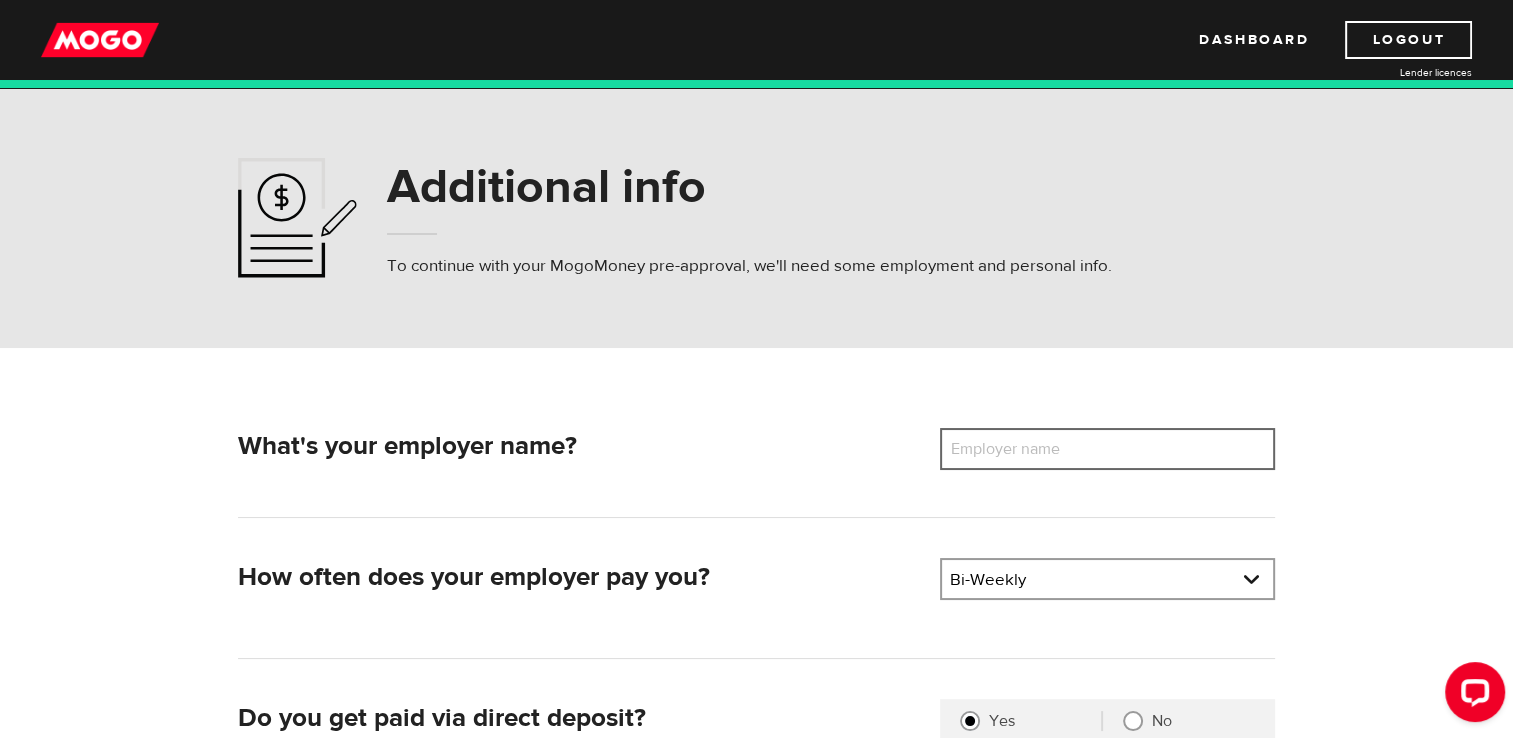 click on "Employer name" at bounding box center (1107, 449) 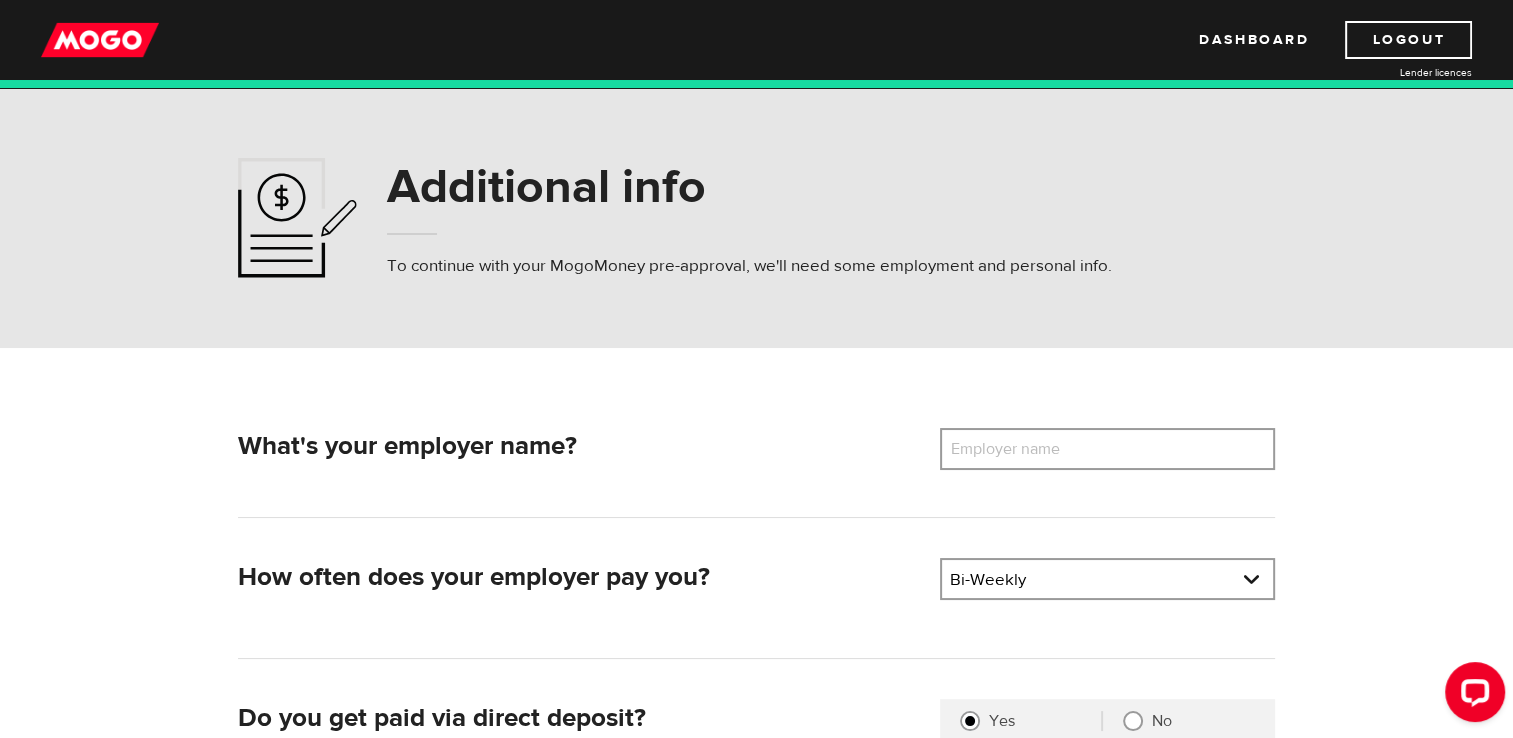 click on "Employer name" at bounding box center [1020, 449] 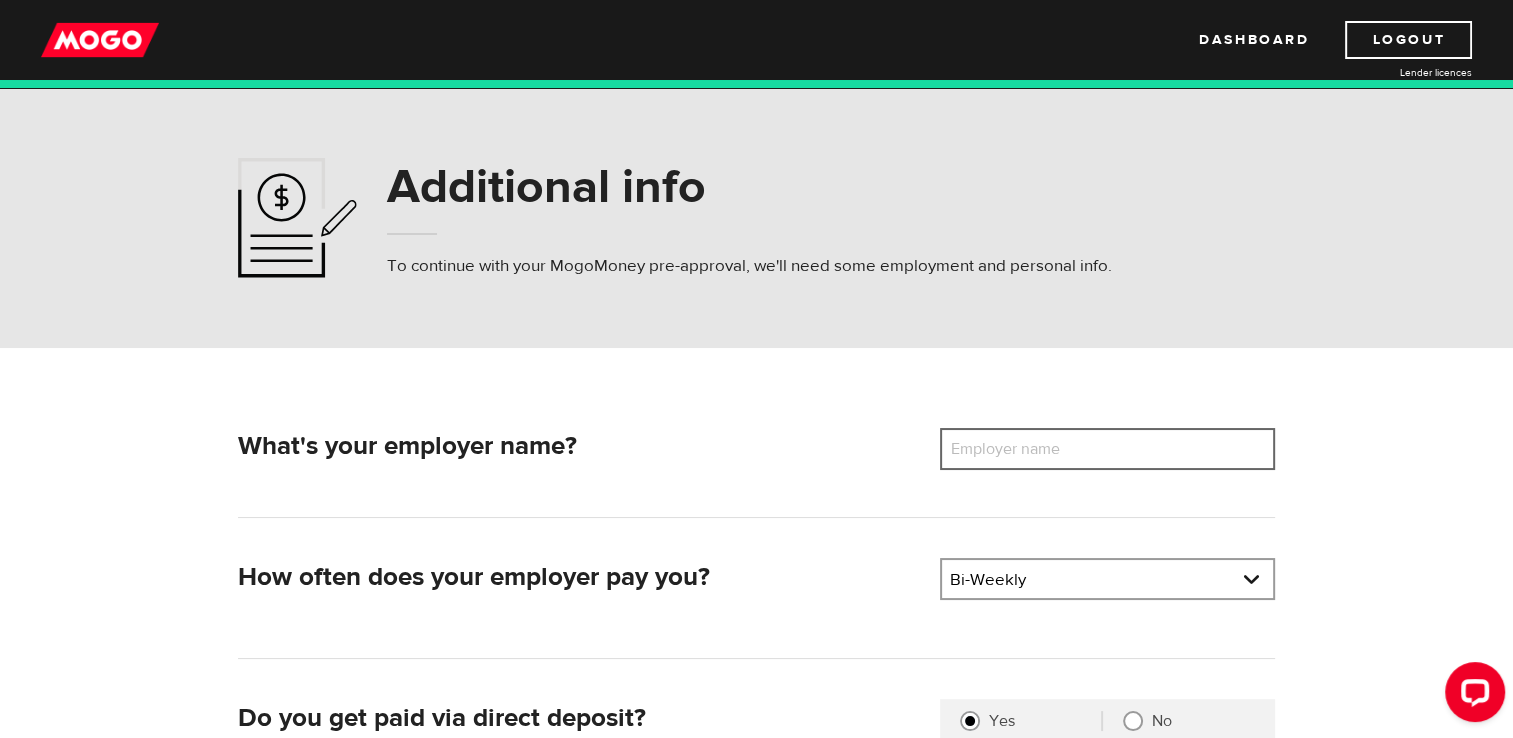 click on "Employer name" at bounding box center [1107, 449] 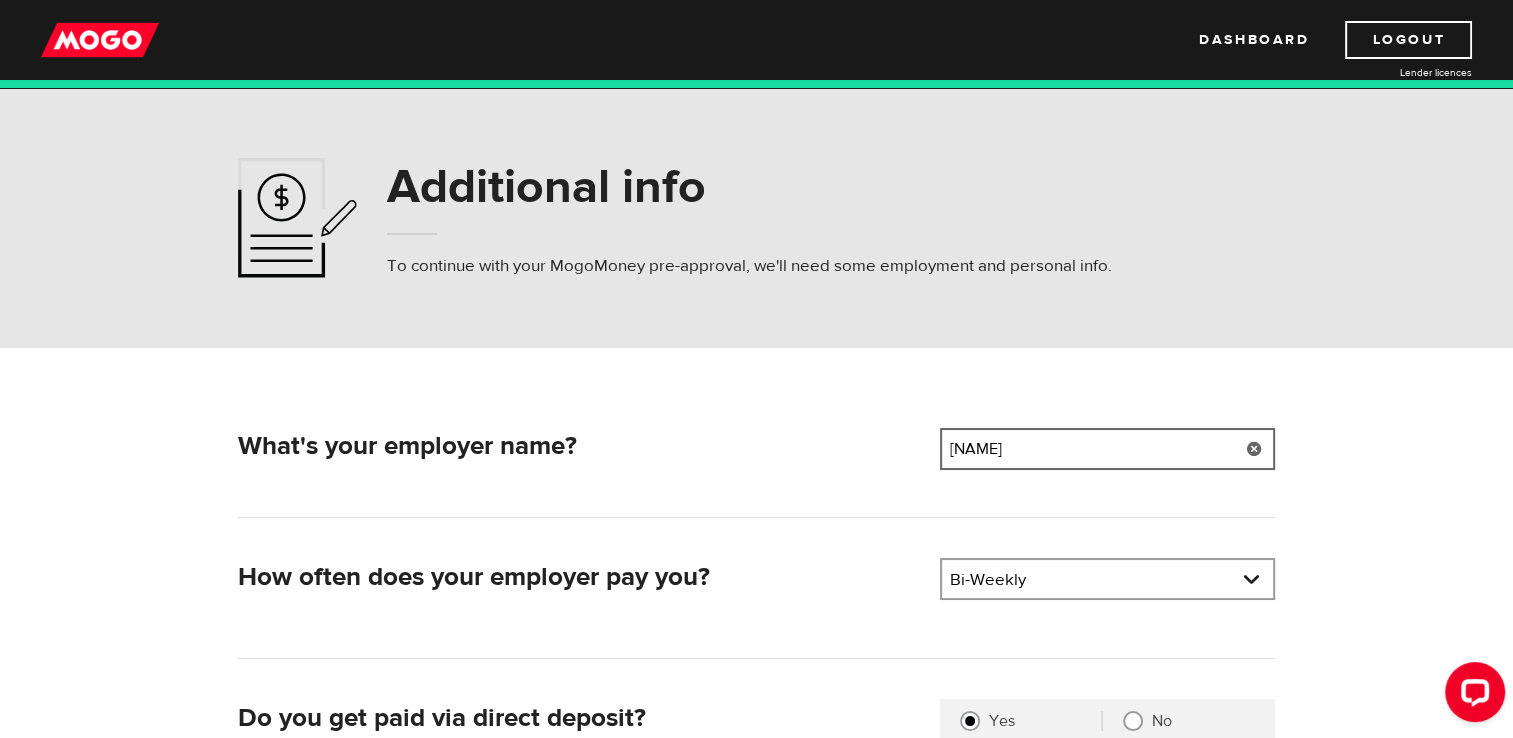 paste on "d" 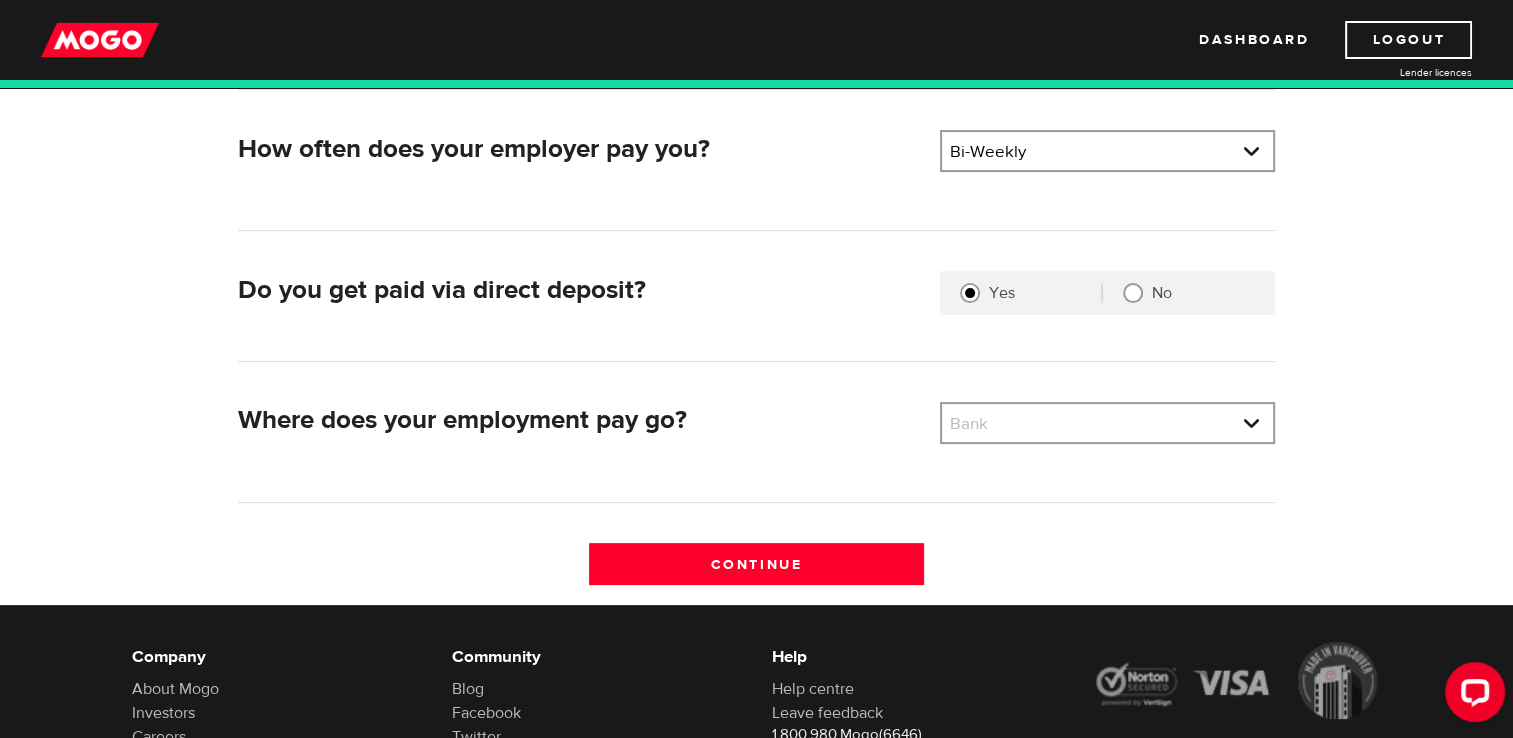 scroll, scrollTop: 430, scrollLeft: 0, axis: vertical 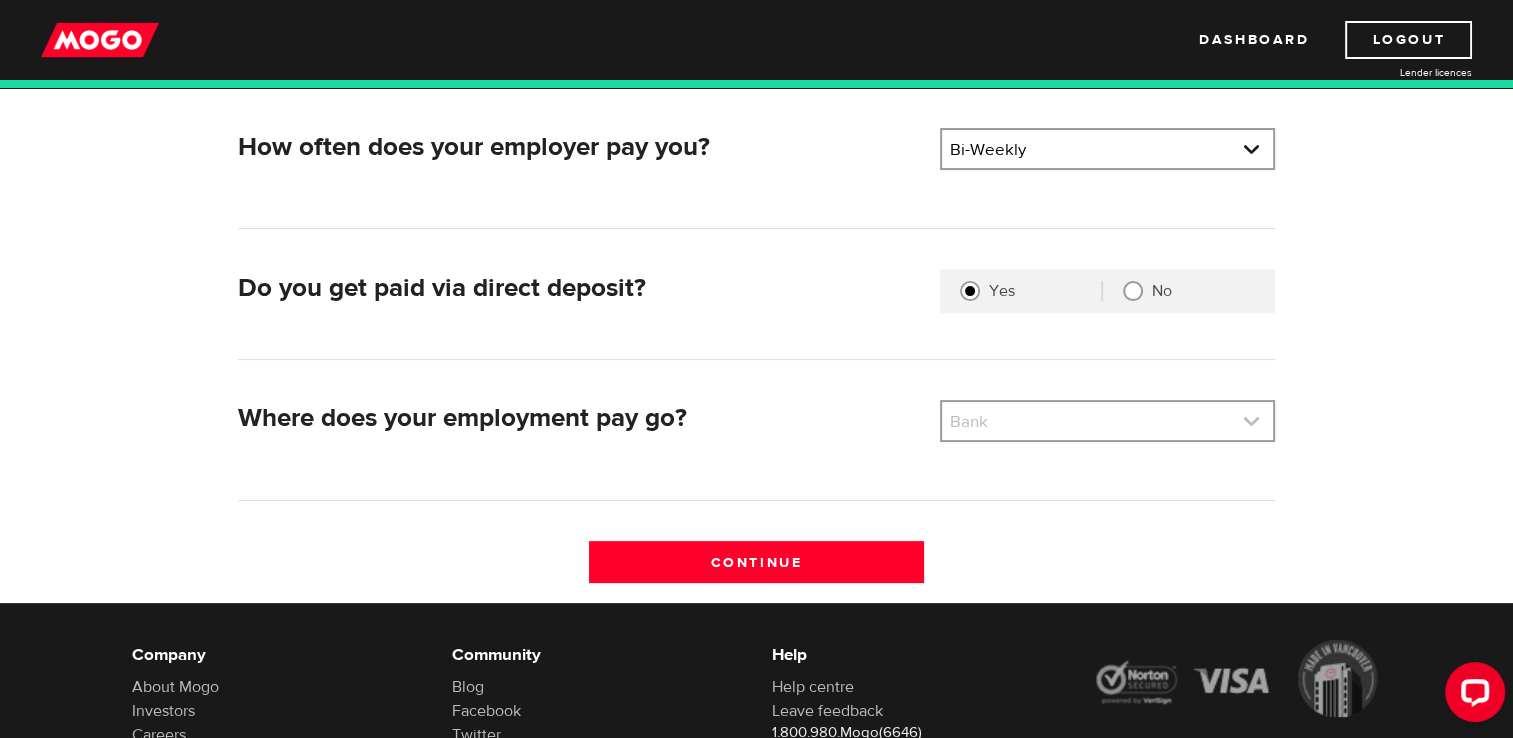 type on "Asmodee" 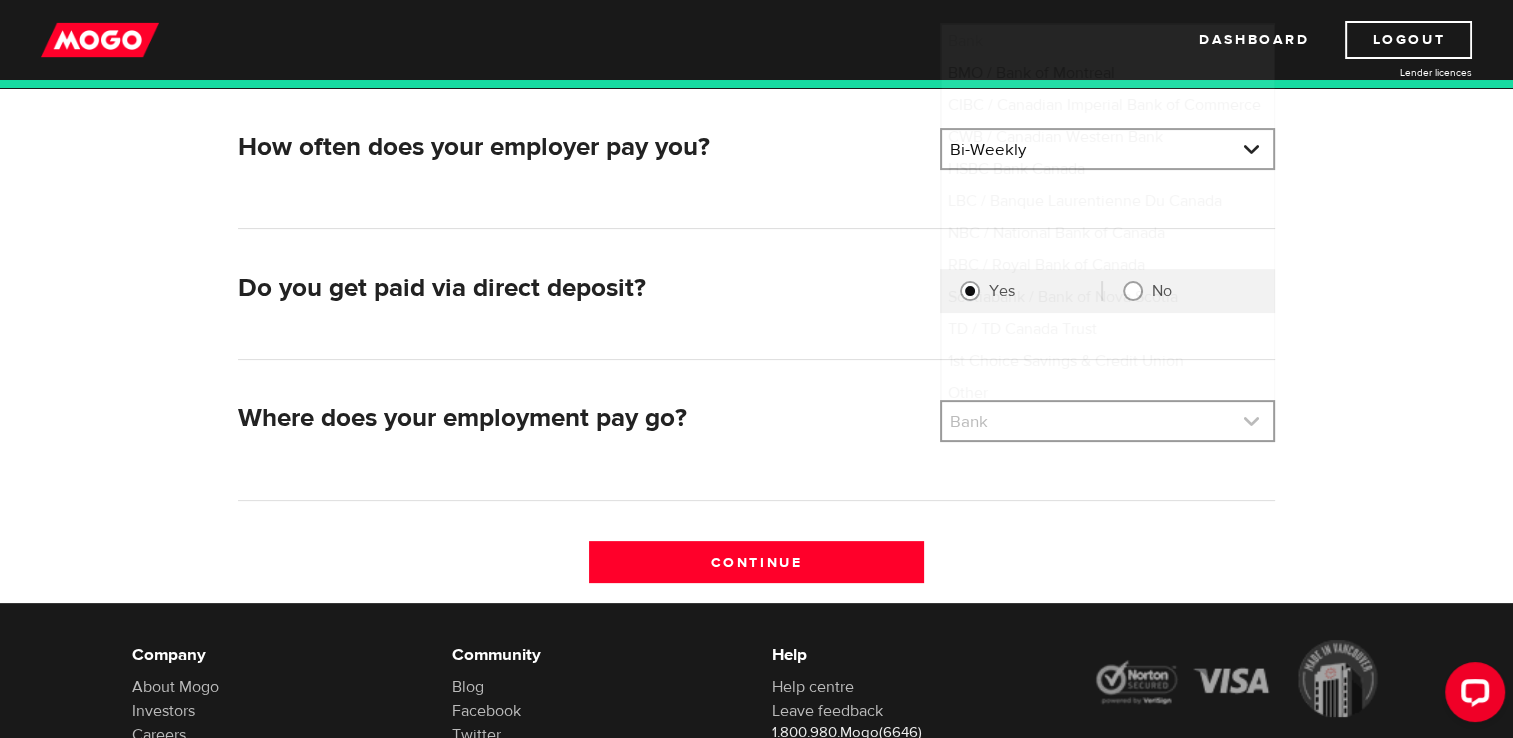 click at bounding box center (1107, 421) 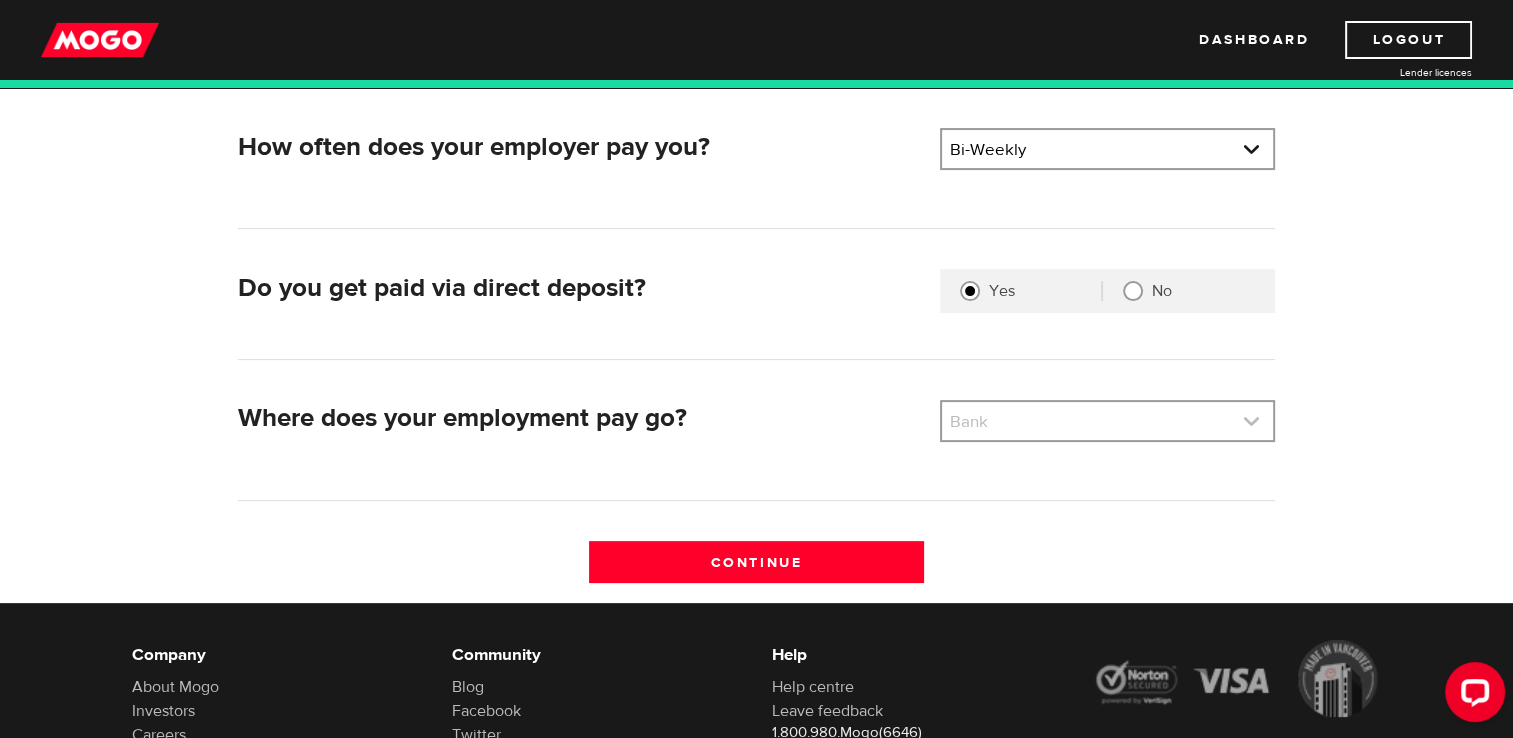 click at bounding box center (1107, 421) 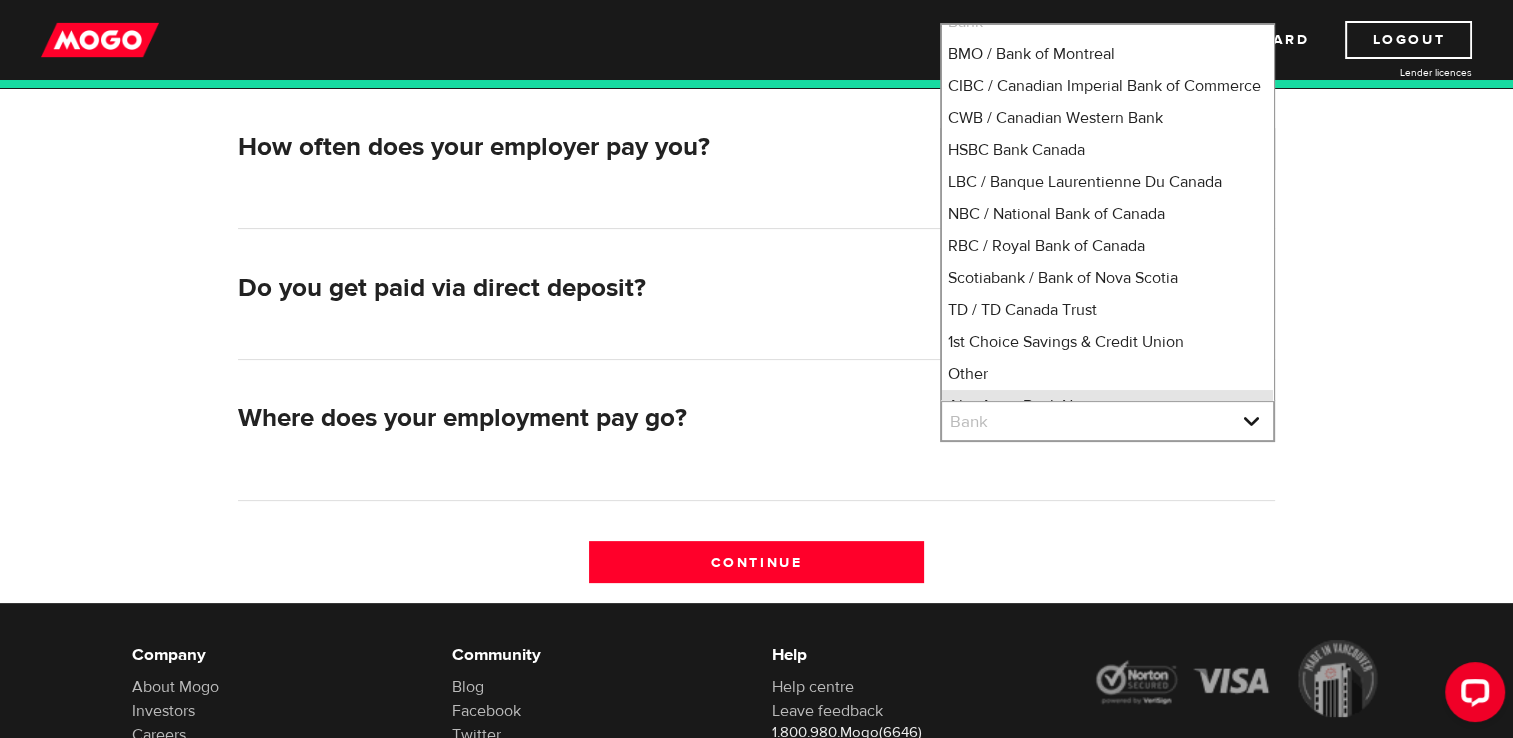 scroll, scrollTop: 8, scrollLeft: 0, axis: vertical 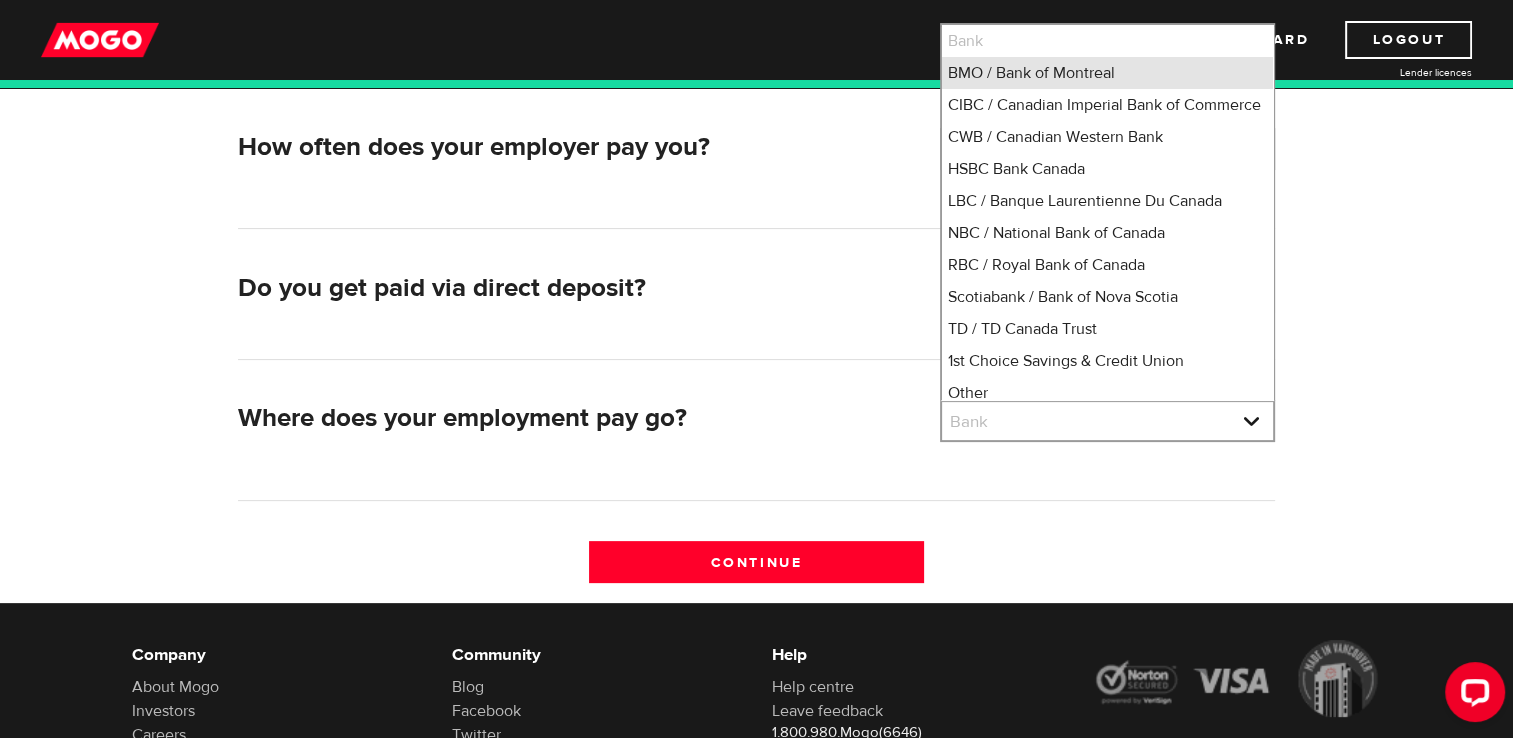 click on "BMO / Bank of Montreal" at bounding box center [1107, 73] 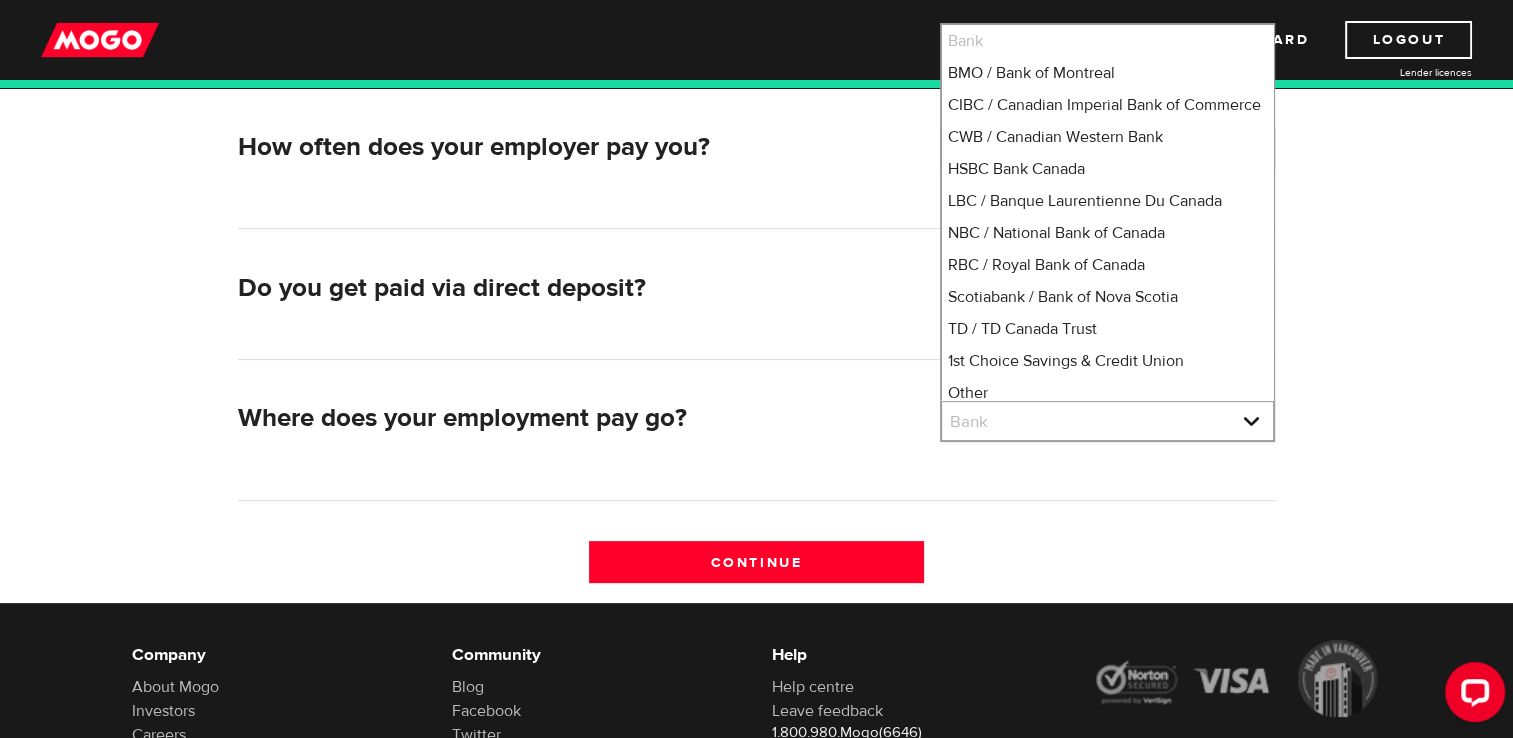 select on "1" 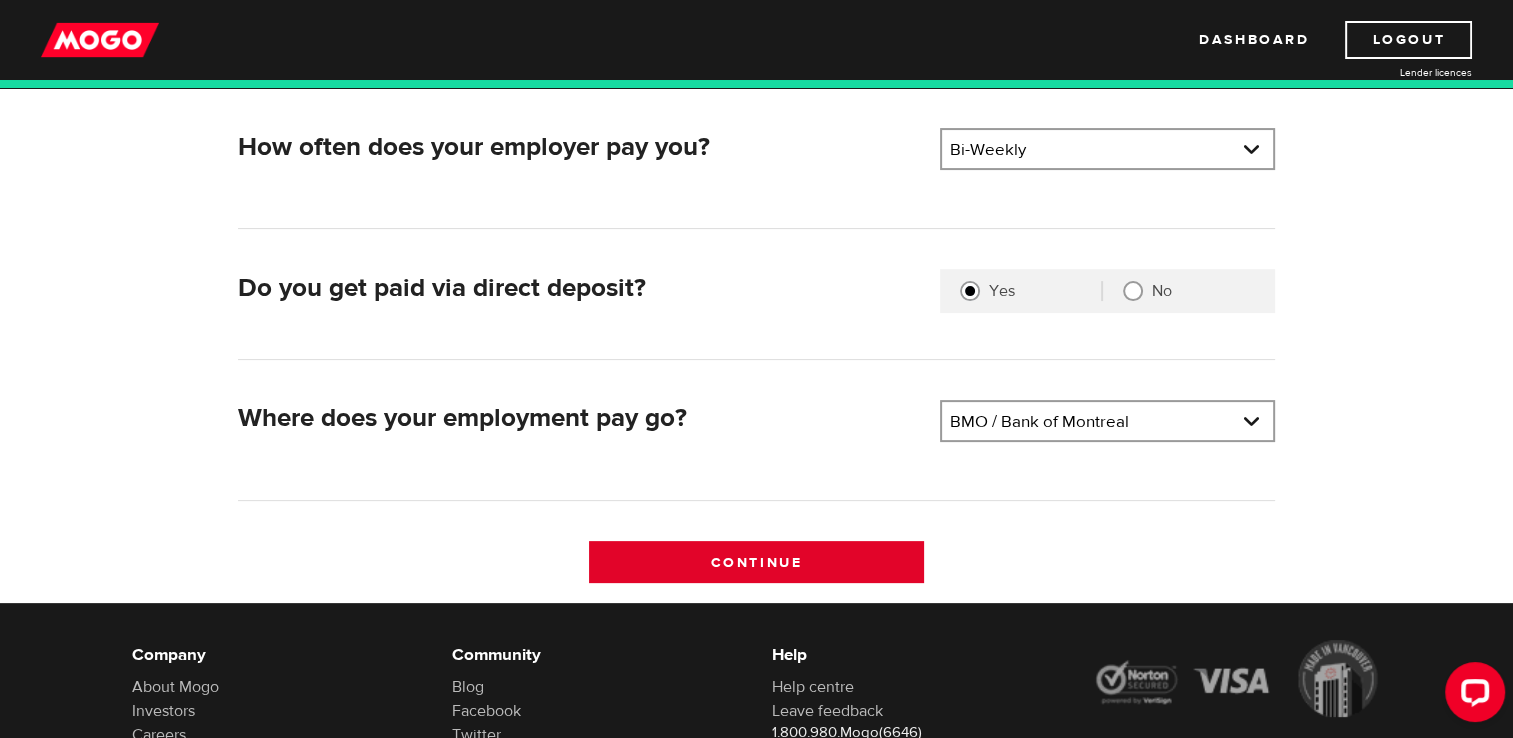 click on "Continue" at bounding box center (756, 562) 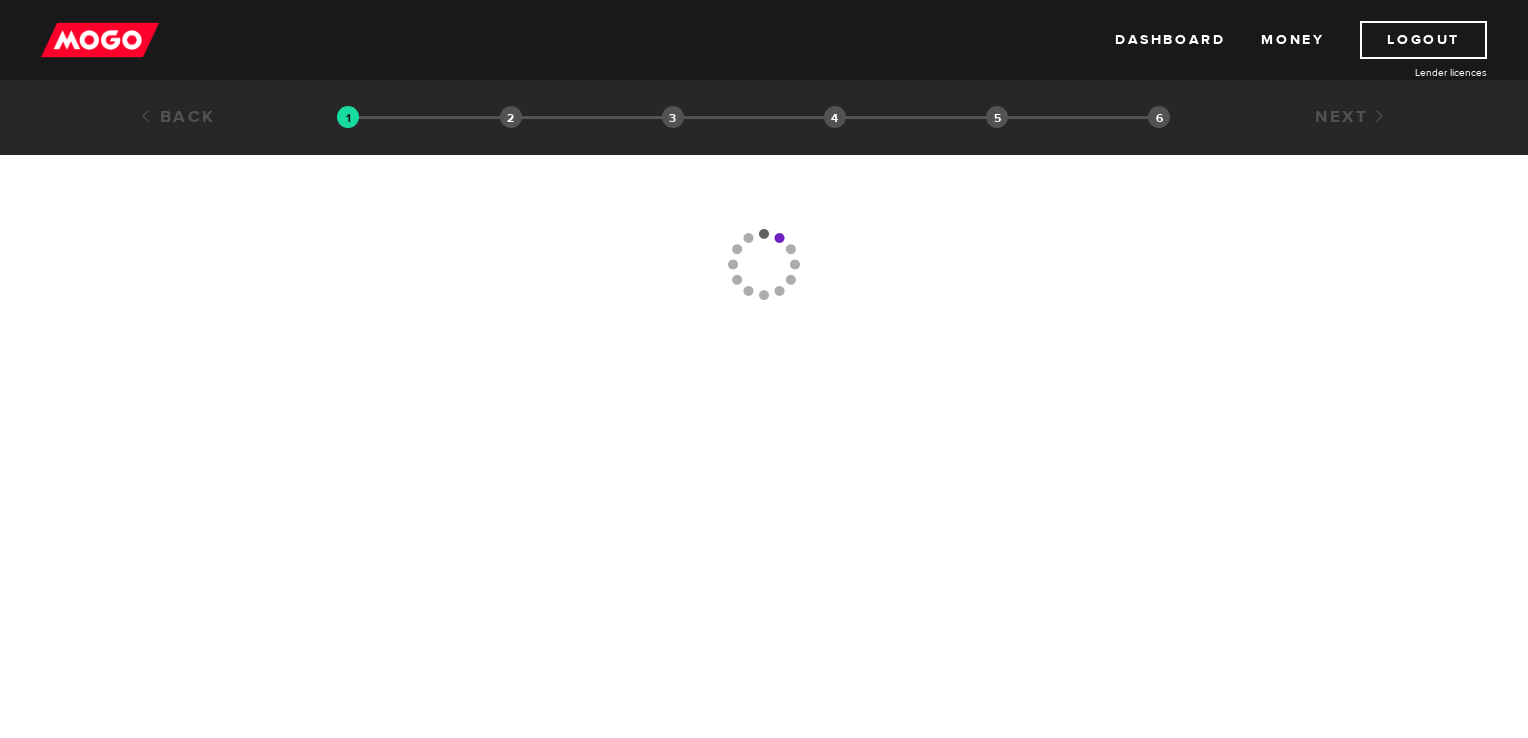 scroll, scrollTop: 0, scrollLeft: 0, axis: both 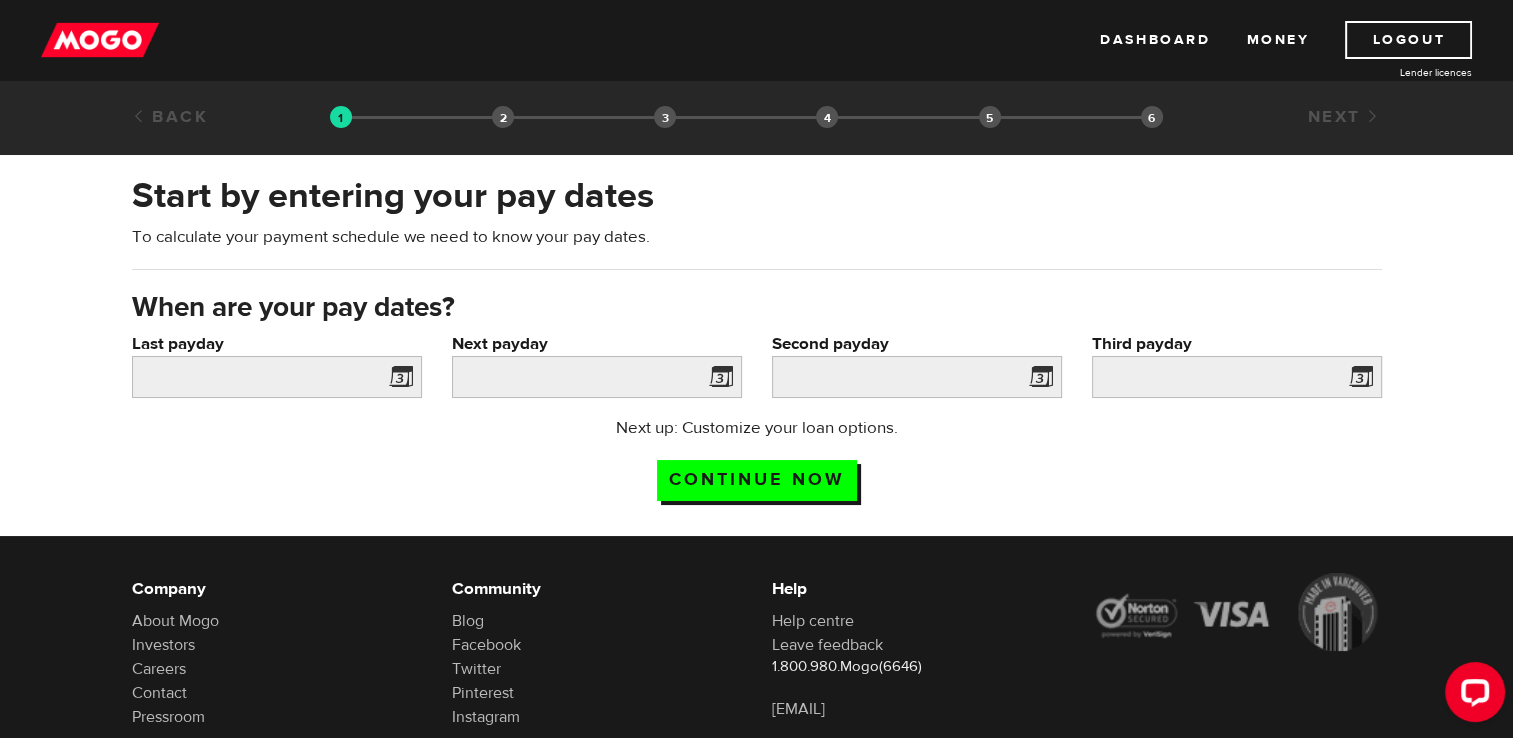 click at bounding box center [397, 380] 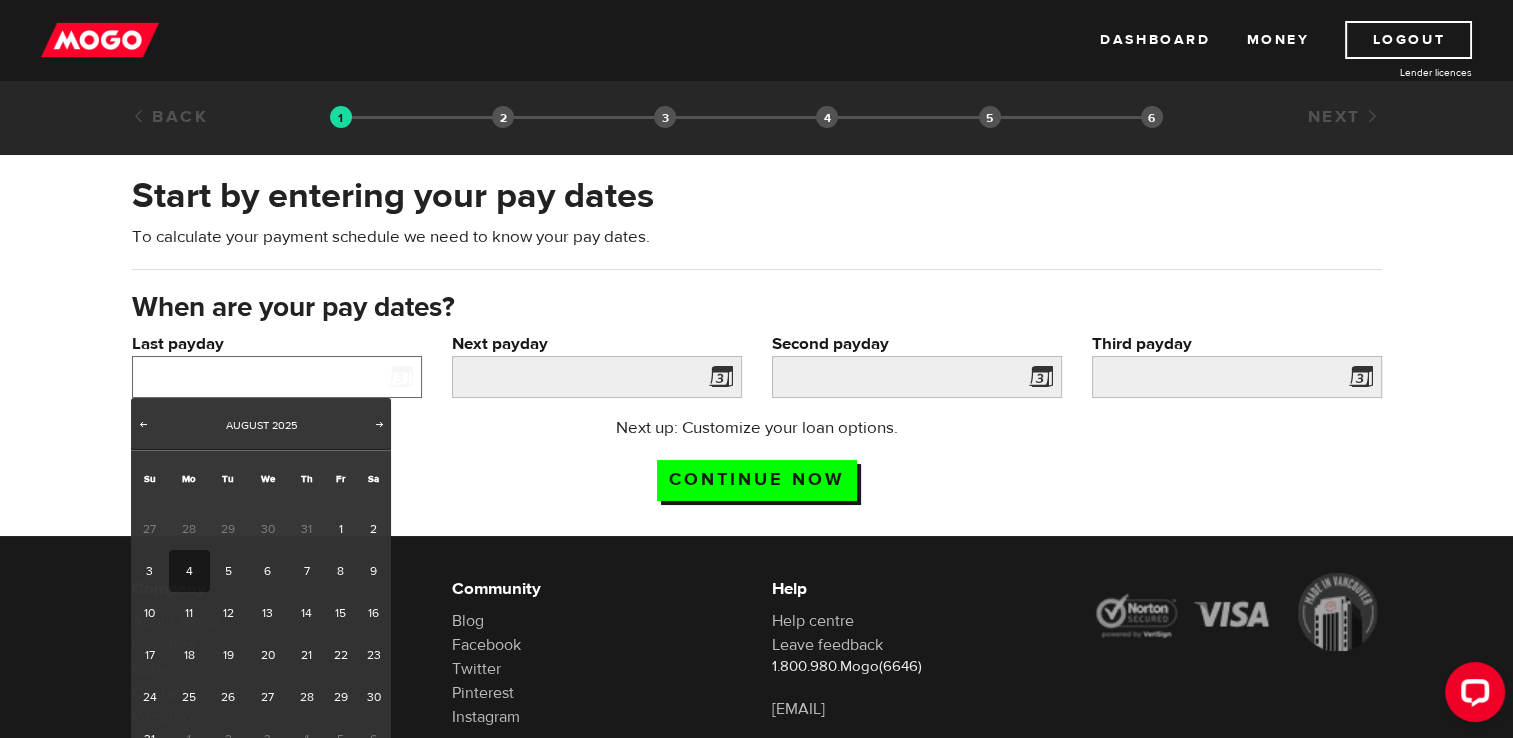 click on "Last payday" at bounding box center (277, 377) 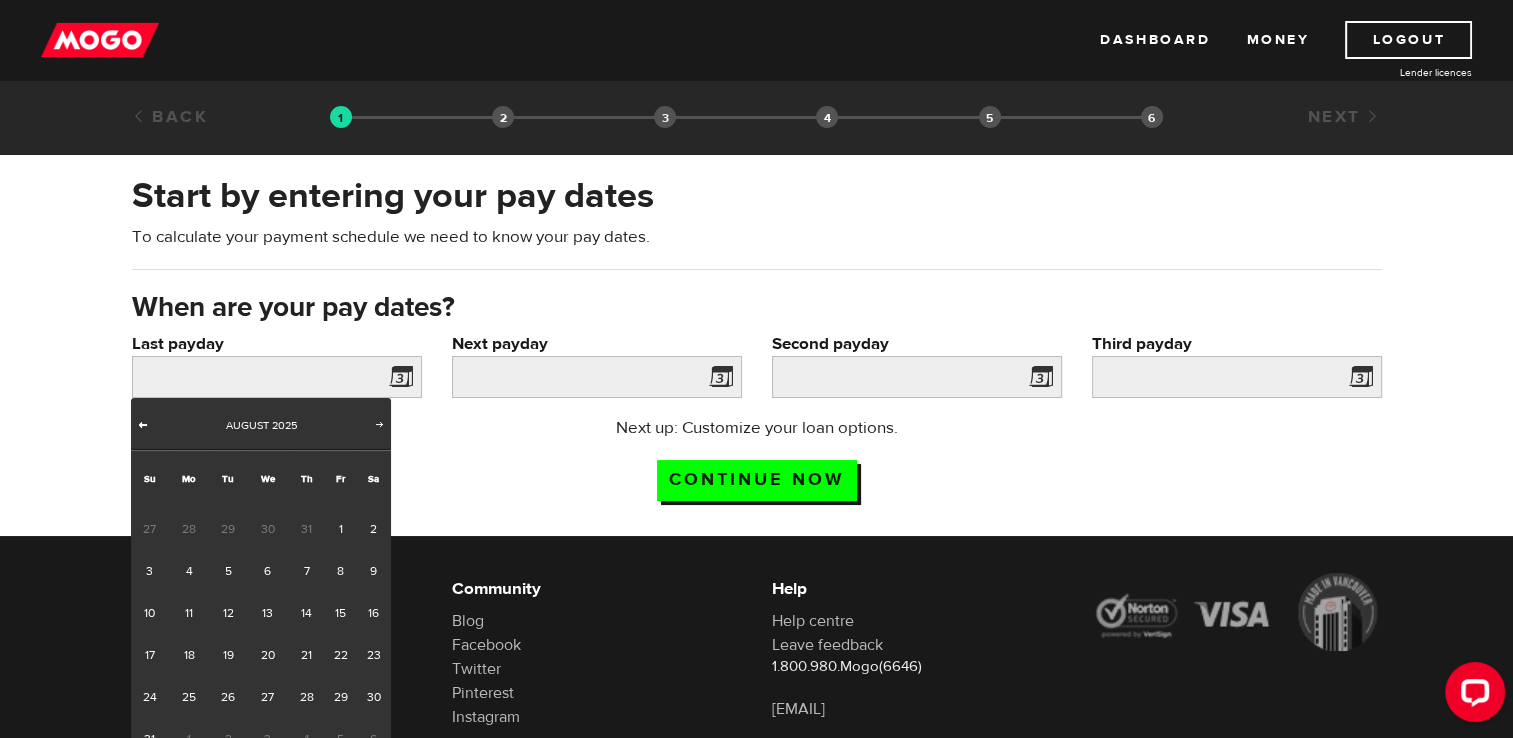 click on "Prev" at bounding box center (143, 424) 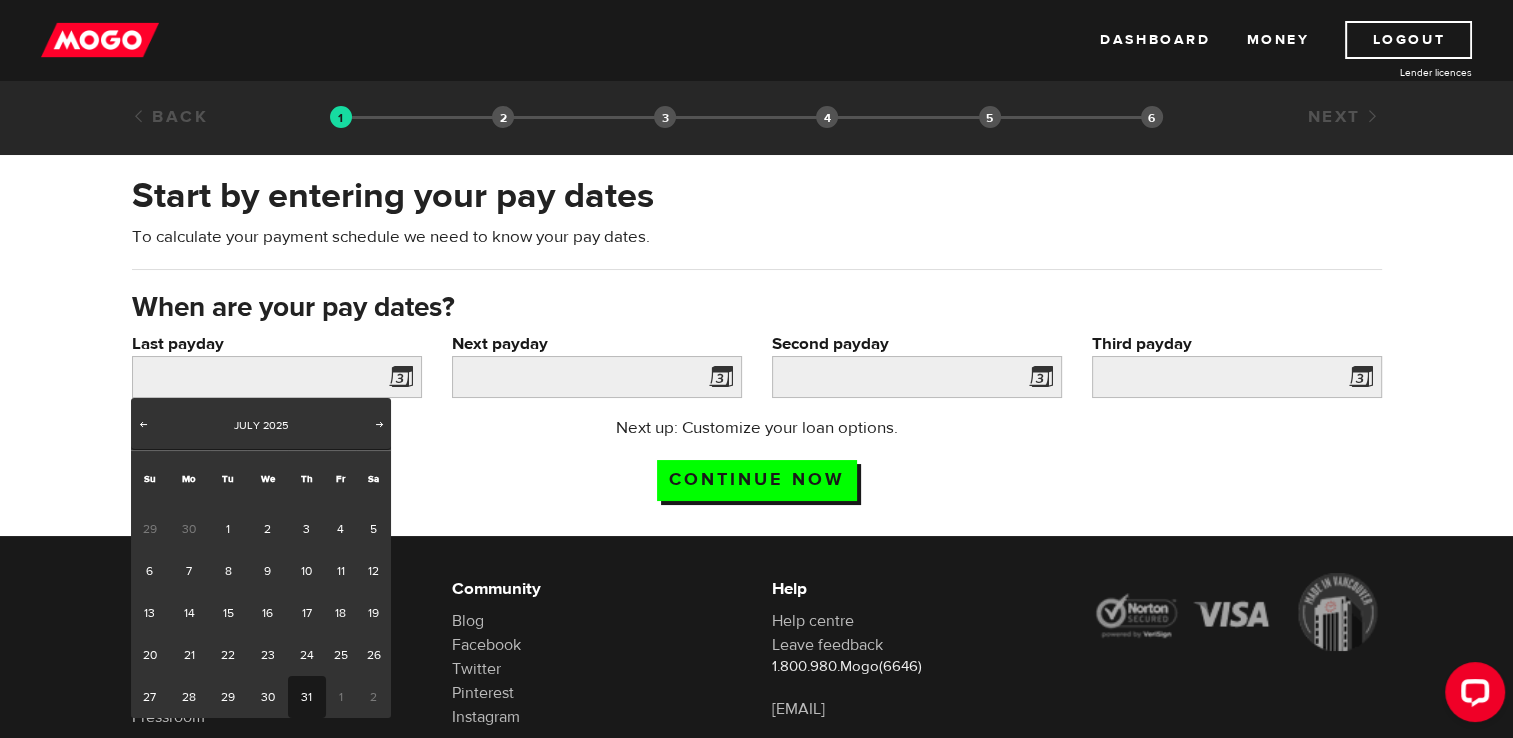 click on "31" at bounding box center (306, 697) 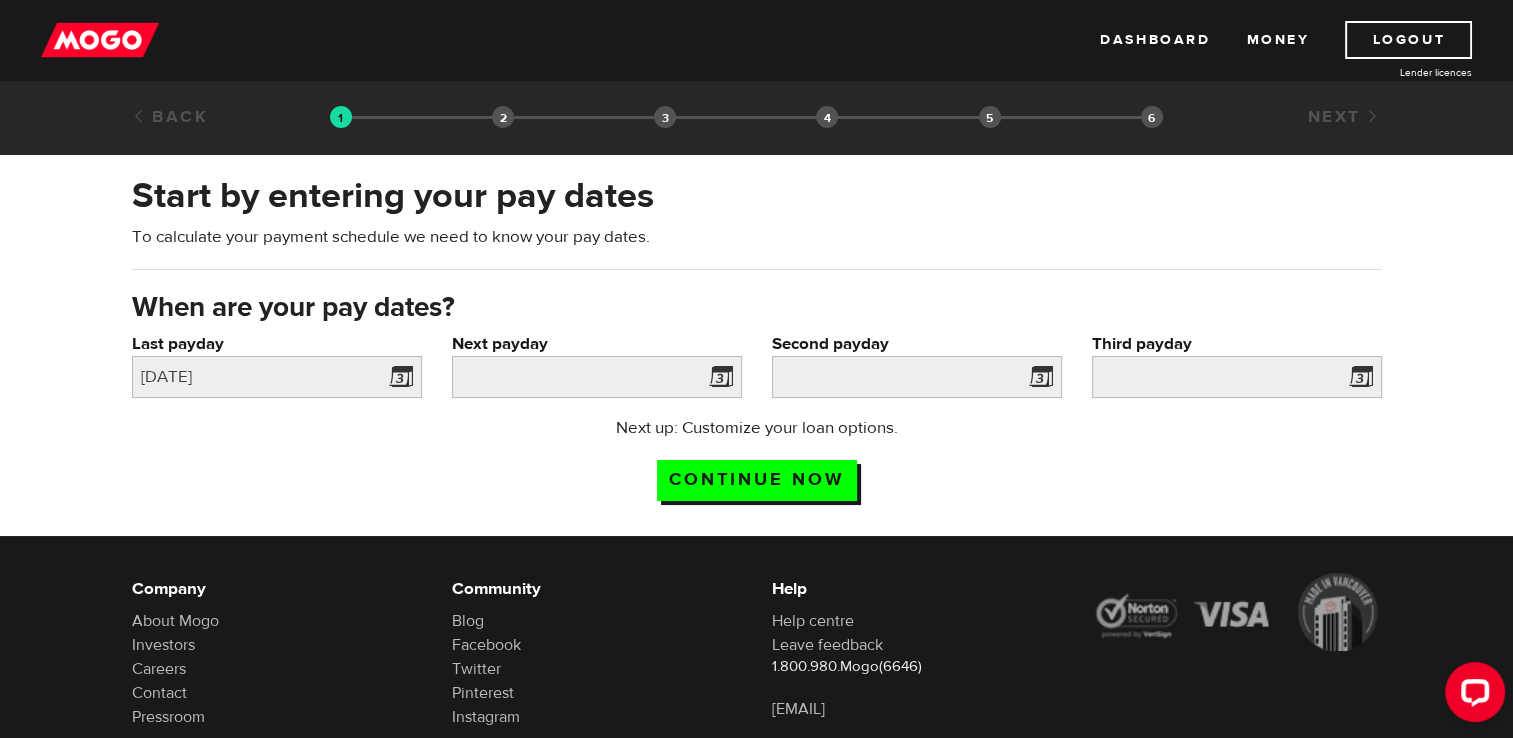 click at bounding box center [717, 380] 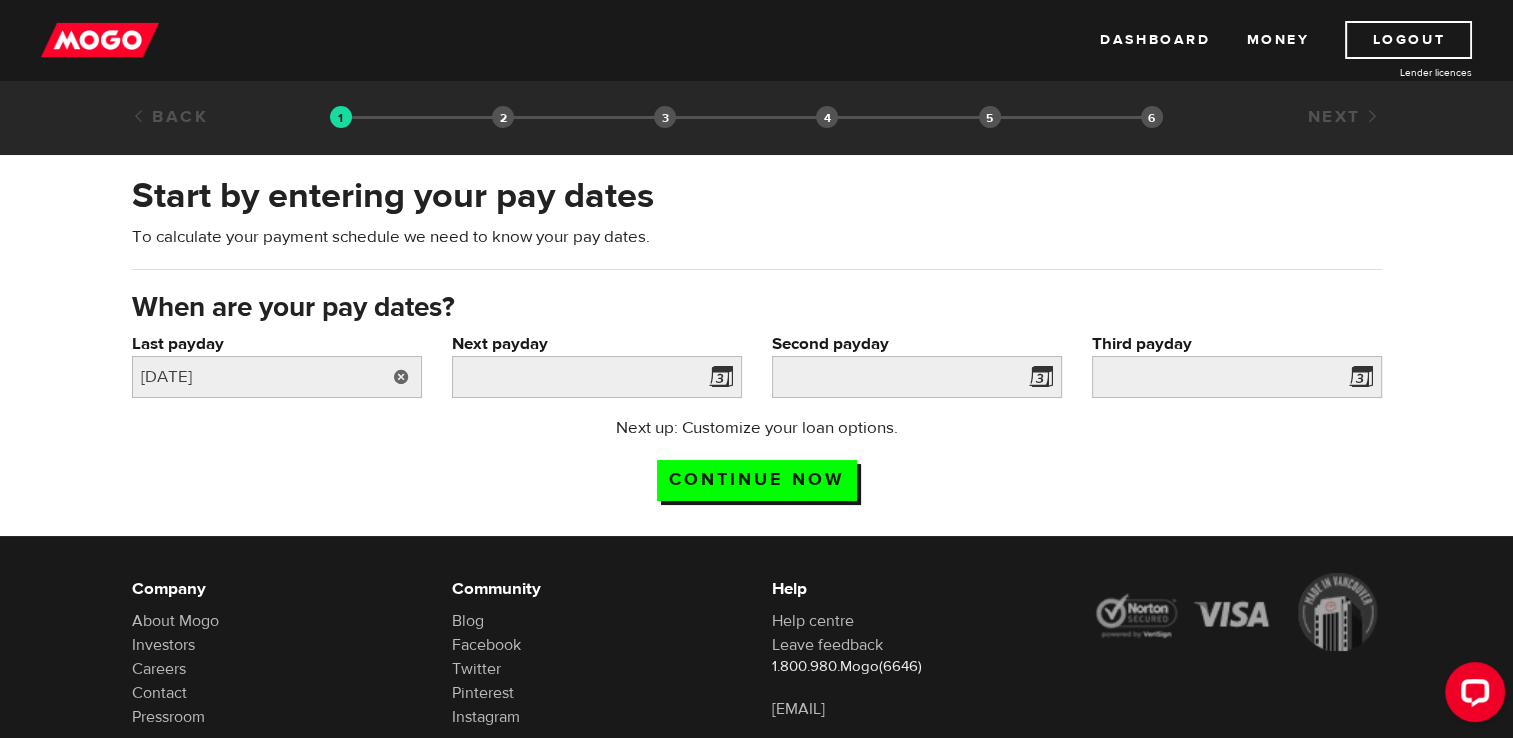 click at bounding box center [401, 377] 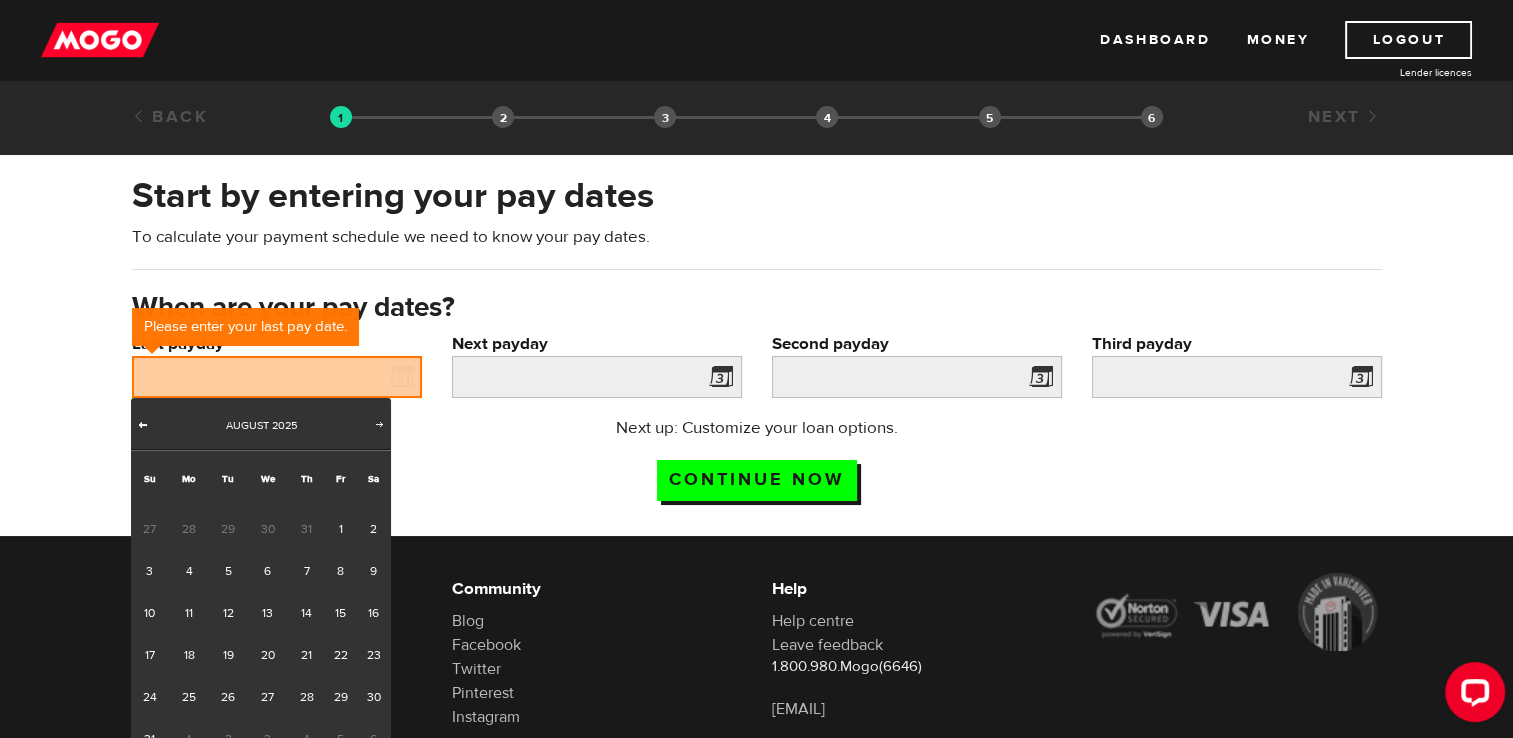 click on "Prev" at bounding box center (143, 424) 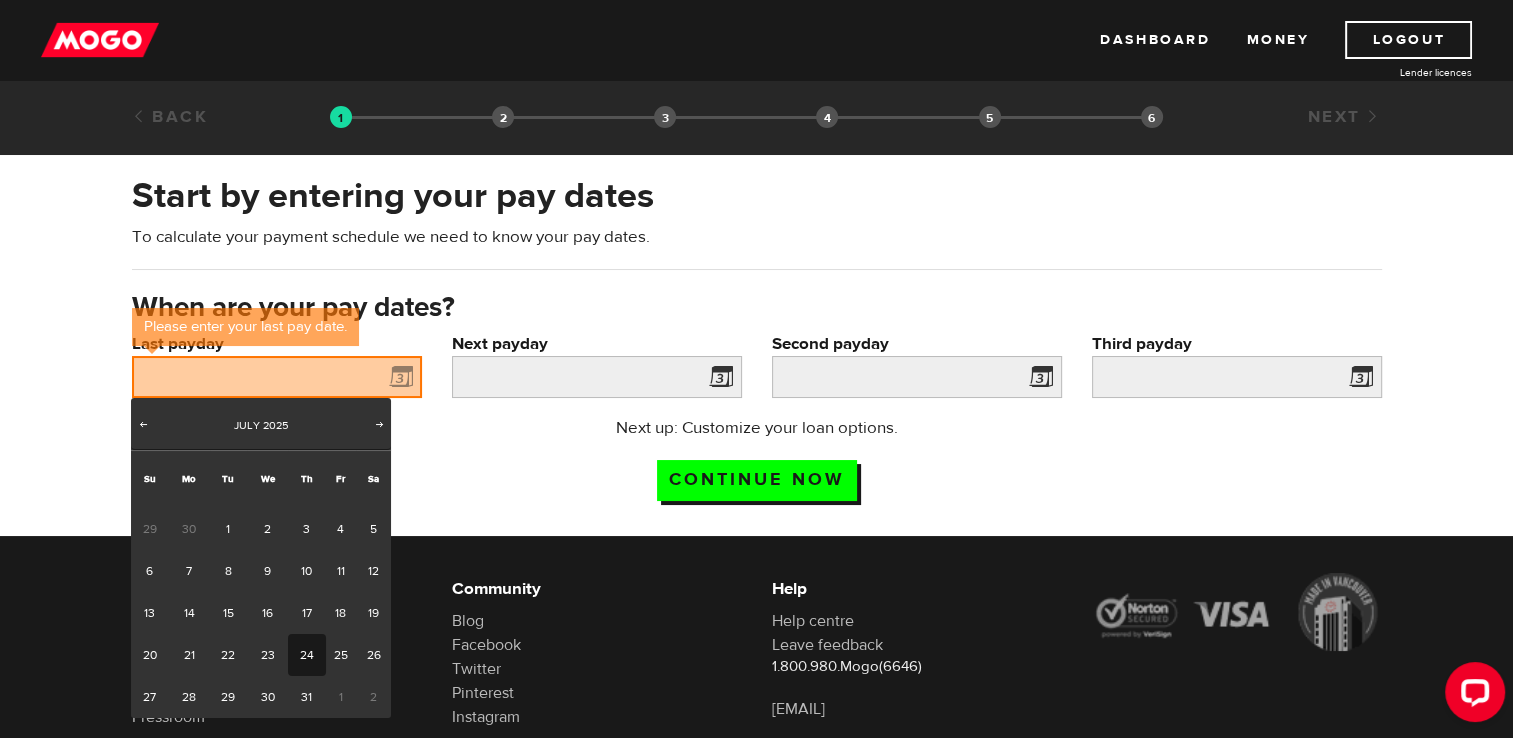click on "24" at bounding box center [306, 655] 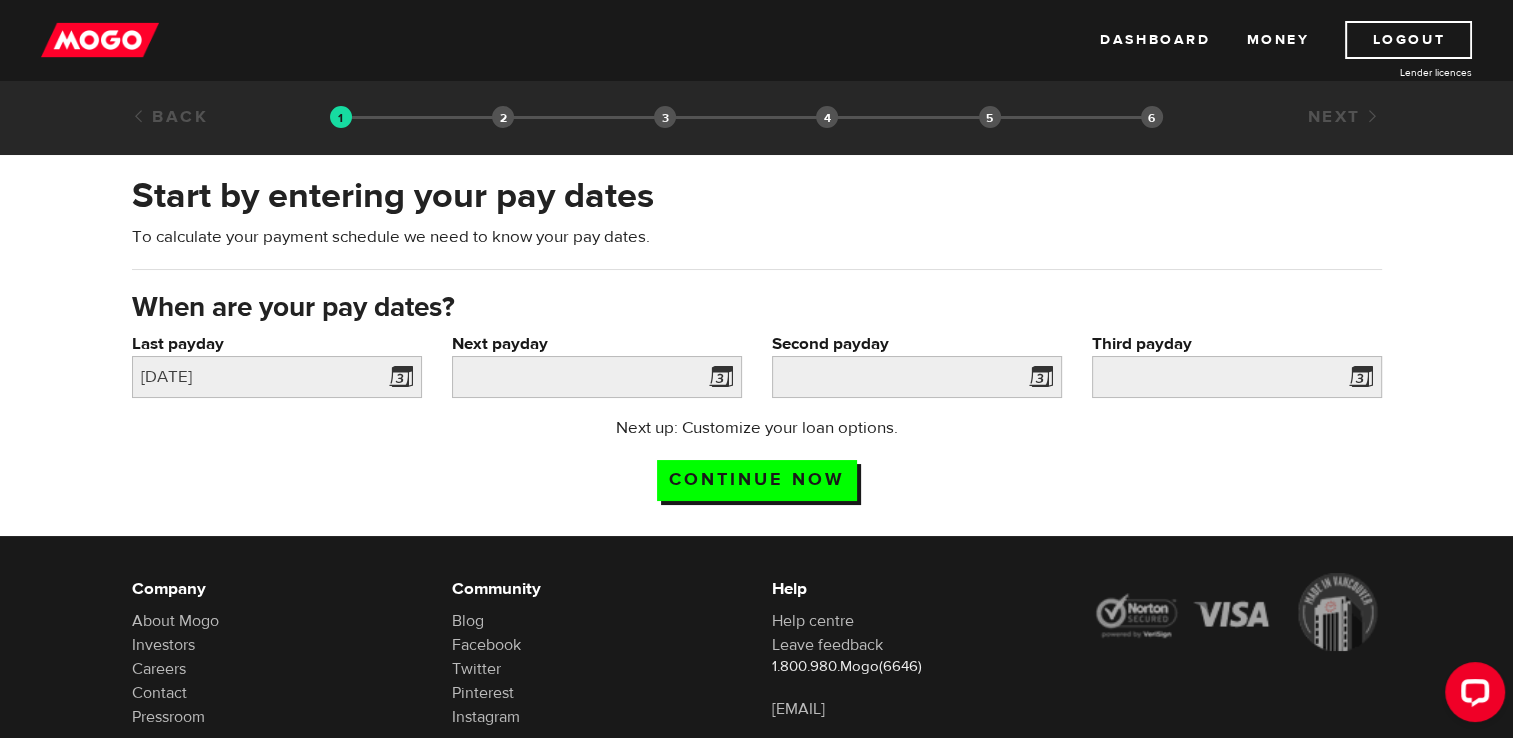 click at bounding box center (717, 380) 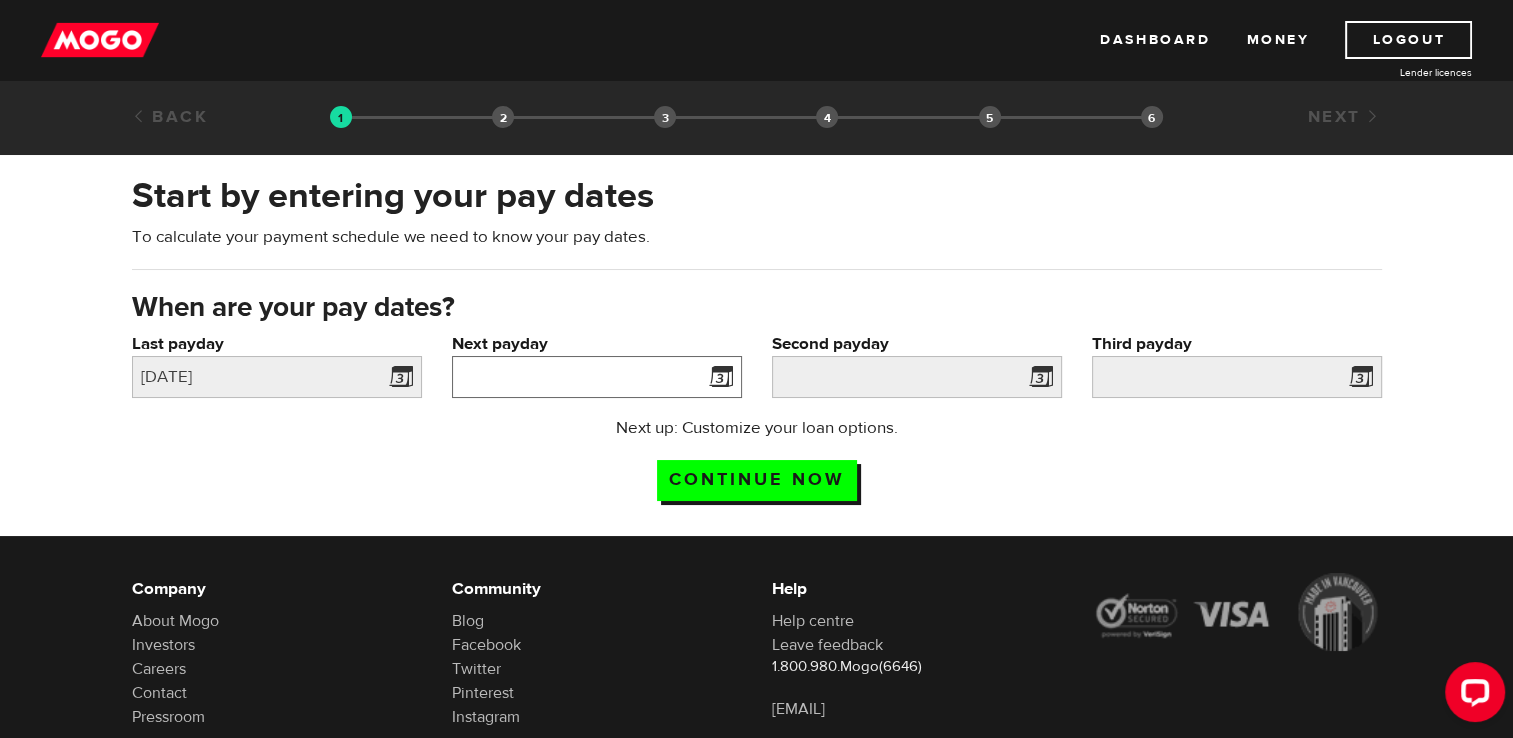 click on "Next payday" at bounding box center (597, 377) 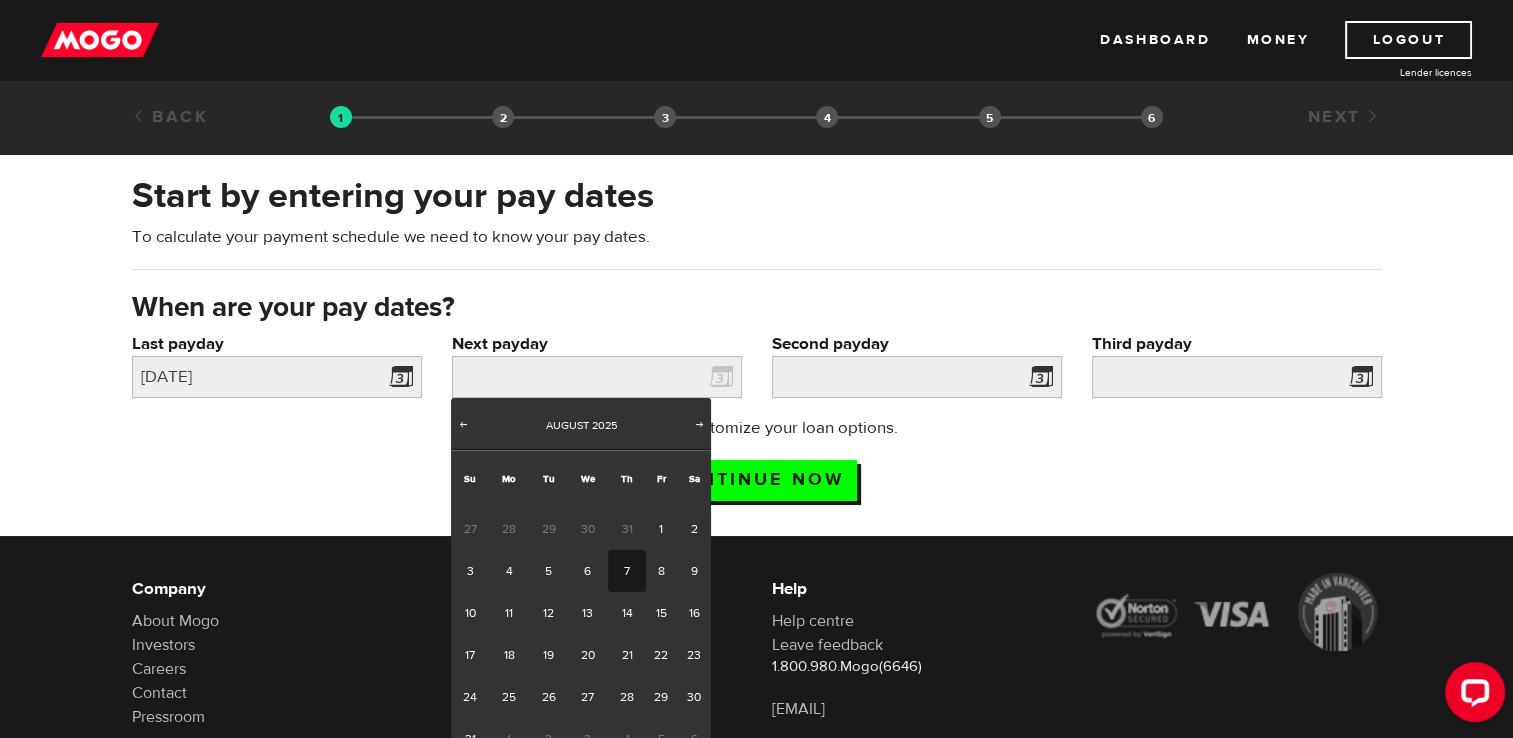 click on "7" at bounding box center [626, 571] 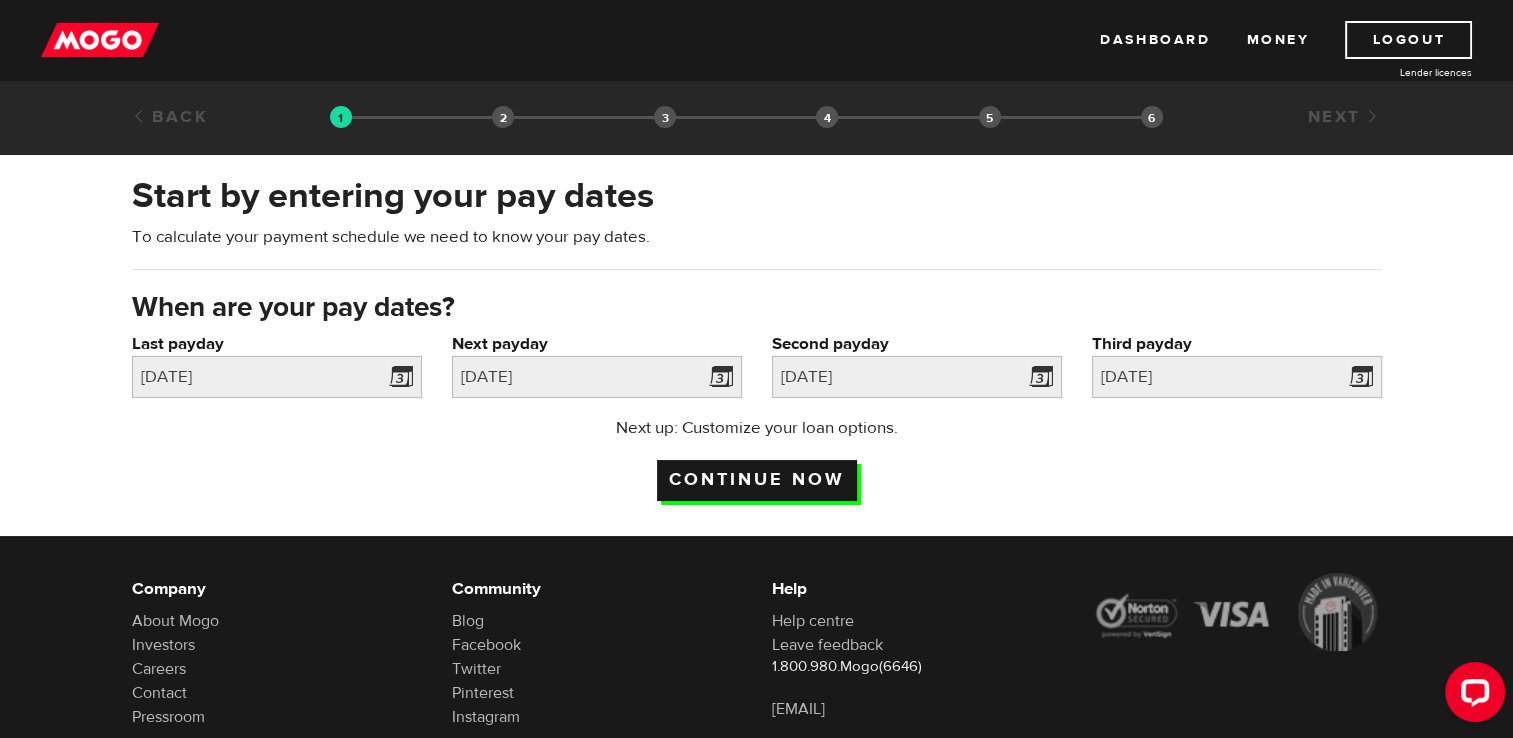 click on "Continue now" at bounding box center (757, 480) 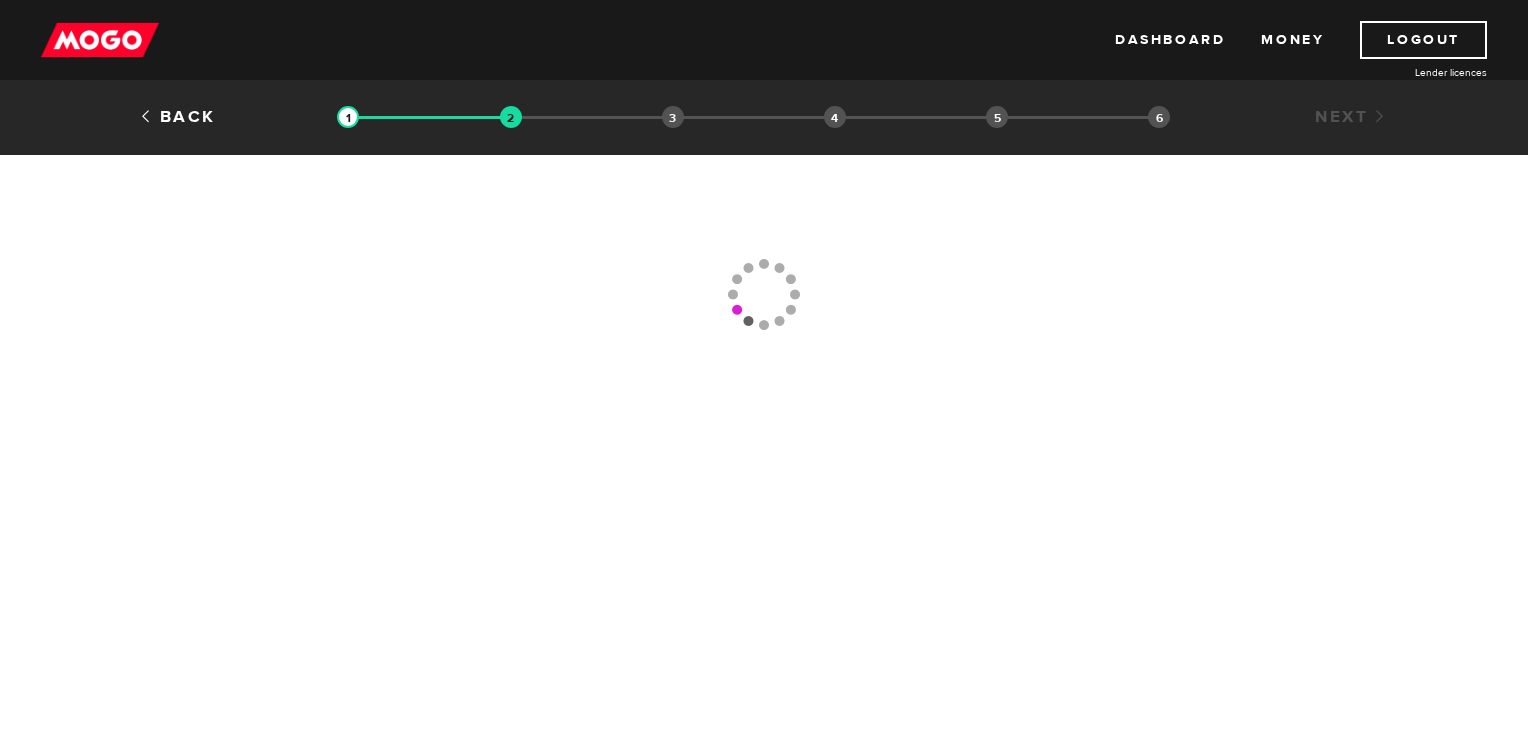 scroll, scrollTop: 0, scrollLeft: 0, axis: both 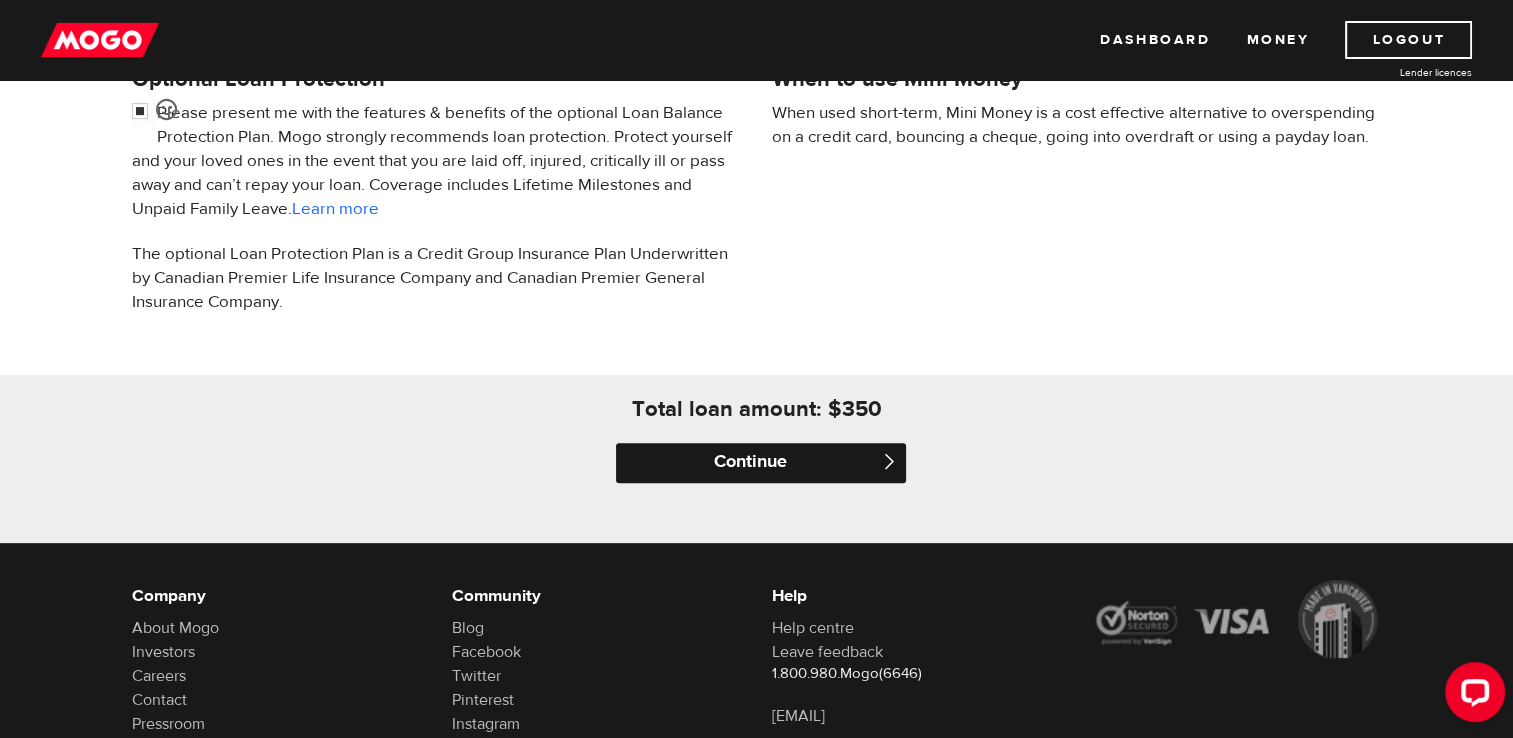 click on "Continue" at bounding box center [761, 463] 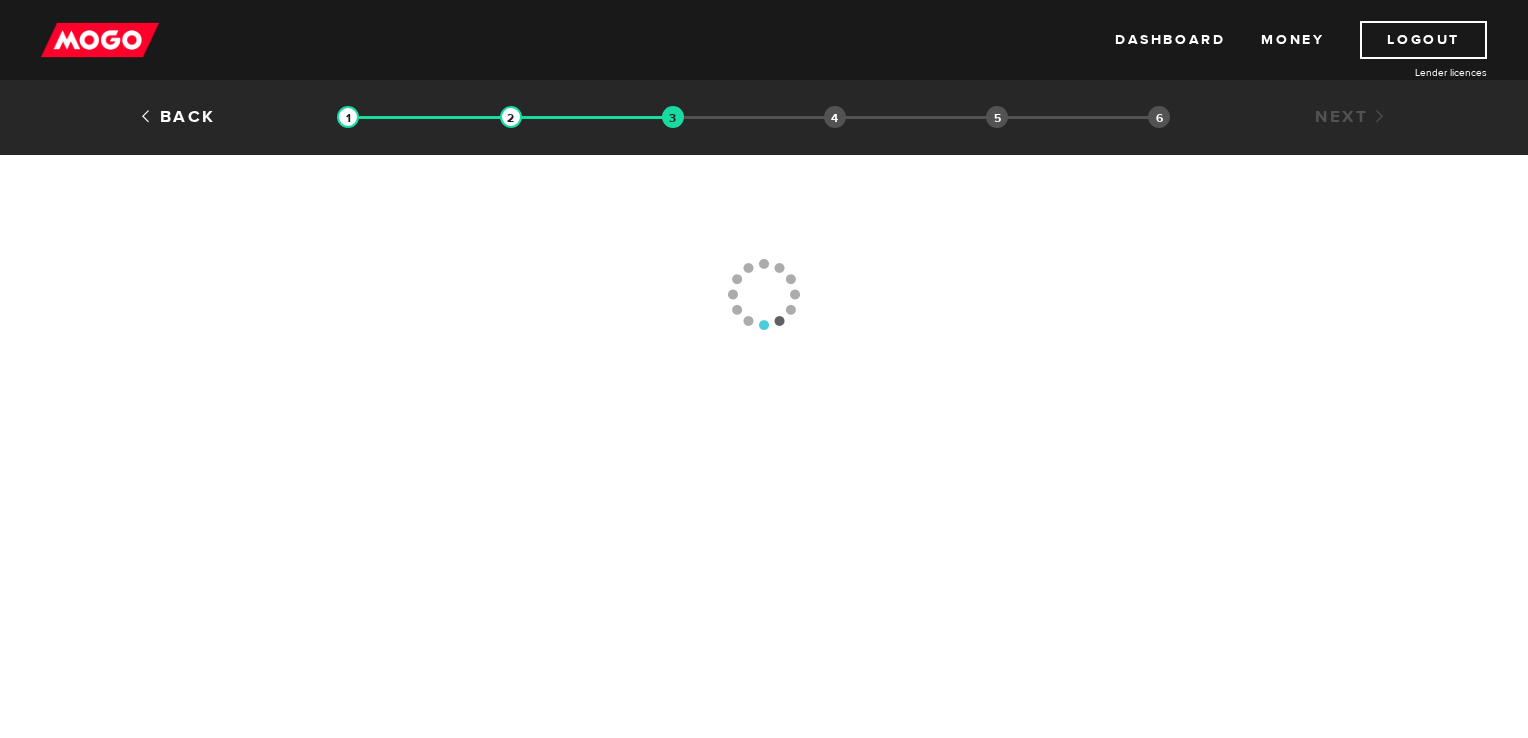 scroll, scrollTop: 0, scrollLeft: 0, axis: both 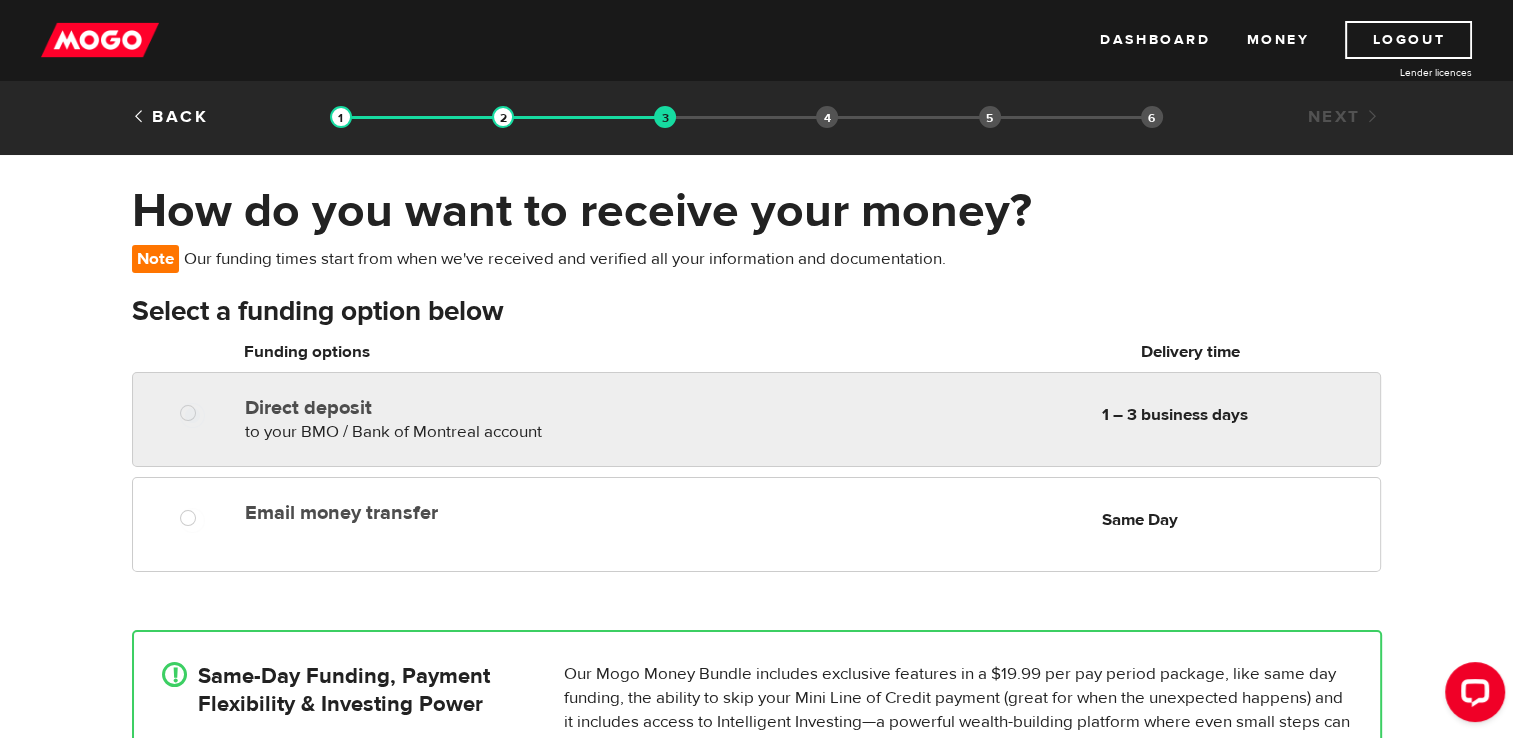 radio on "true" 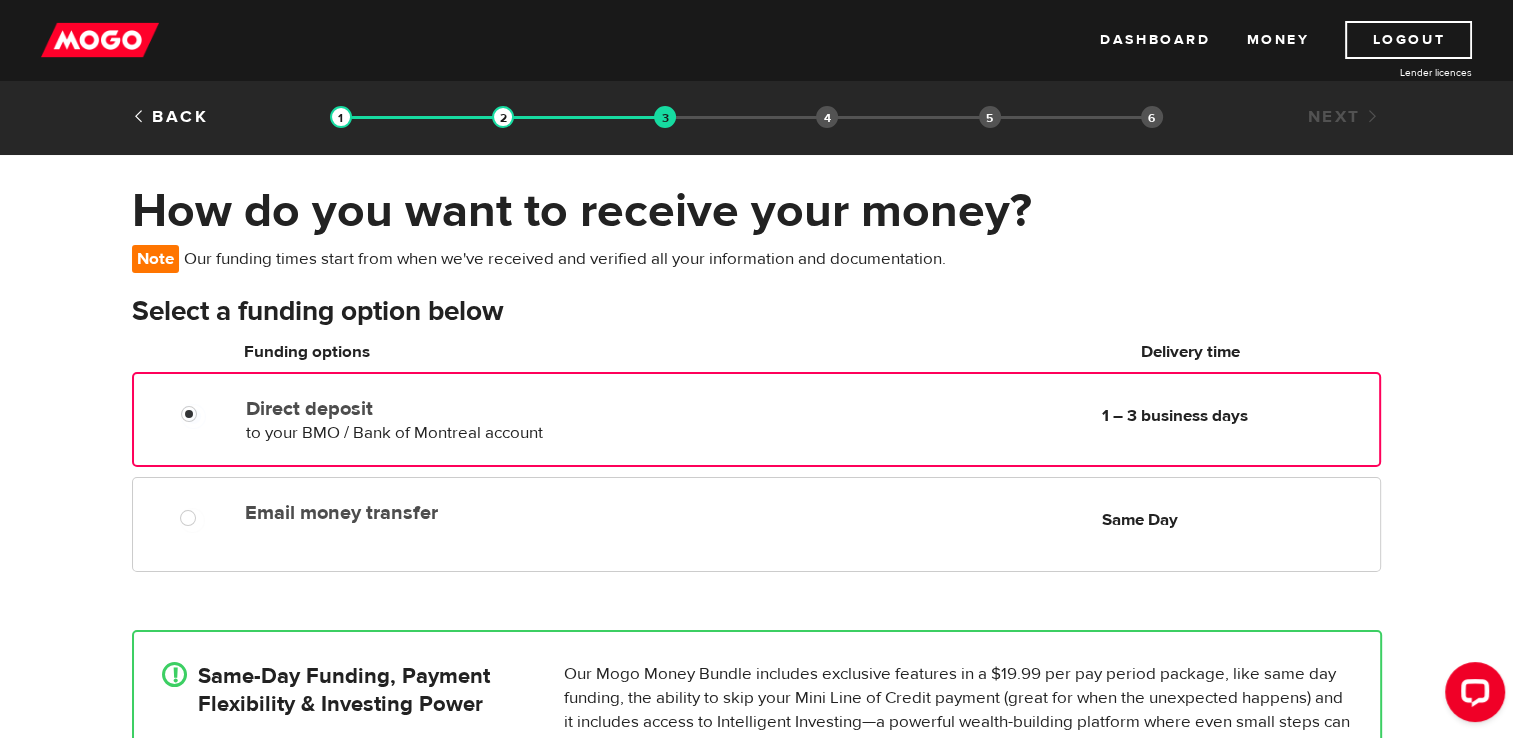 click on "Direct deposit" at bounding box center [475, 409] 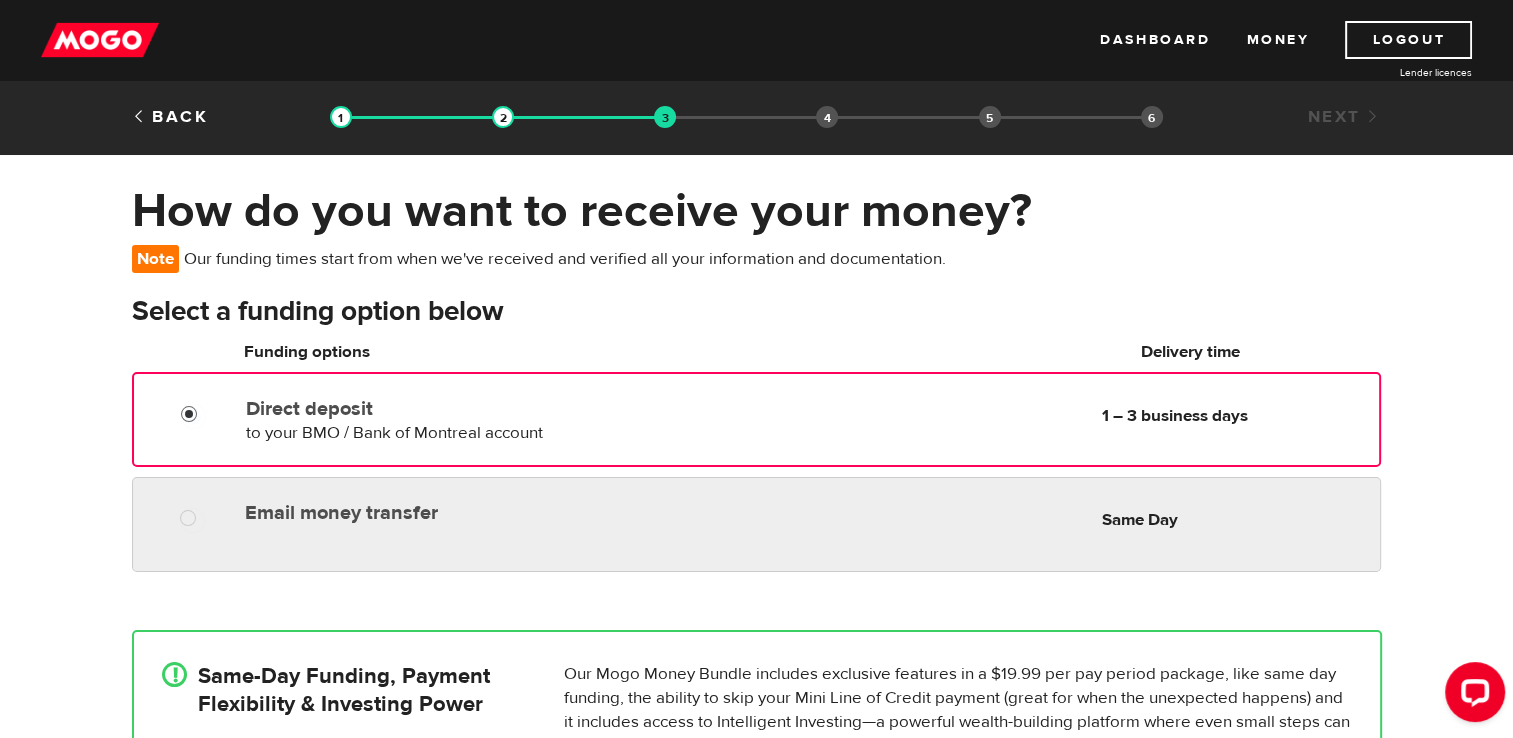 radio on "true" 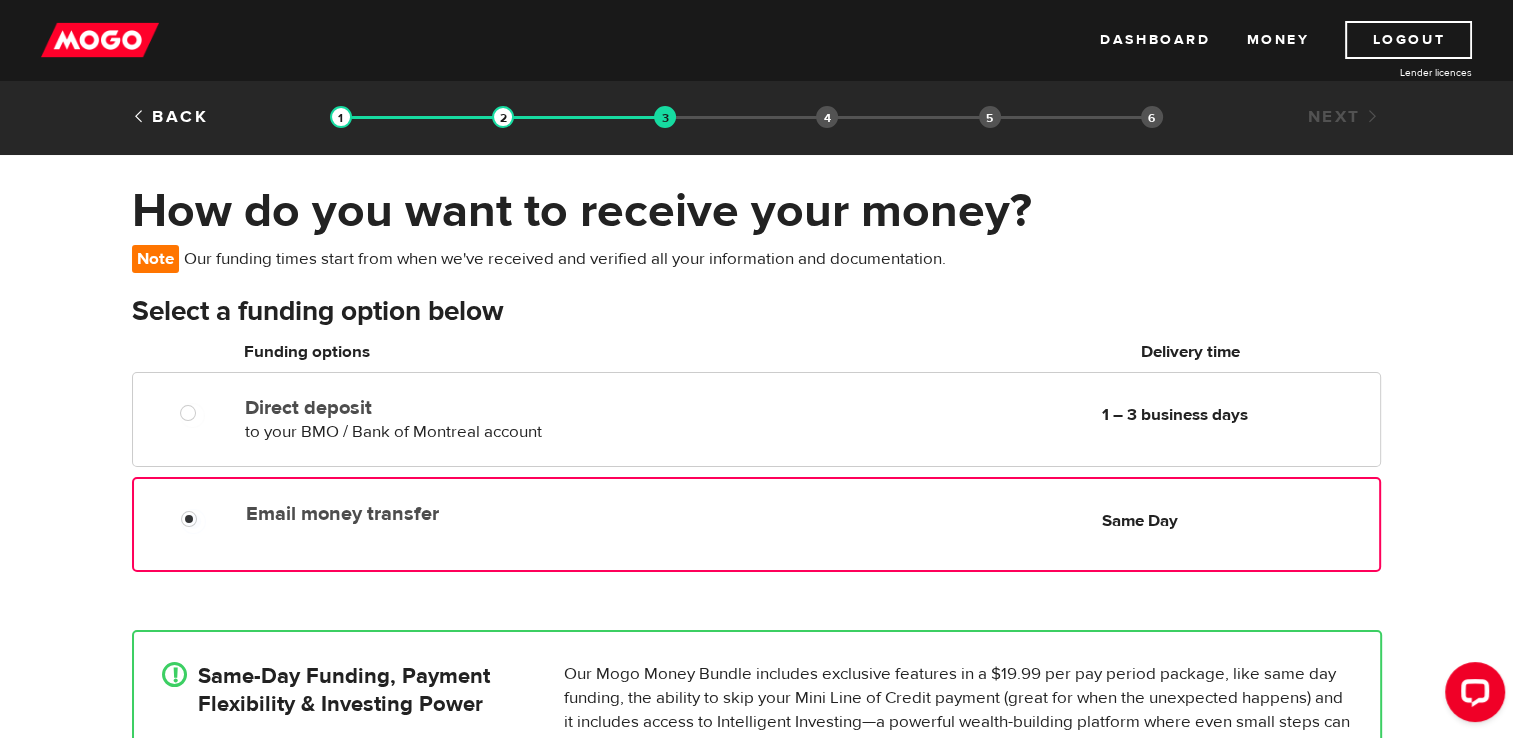 click on "Email money transfer Delivery in  Same Day" at bounding box center (475, 510) 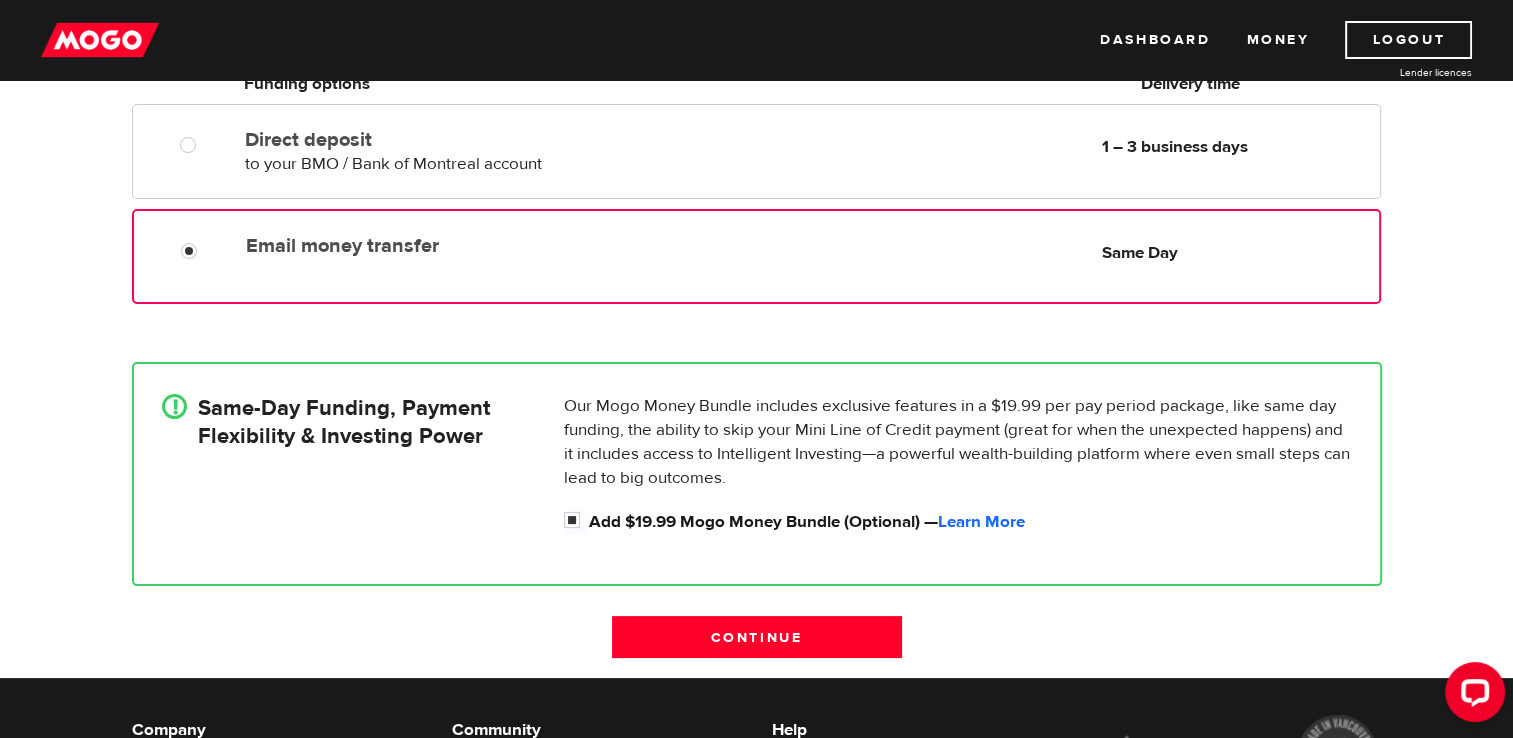 scroll, scrollTop: 271, scrollLeft: 0, axis: vertical 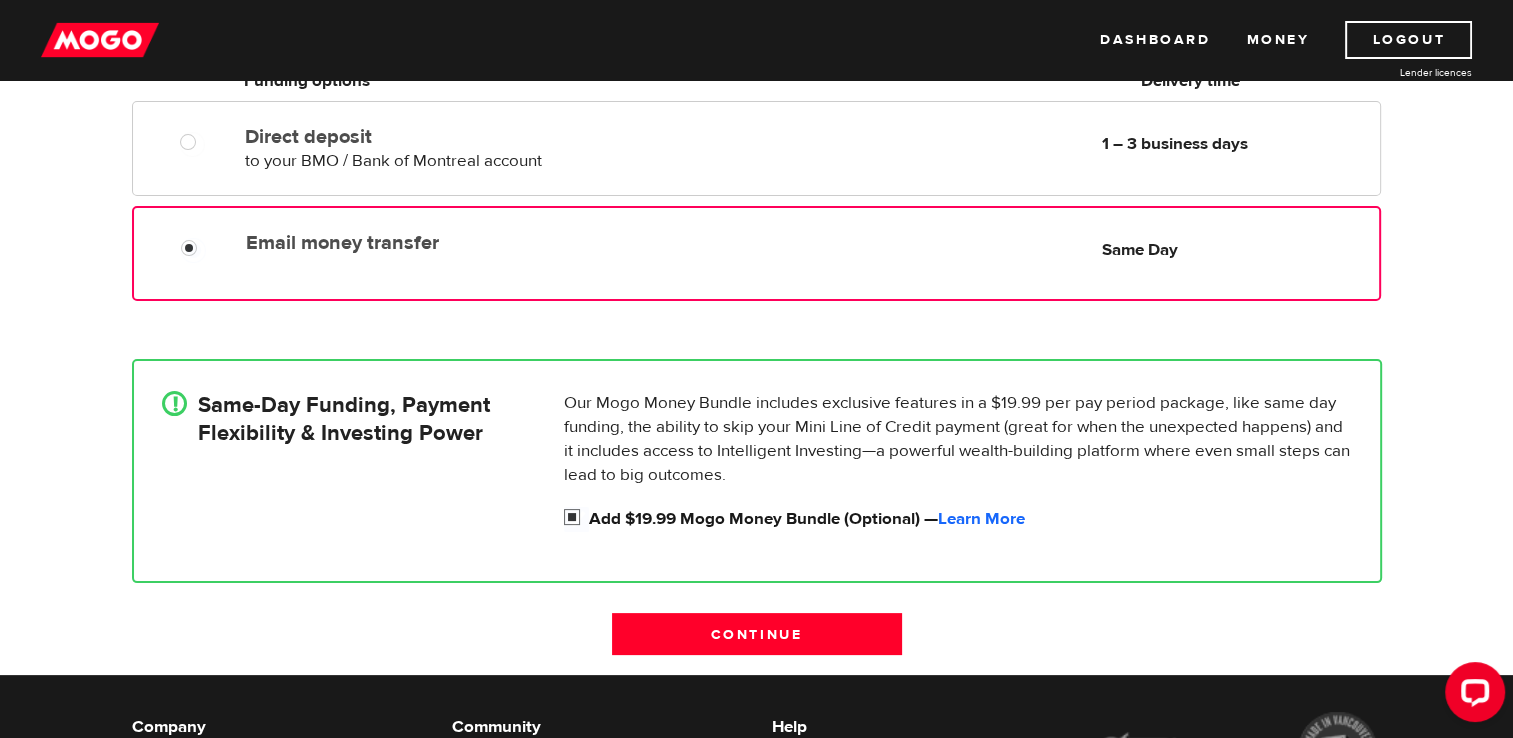 click on "Add $19.99 Mogo Money Bundle (Optional) —  Learn More" at bounding box center [576, 519] 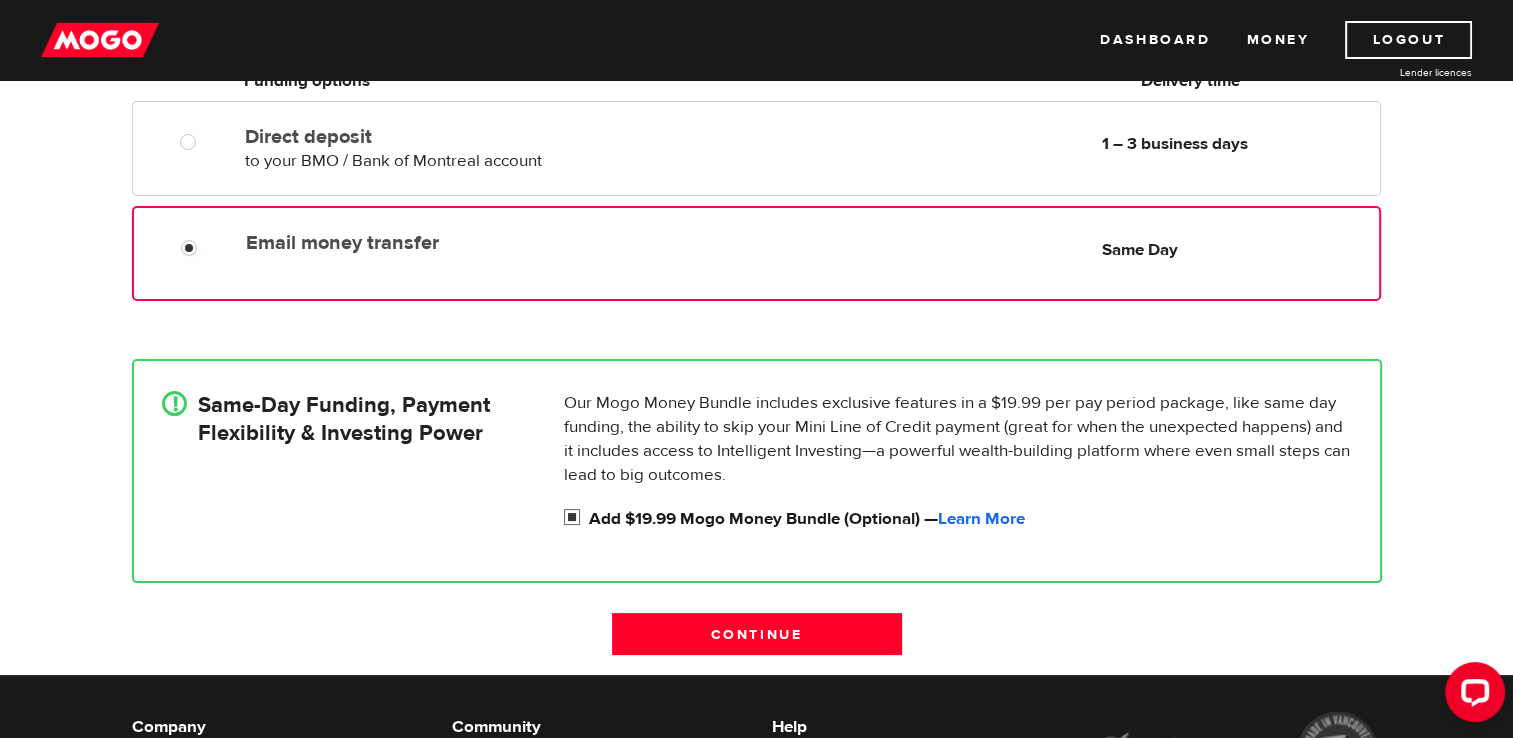 radio on "false" 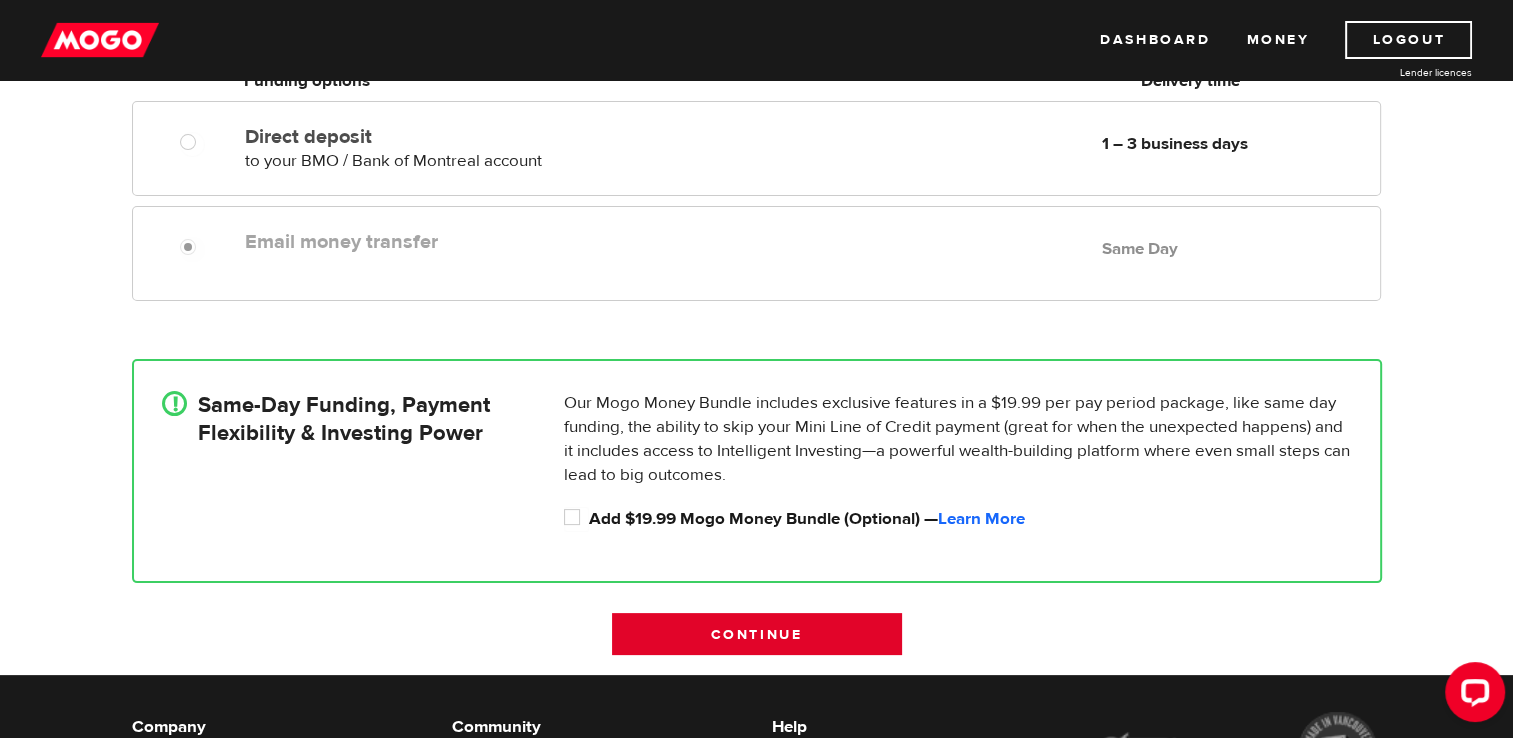 click on "Continue" at bounding box center [757, 634] 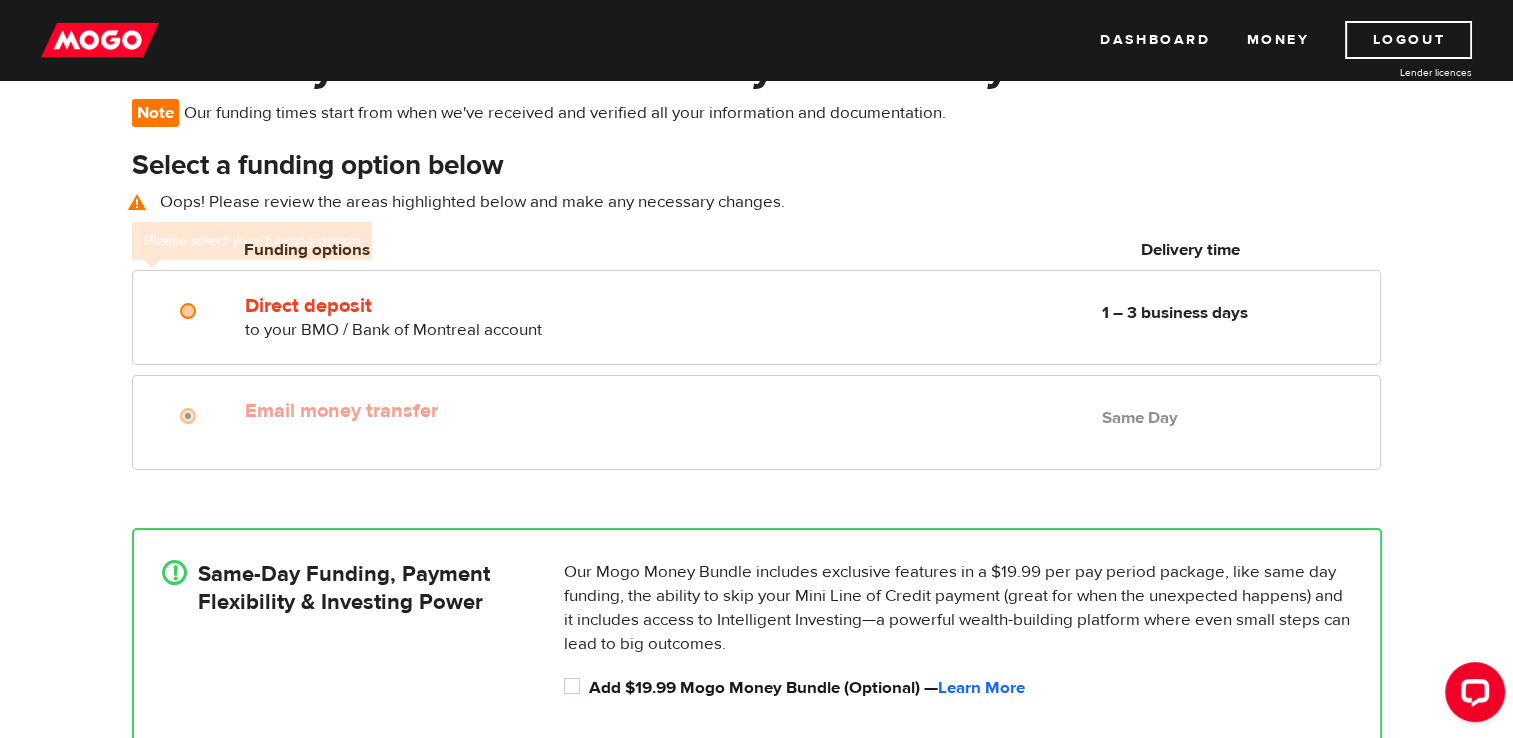 scroll, scrollTop: 144, scrollLeft: 0, axis: vertical 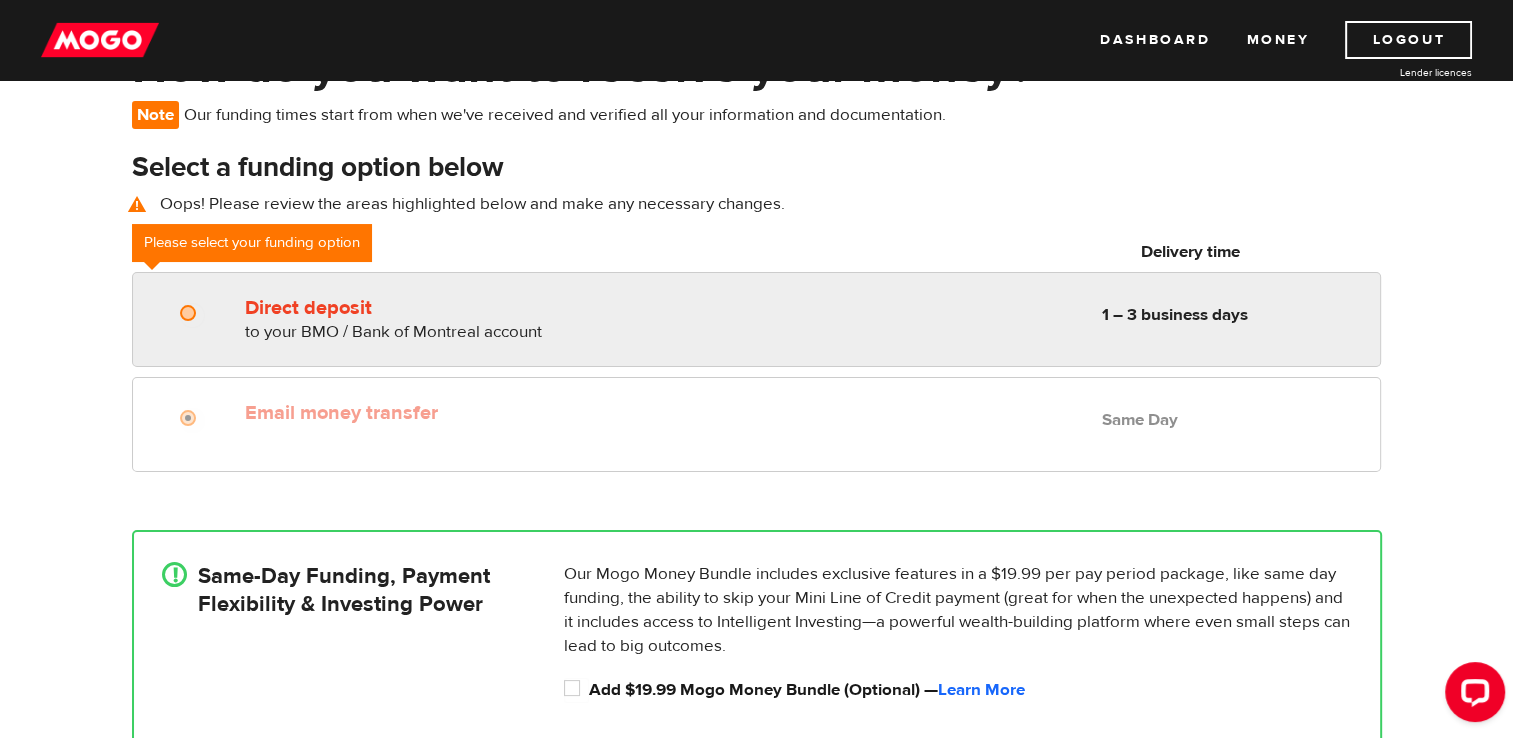 radio on "true" 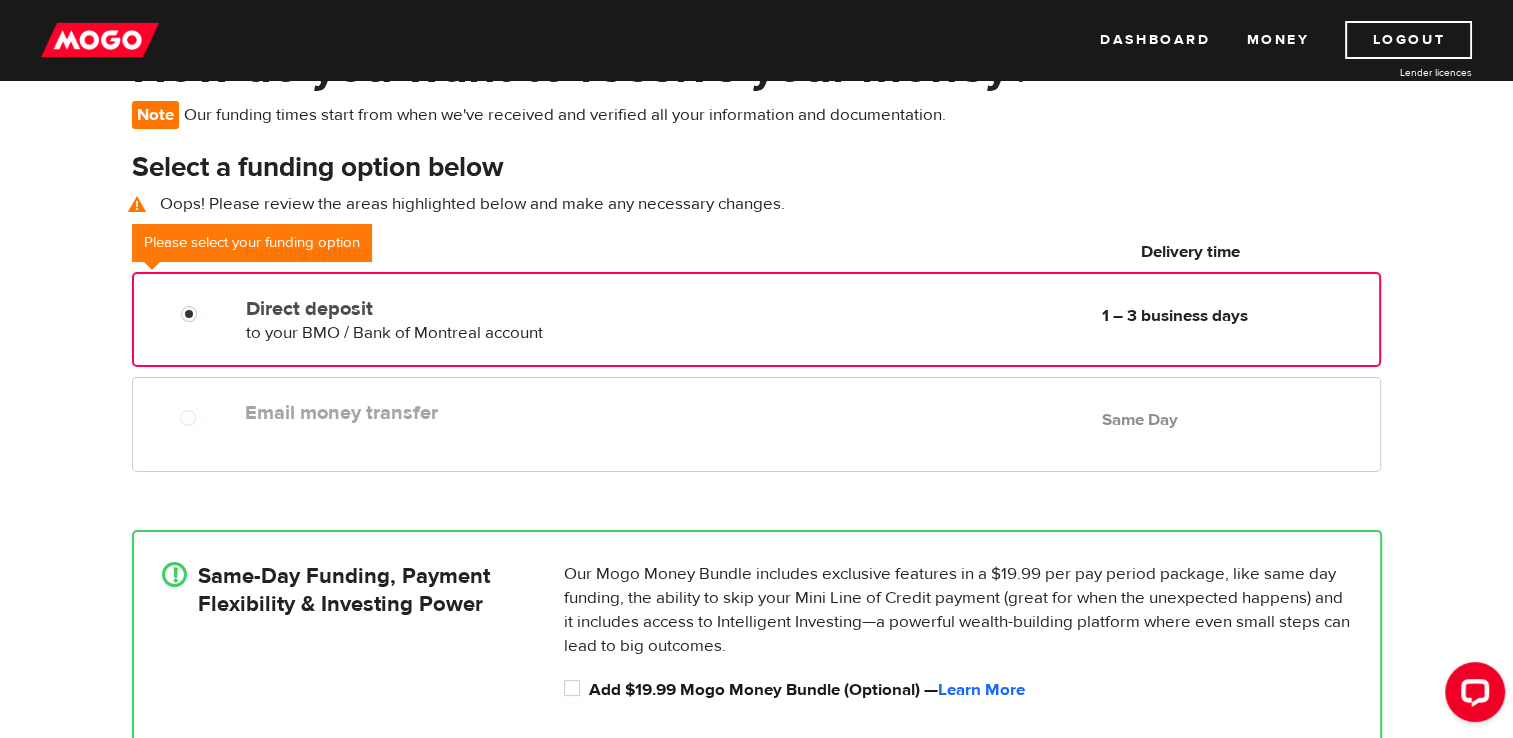 click on "Direct deposit to your BMO / Bank of Montreal account Delivery in  1 – 3 business days 1 – 3 business days" at bounding box center (756, 317) 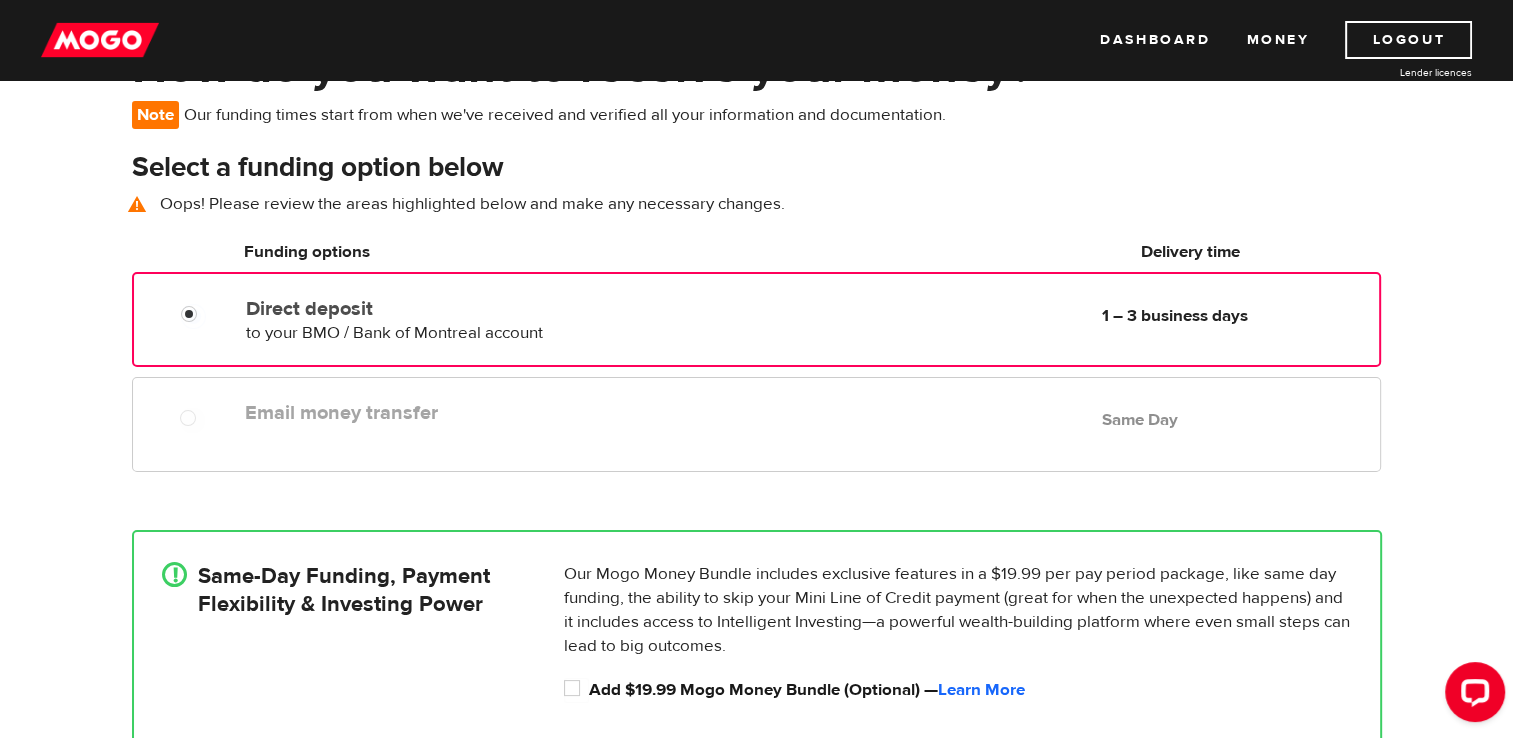 click at bounding box center (185, 413) 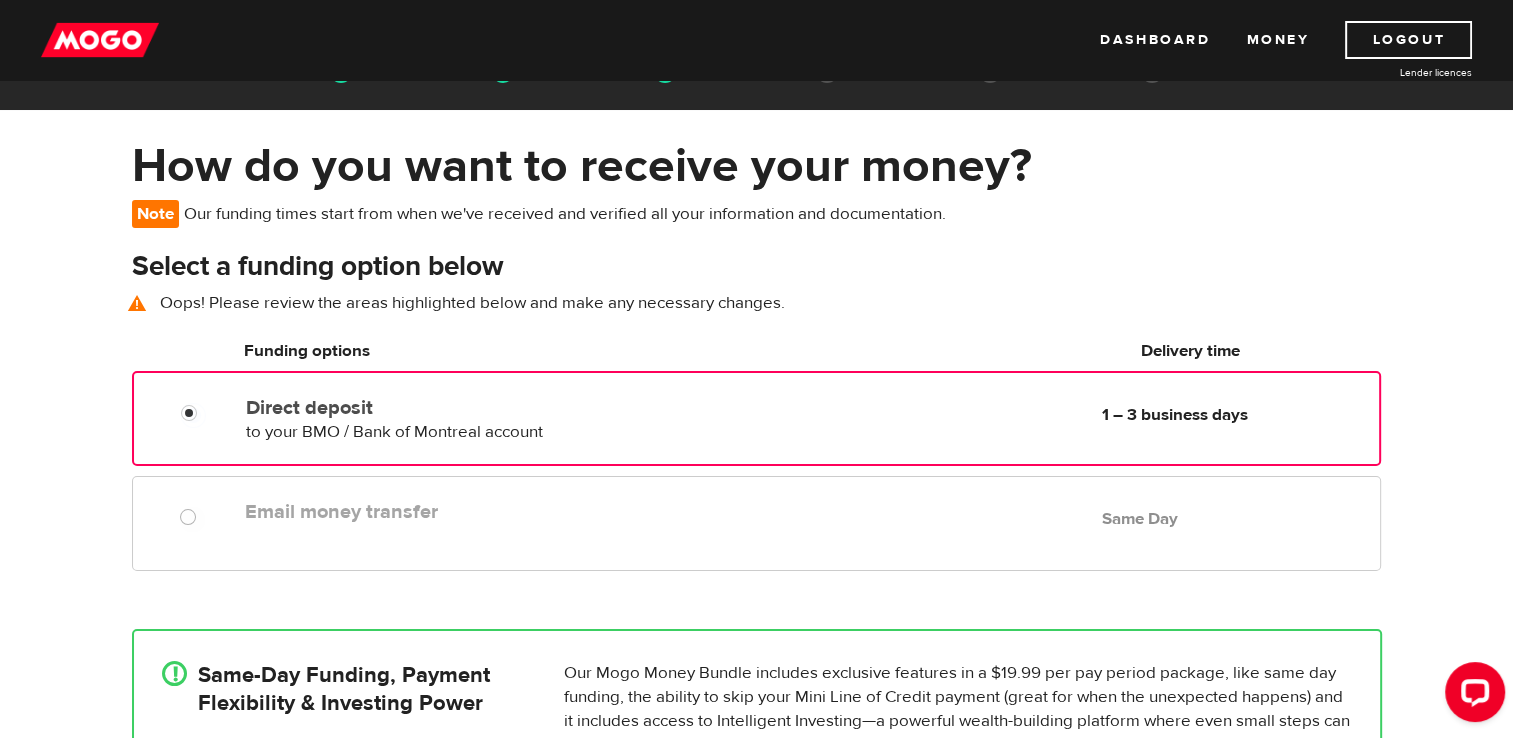 scroll, scrollTop: 44, scrollLeft: 0, axis: vertical 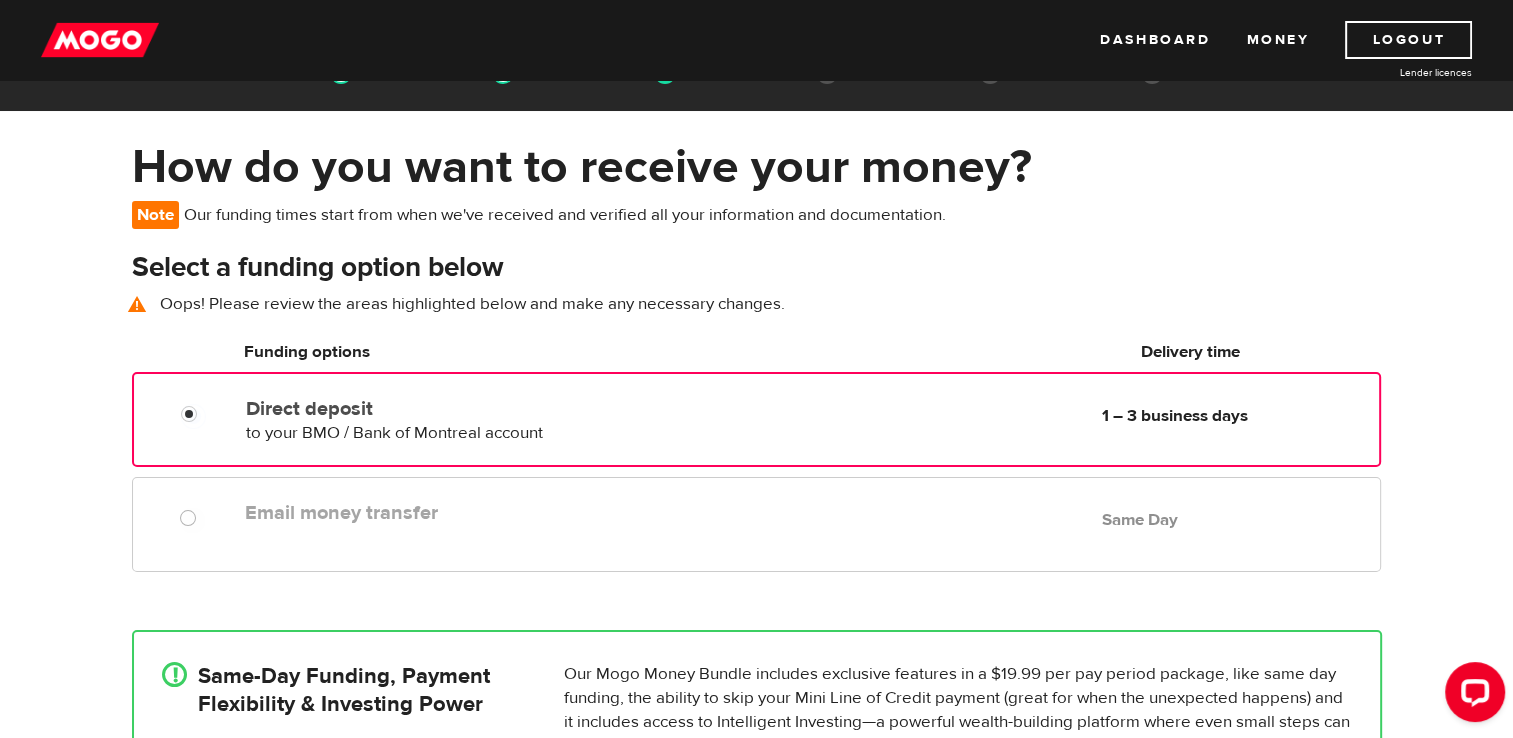 click at bounding box center [185, 513] 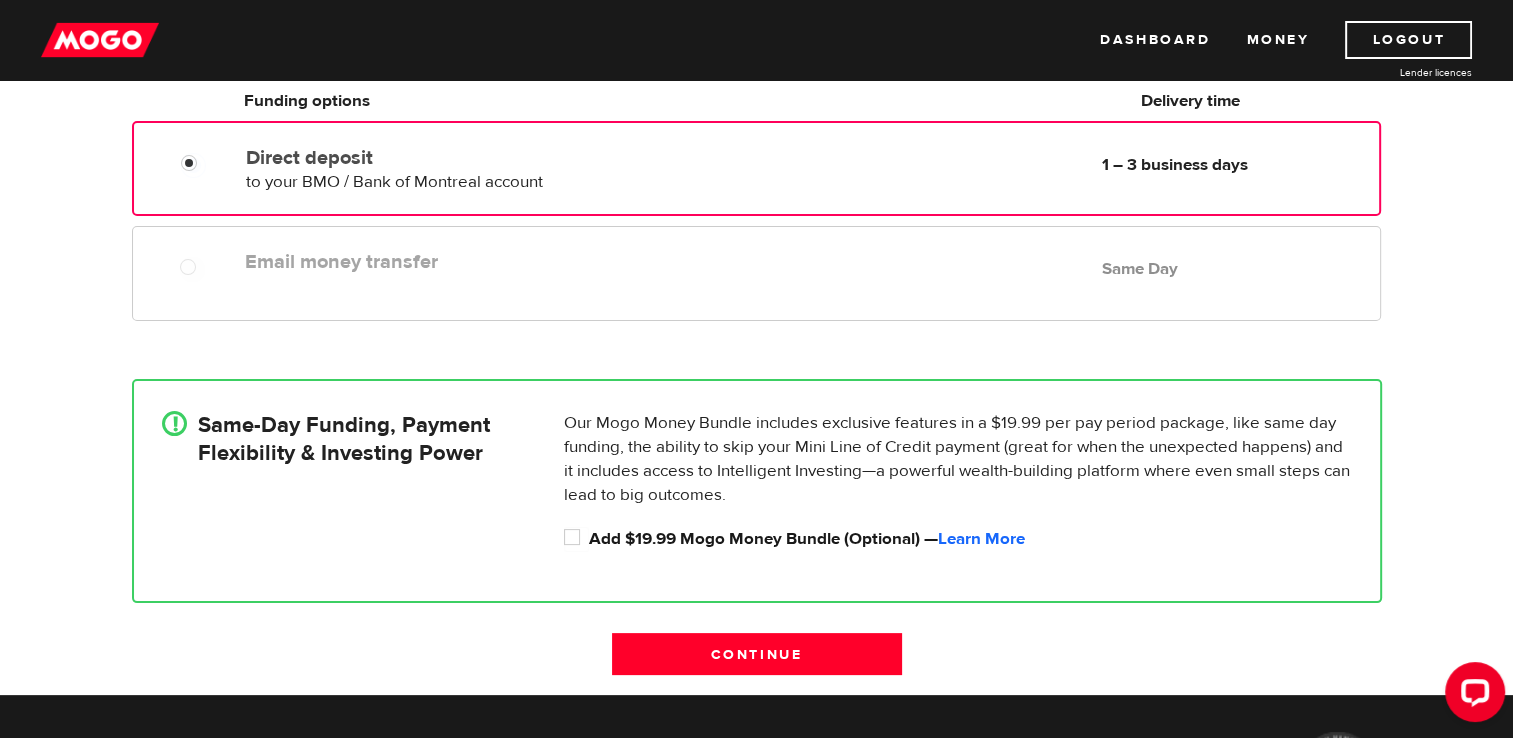 scroll, scrollTop: 296, scrollLeft: 0, axis: vertical 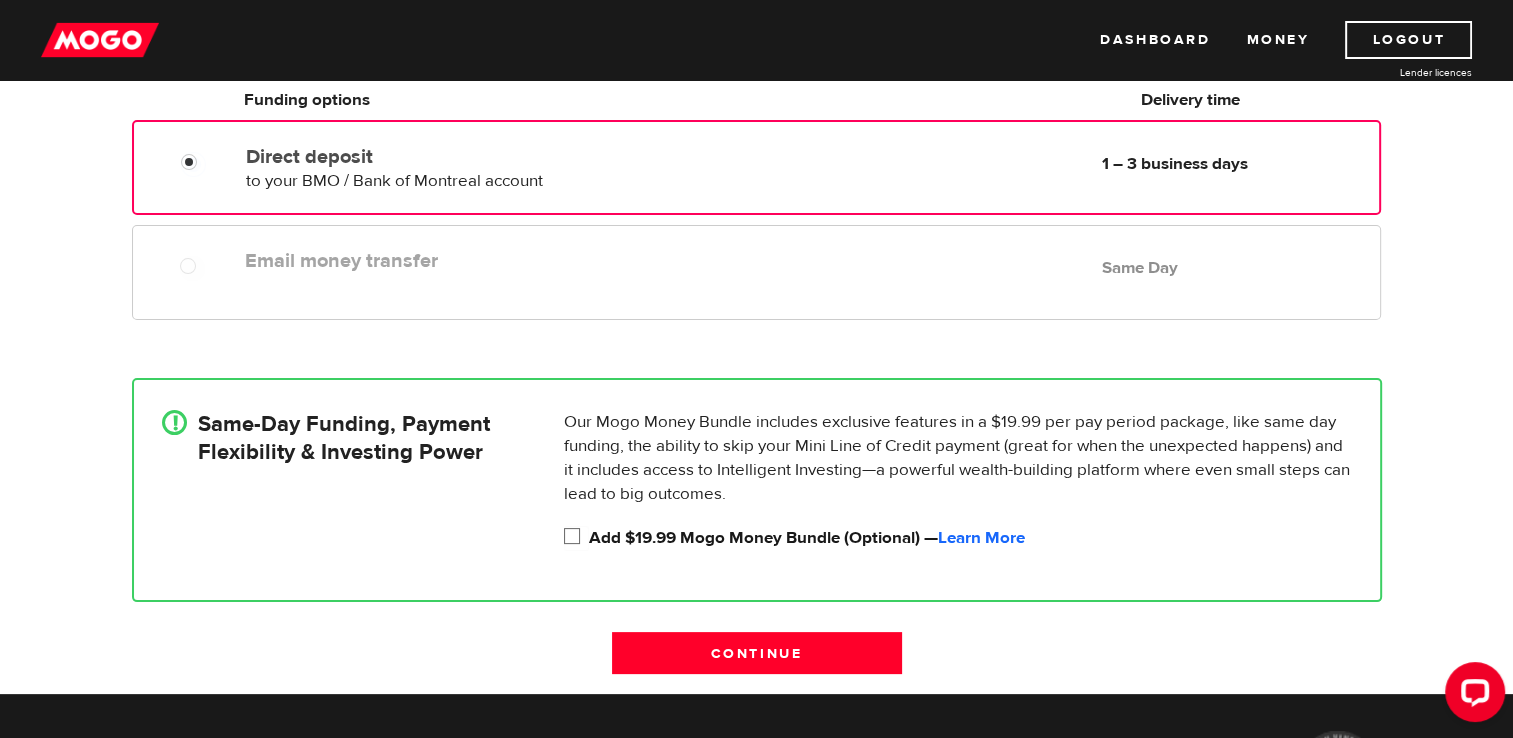 click on "Add $19.99 Mogo Money Bundle (Optional) —  Learn More" at bounding box center (576, 538) 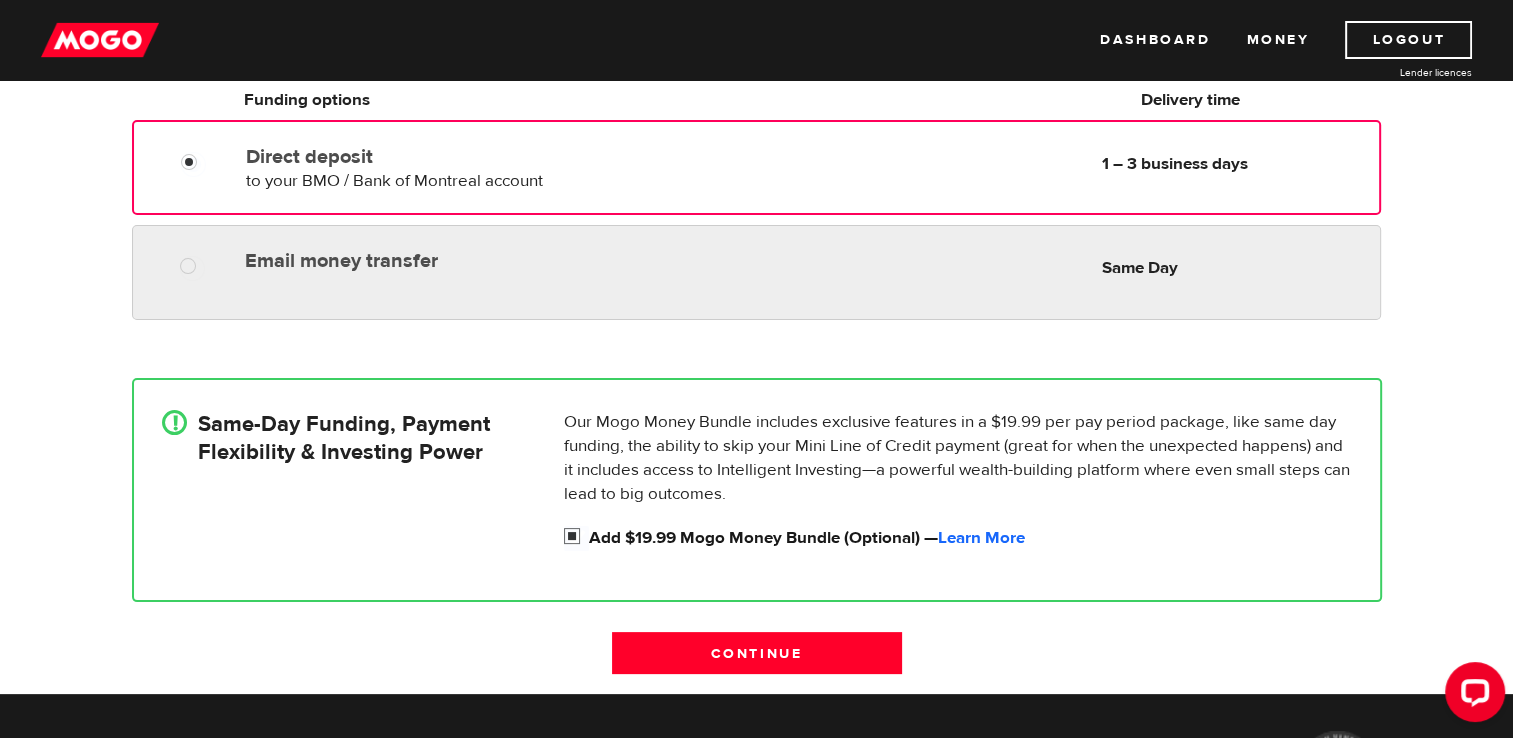 radio on "true" 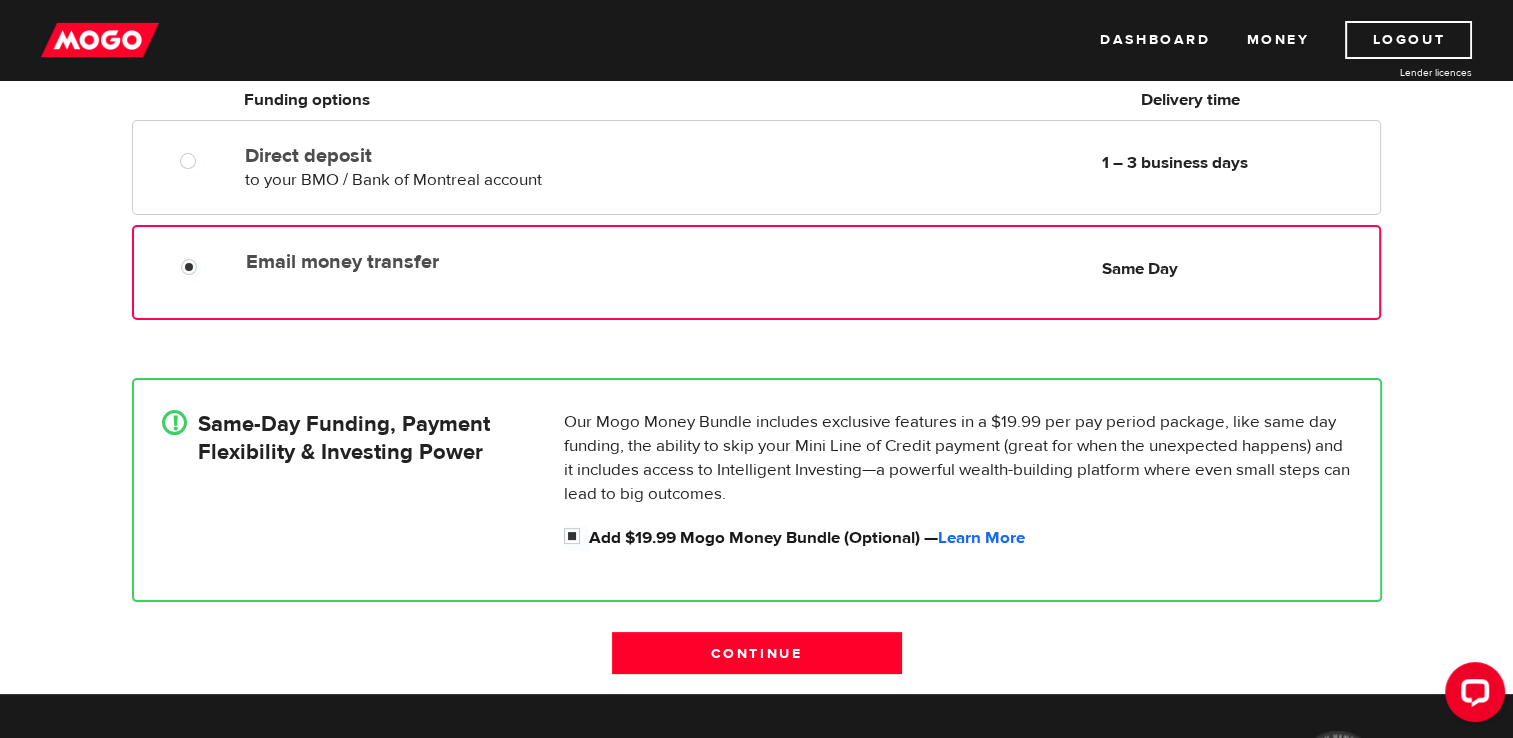 click on "Email money transfer Delivery in  Same Day Same Day" at bounding box center [756, 272] 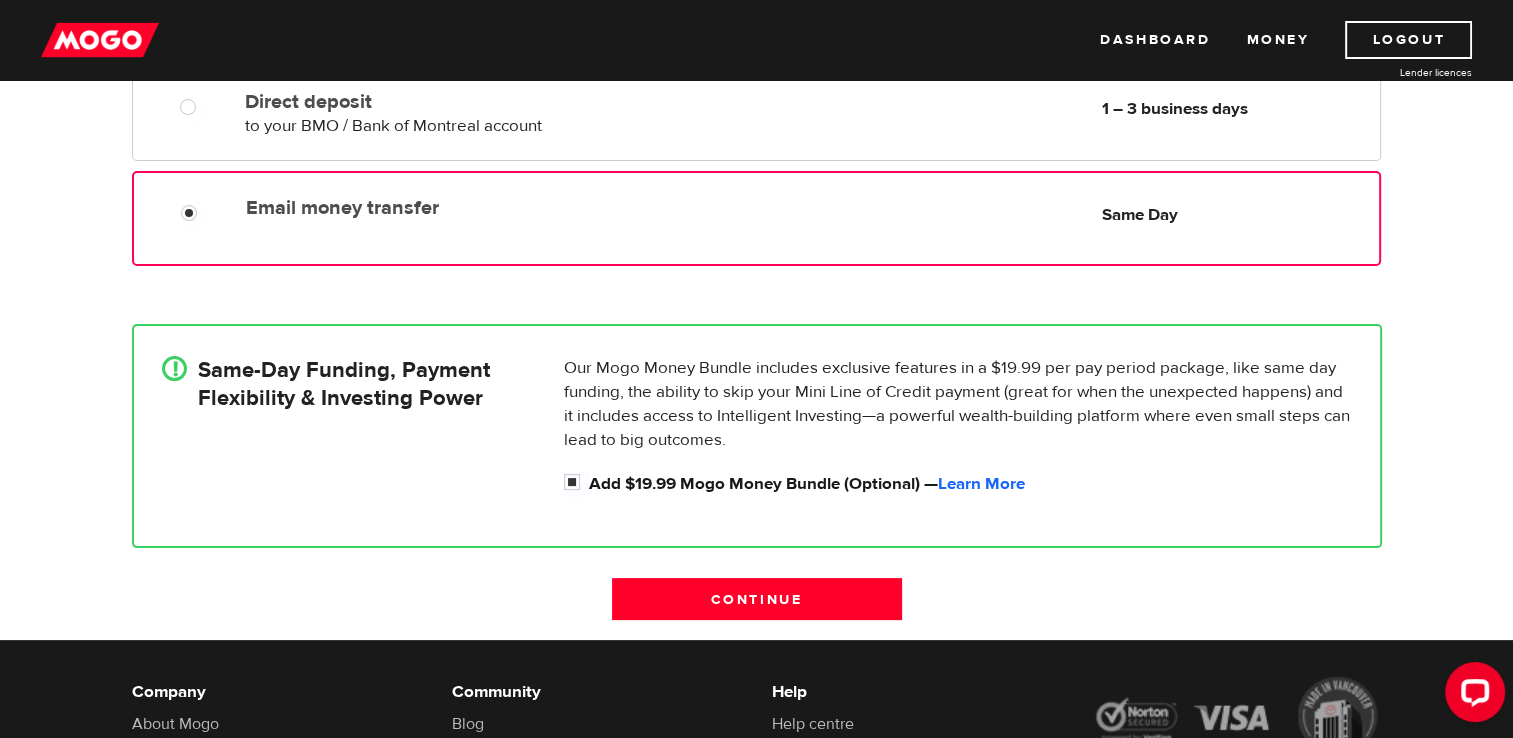 scroll, scrollTop: 351, scrollLeft: 0, axis: vertical 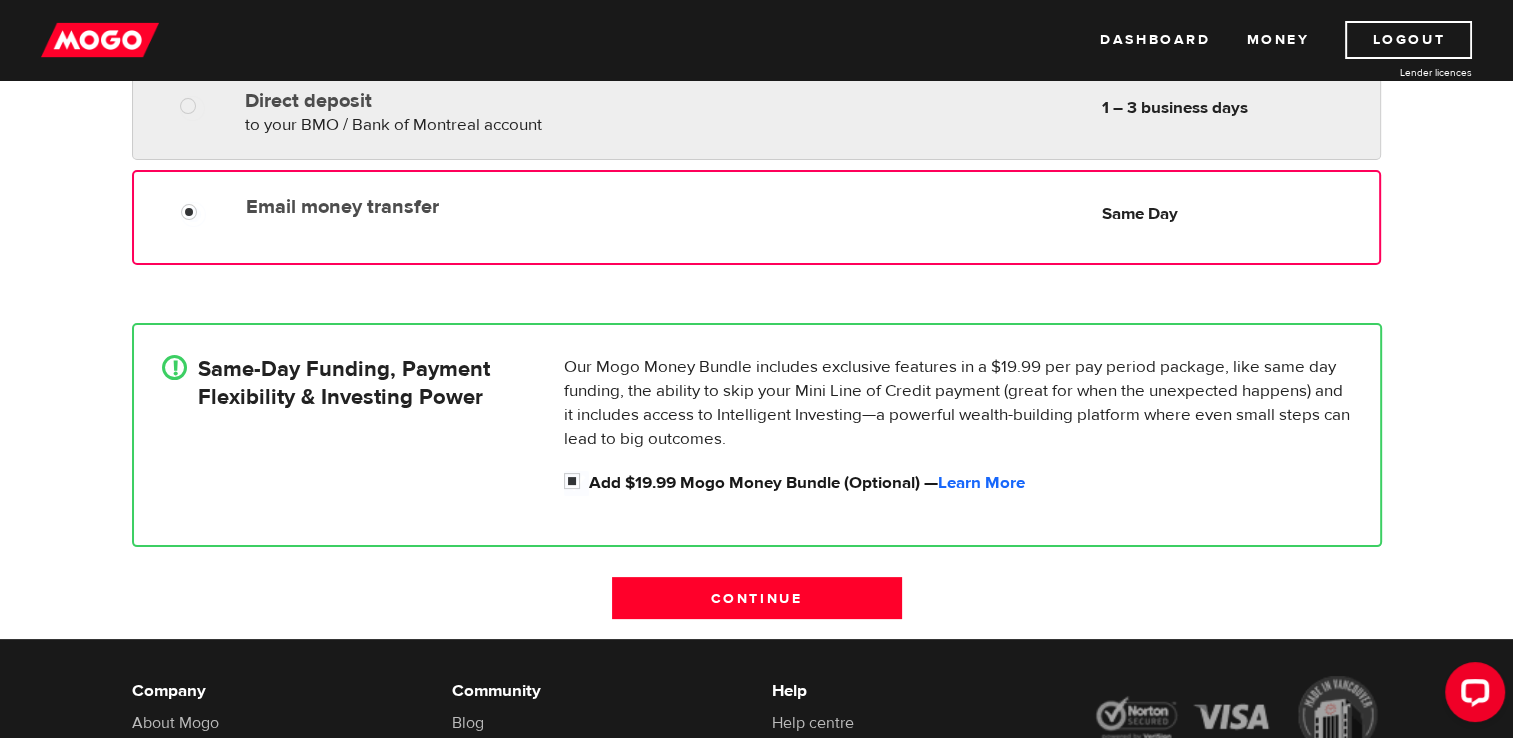 radio on "true" 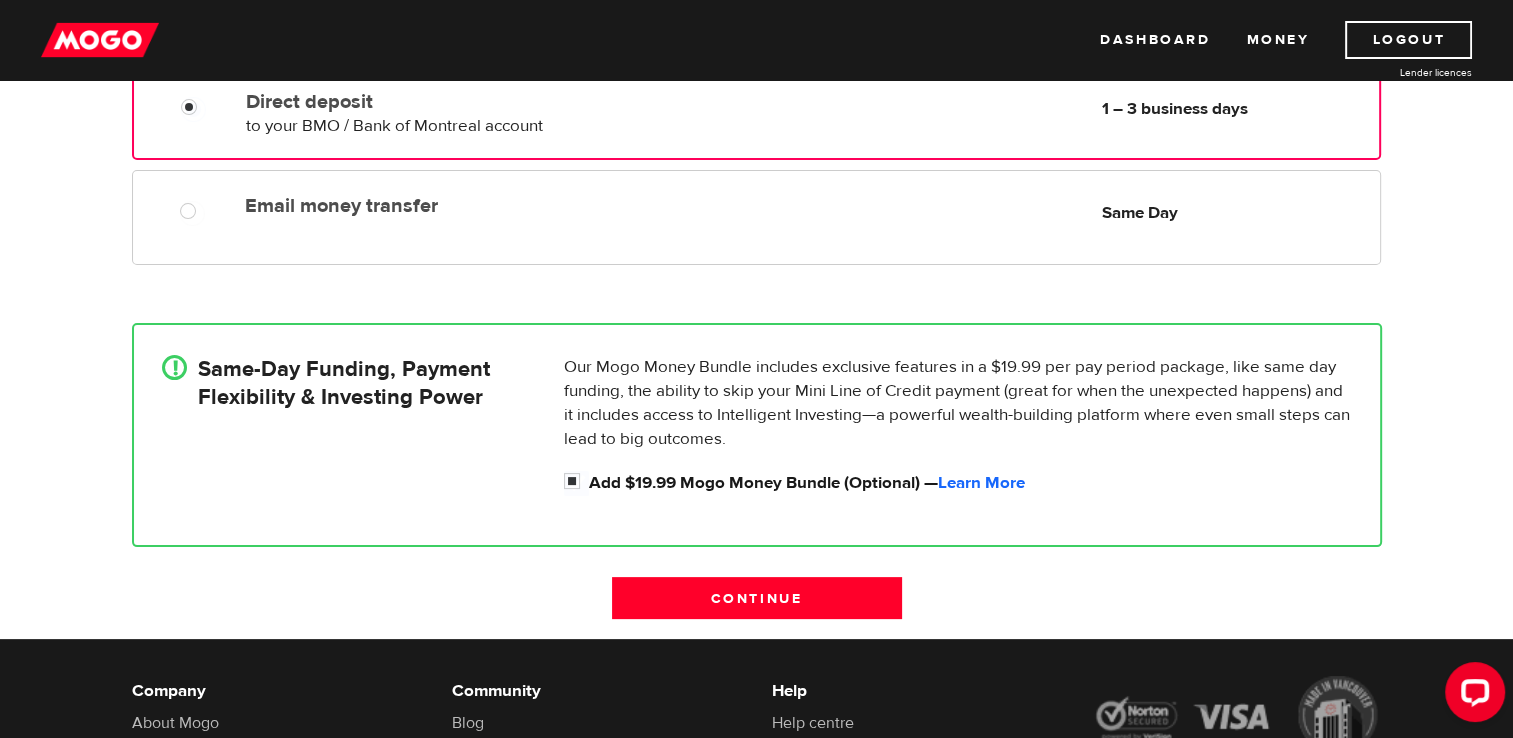 click on "to your BMO / Bank of Montreal account" at bounding box center [394, 126] 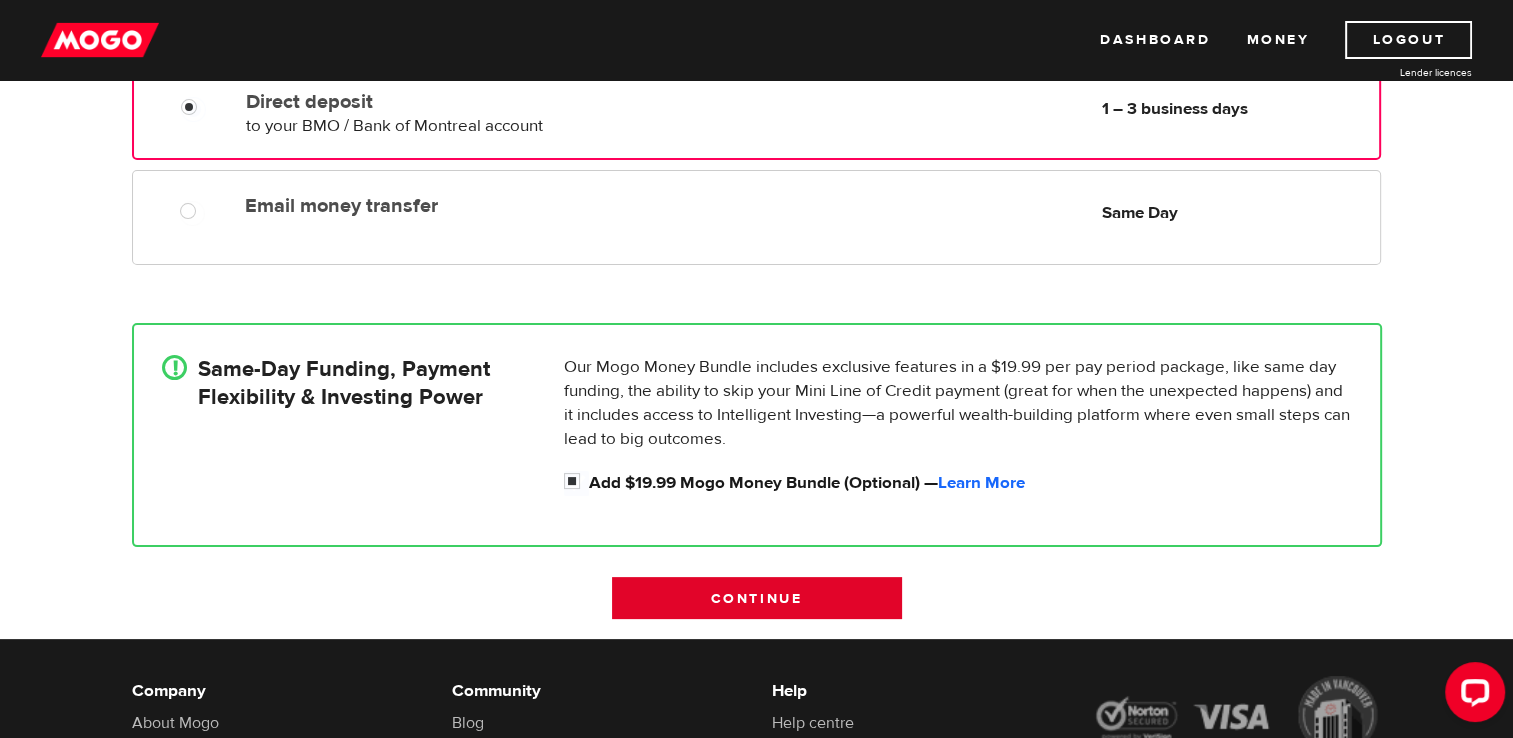 click on "Continue" at bounding box center [757, 598] 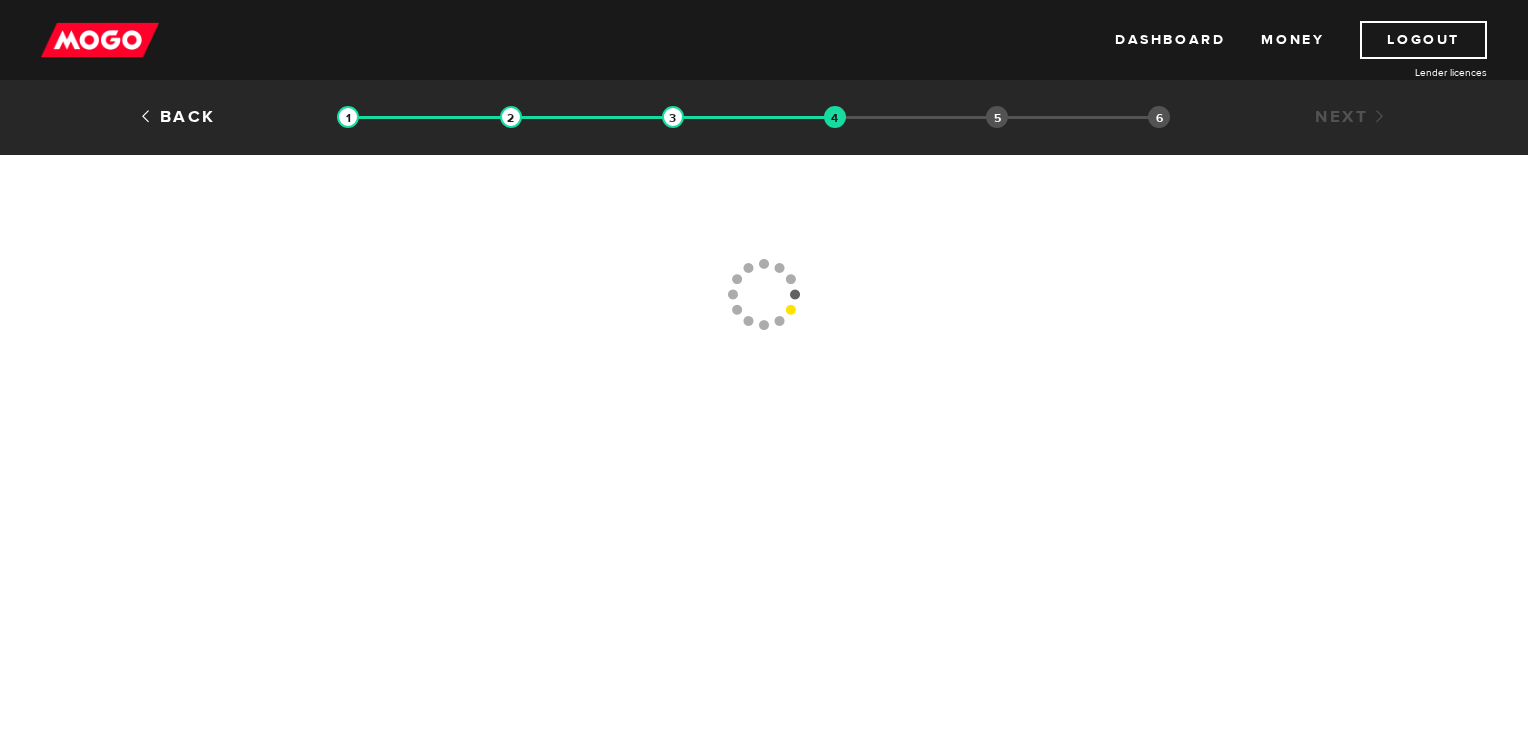 scroll, scrollTop: 0, scrollLeft: 0, axis: both 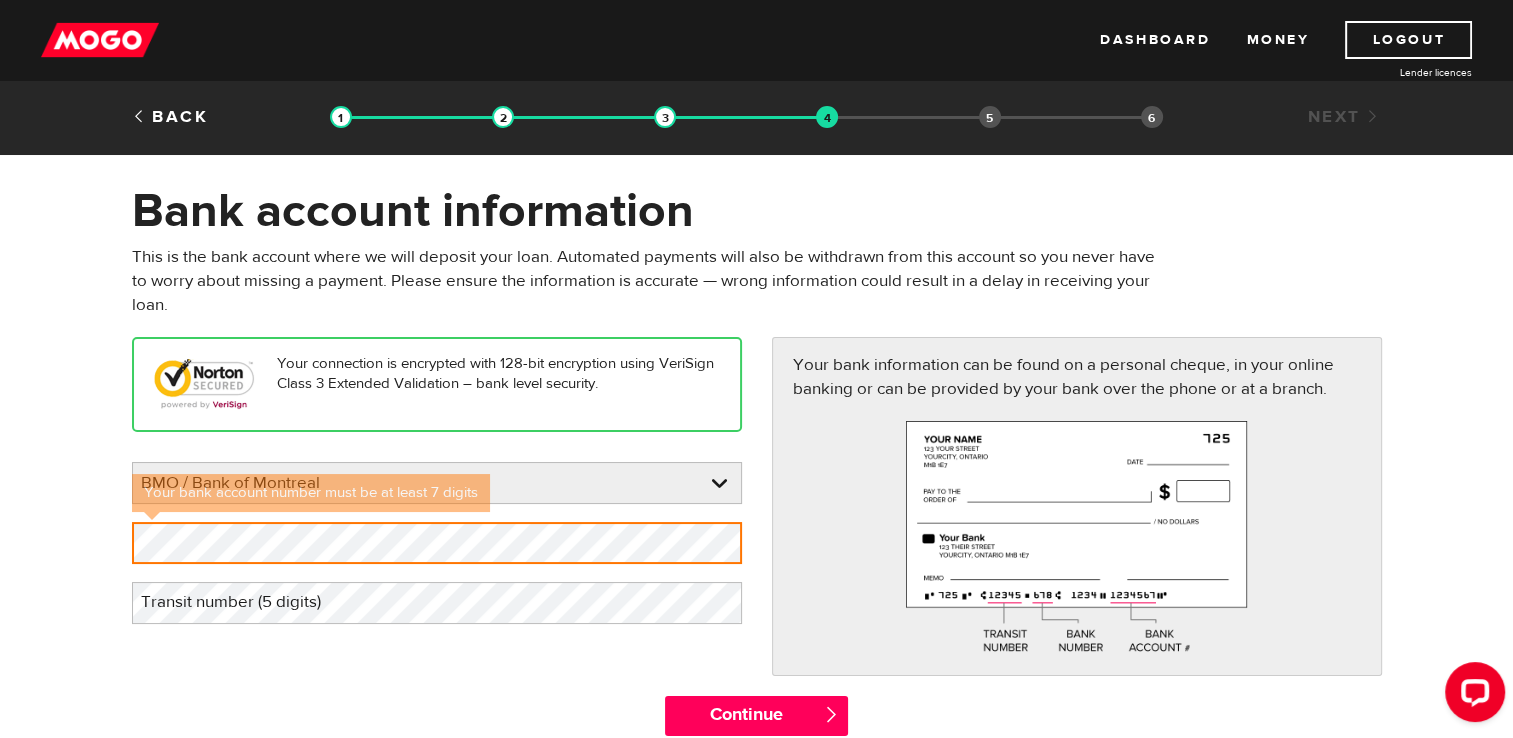 click at bounding box center [100, 40] 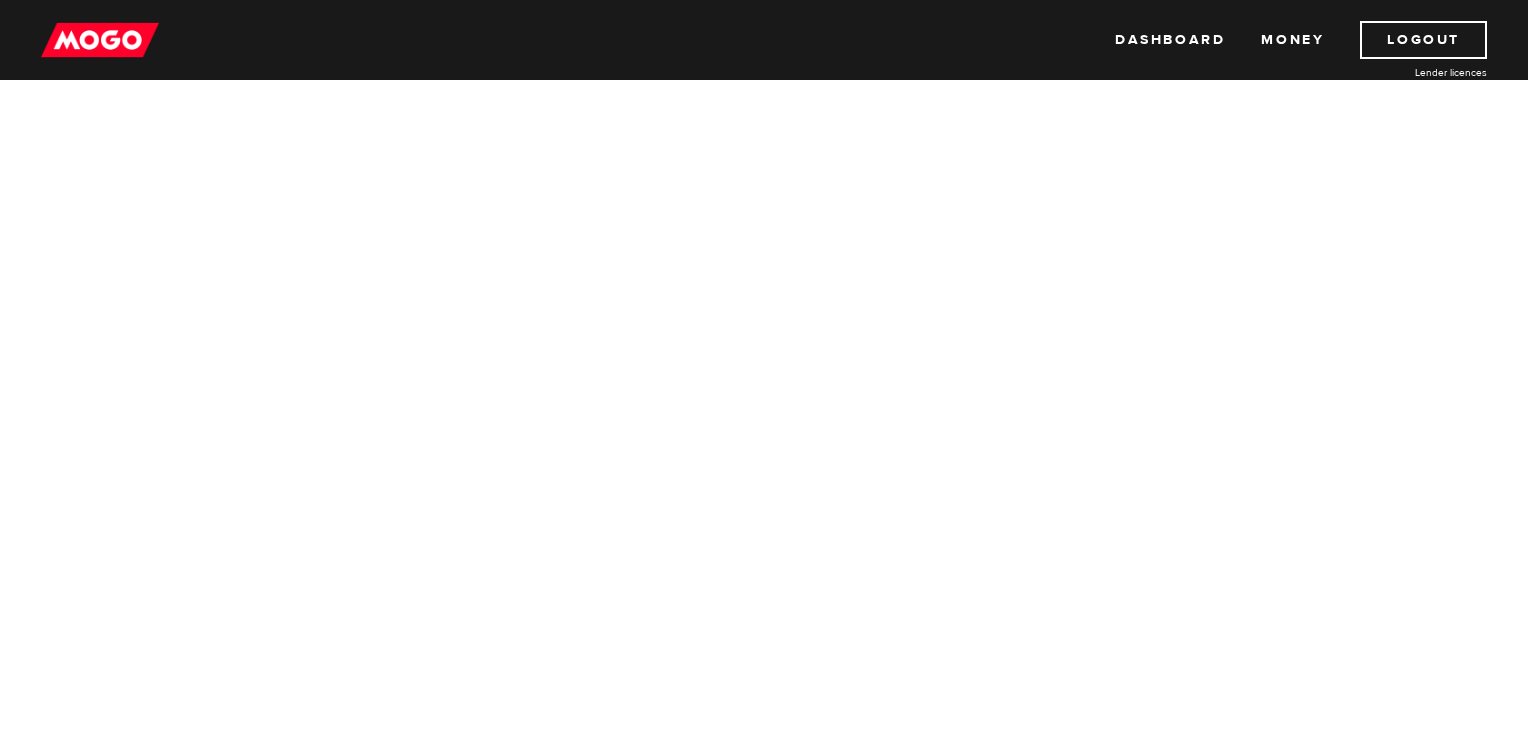 scroll, scrollTop: 0, scrollLeft: 0, axis: both 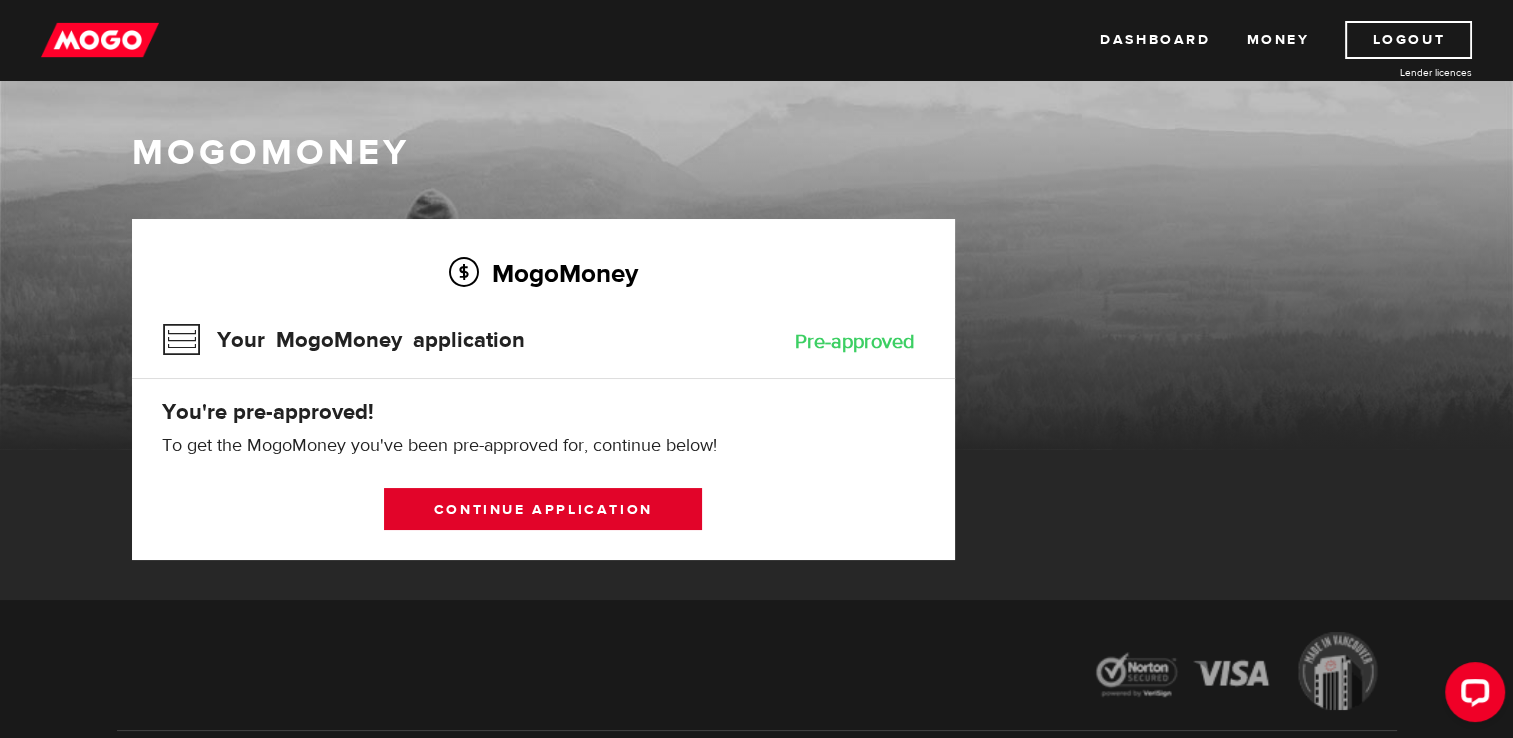 click on "Continue application" at bounding box center (543, 509) 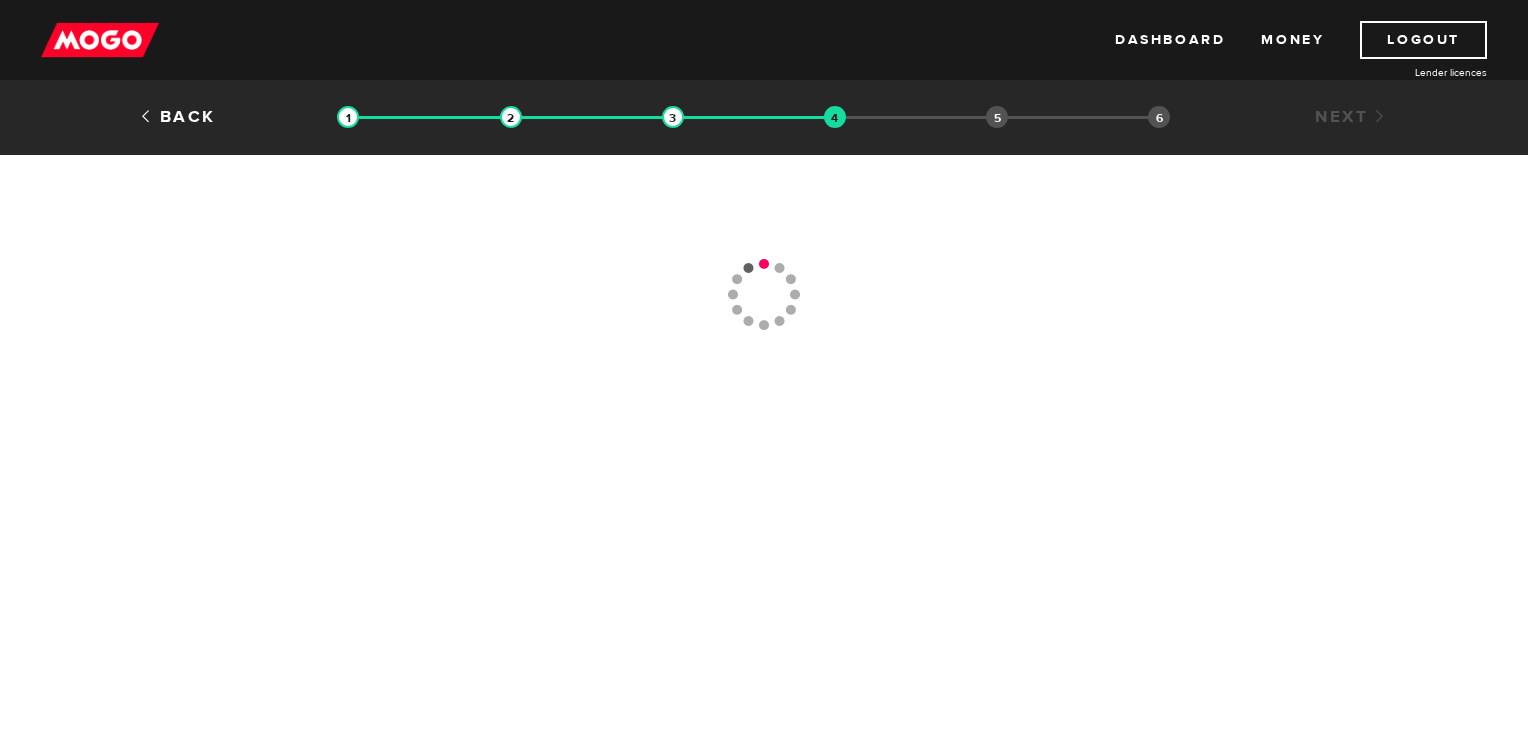 scroll, scrollTop: 0, scrollLeft: 0, axis: both 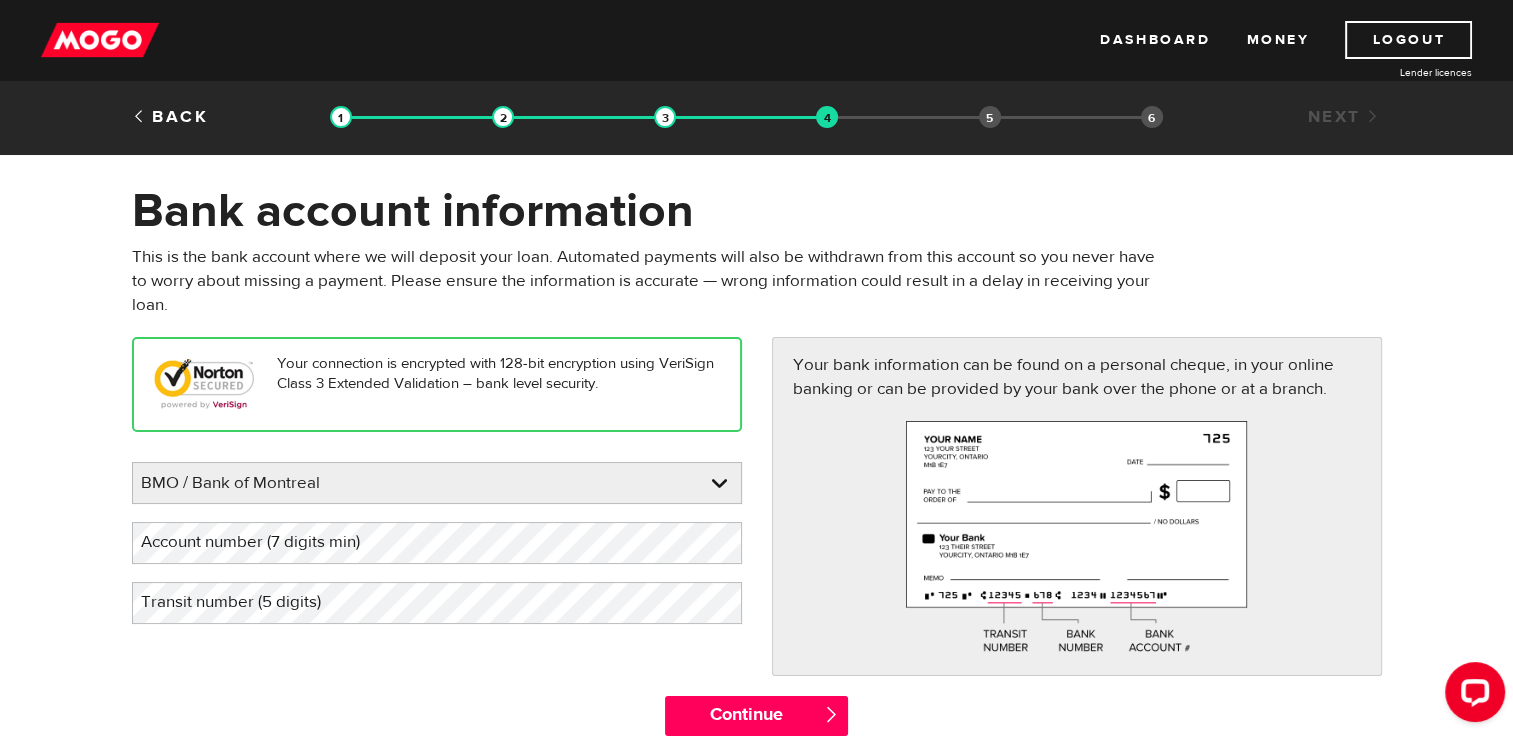 click on "Please enter your bank BMO / Bank of Montreal BMO / Bank of Montreal
CIBC / Canadian Imperial Bank of Commerce
CWB / Canadian Western Bank
HSBC Bank Canada
LBC / Banque Laurentienne Du Canada
NBC / National Bank of Canada
RBC / Royal Bank of Canada
Scotiabank / Bank of Nova Scotia
TD / TD Canada Trust
1st Choice Savings & Credit Union
Other
Abn Amro Bank Nv
Acadian Credit Union
Accelerate Financial
Accent Credit Union
Access Credit Union
Achieva Financial
Adjala Credit Union
Advance Savings Credit Union
Advantage Credit Union
Advantage Online - Central Credit Union
AGF Trust Company
Airline Financial Credit Union
Alberta Treasury Branches
Aldergrove Credit Union
All Trans Financial Servs. Credit Union
Alliance Caisses Pop. De L'Ontario
Alterna Savings and Credit Union
Amaranth Credit Union
Amex Bank of Canada
APPLE Credit Union
Arborg Credit Union
Arnstein Community Credit Union
Assiniboine Credit Union
ATB Financial
Austin Credit Union" at bounding box center [437, 543] 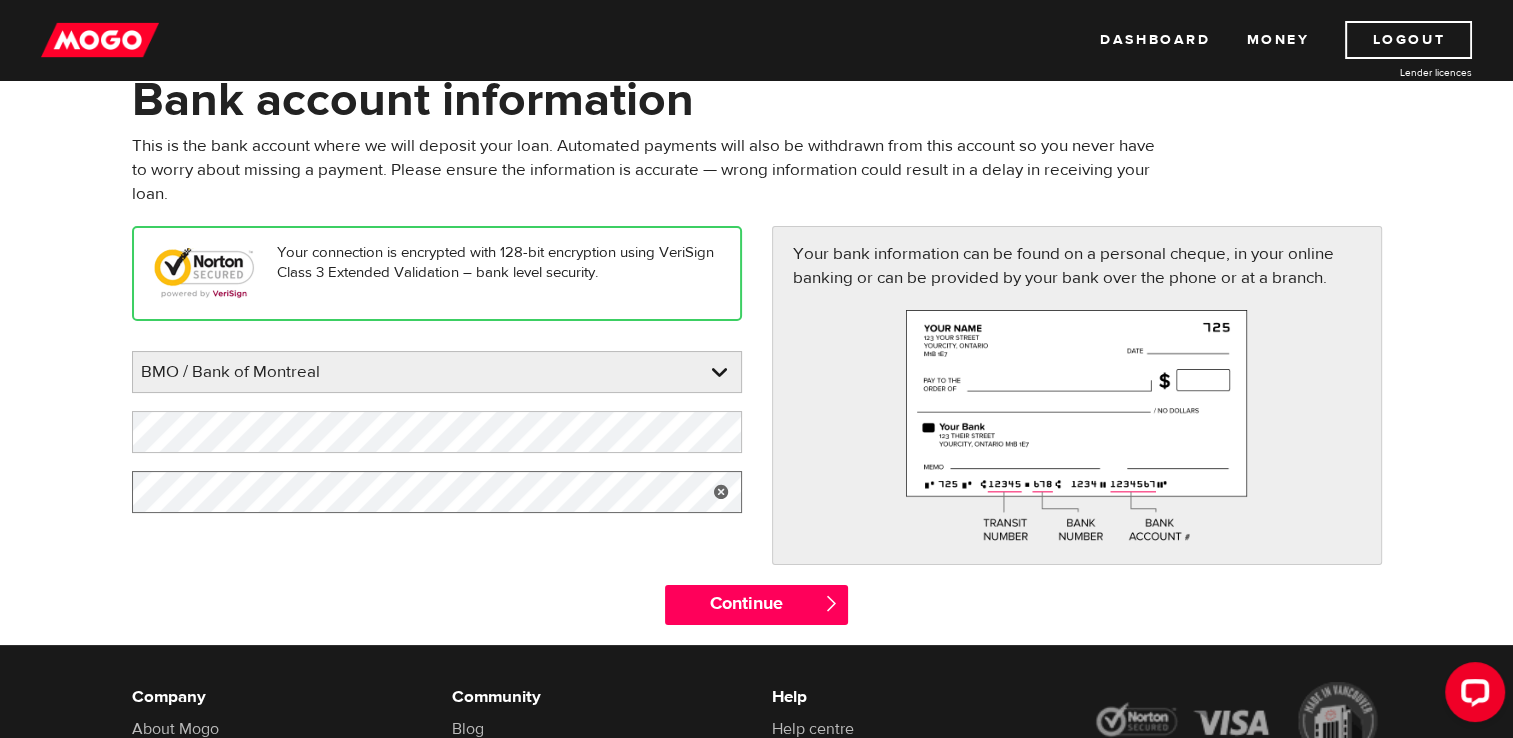 scroll, scrollTop: 118, scrollLeft: 0, axis: vertical 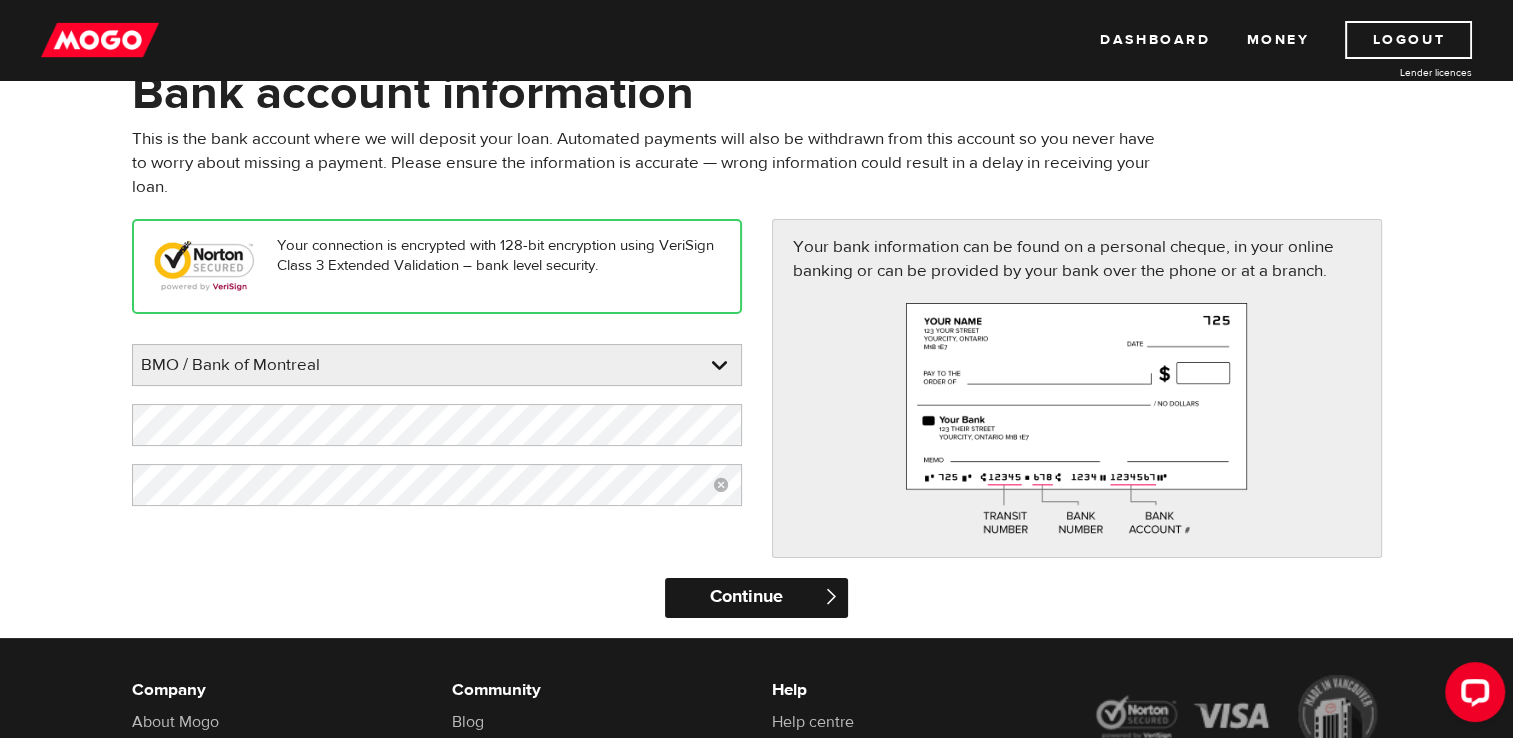 click on "Continue" at bounding box center (756, 598) 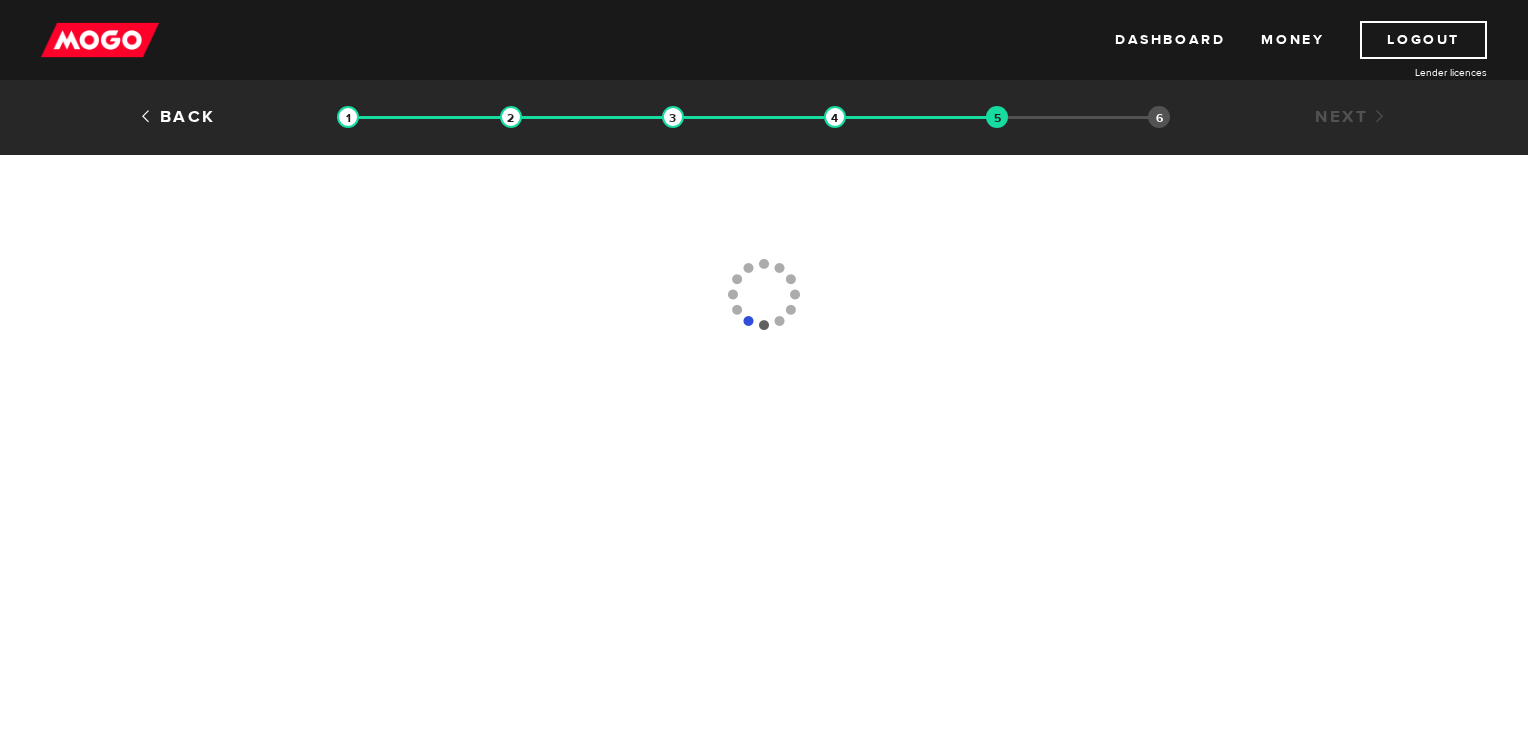 scroll, scrollTop: 0, scrollLeft: 0, axis: both 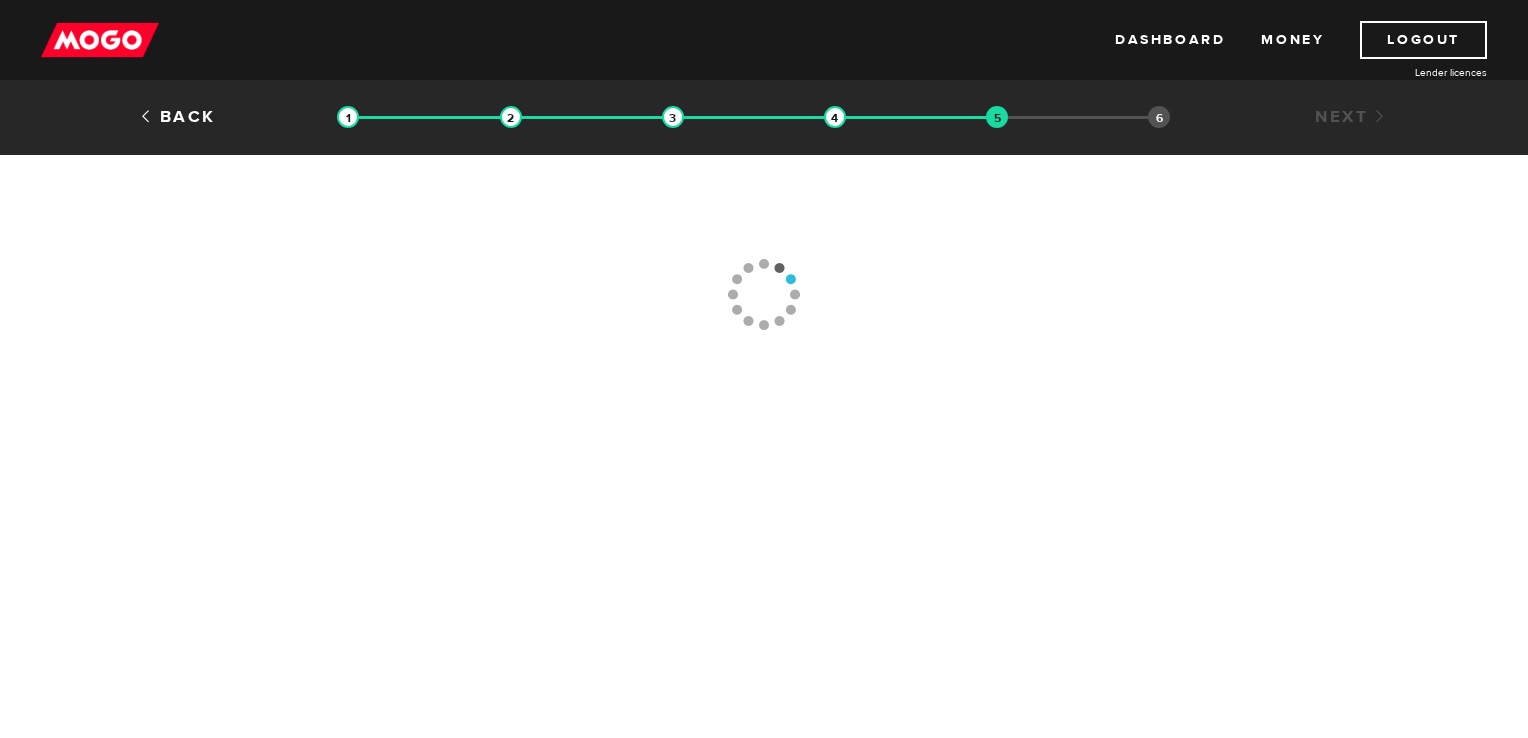 type 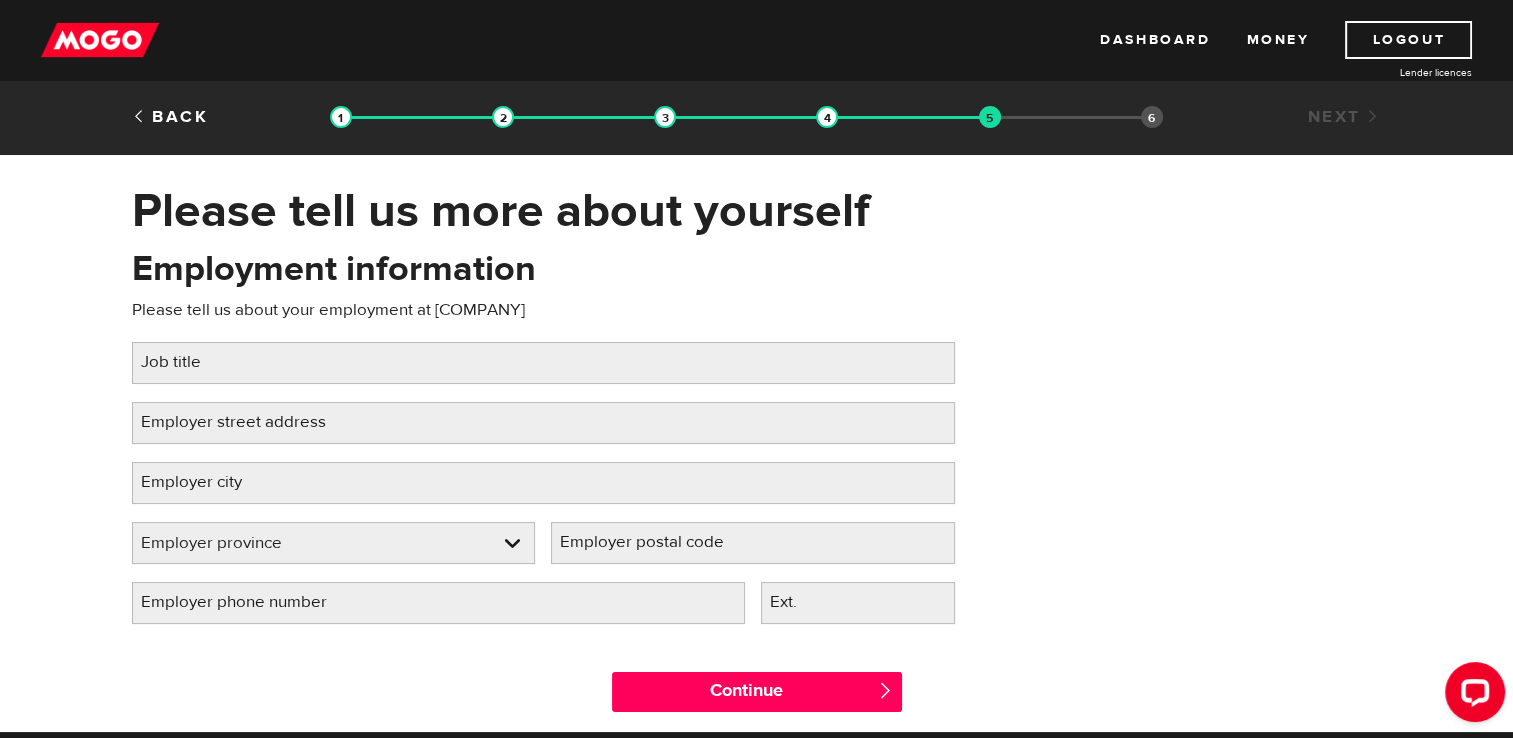 scroll, scrollTop: 0, scrollLeft: 0, axis: both 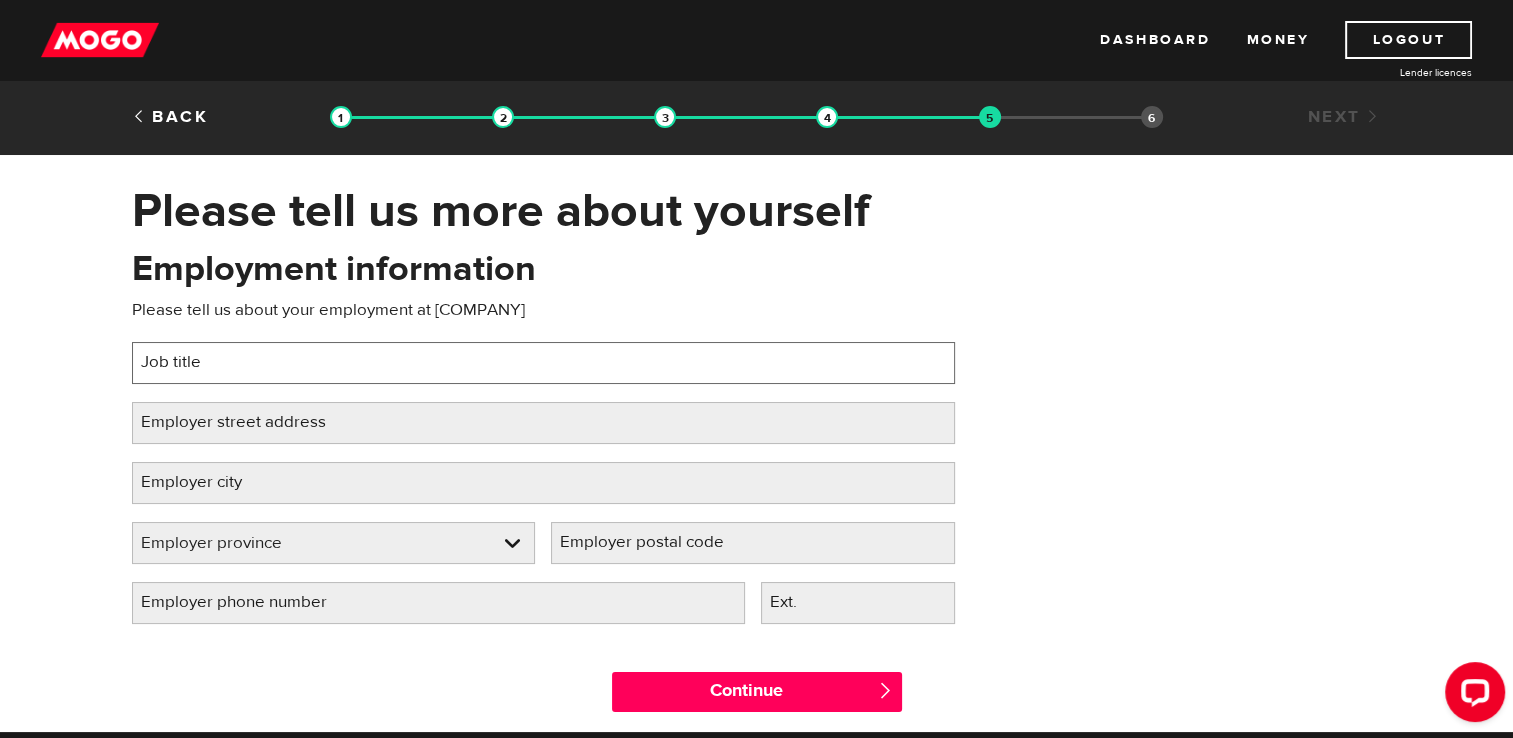 click on "Job title" at bounding box center [543, 363] 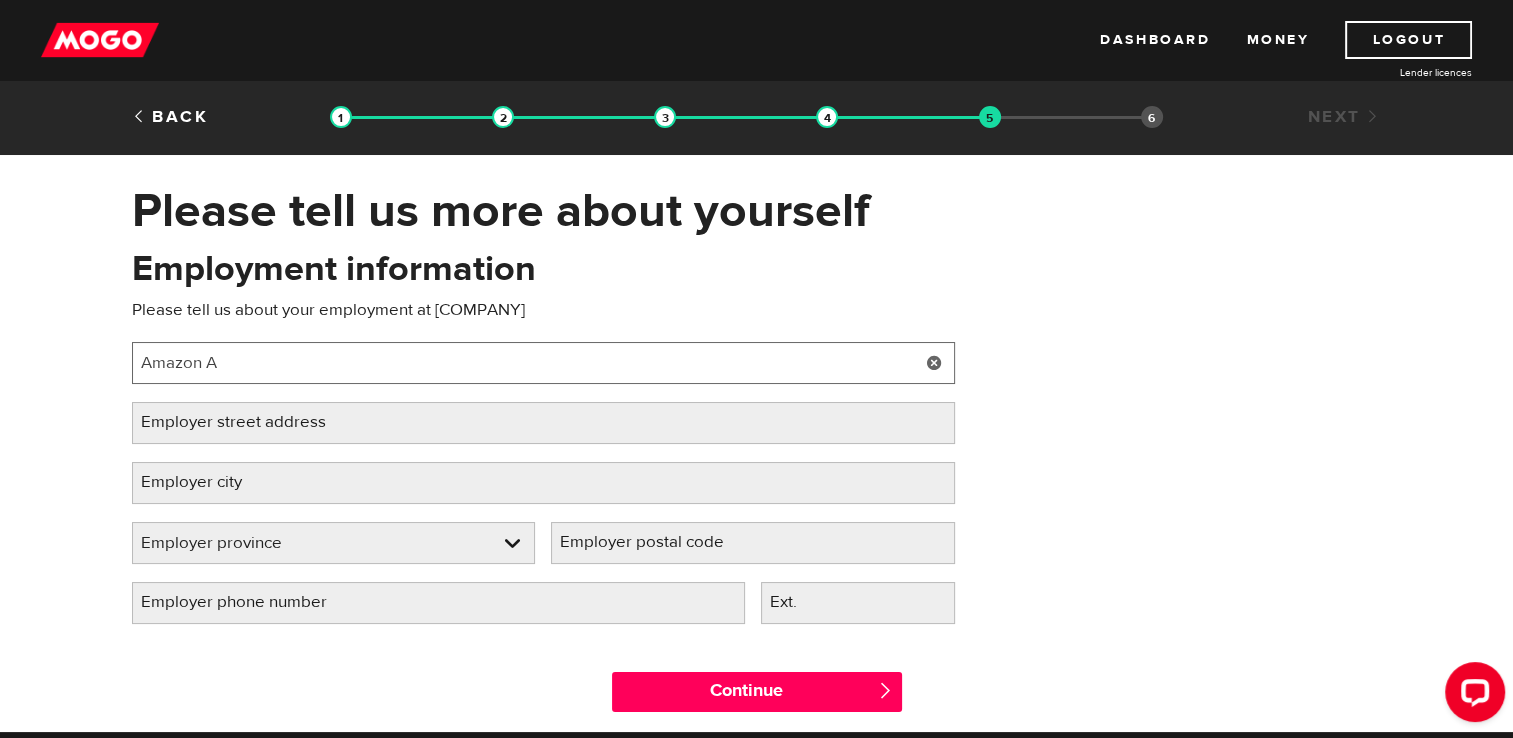 paste on "d" 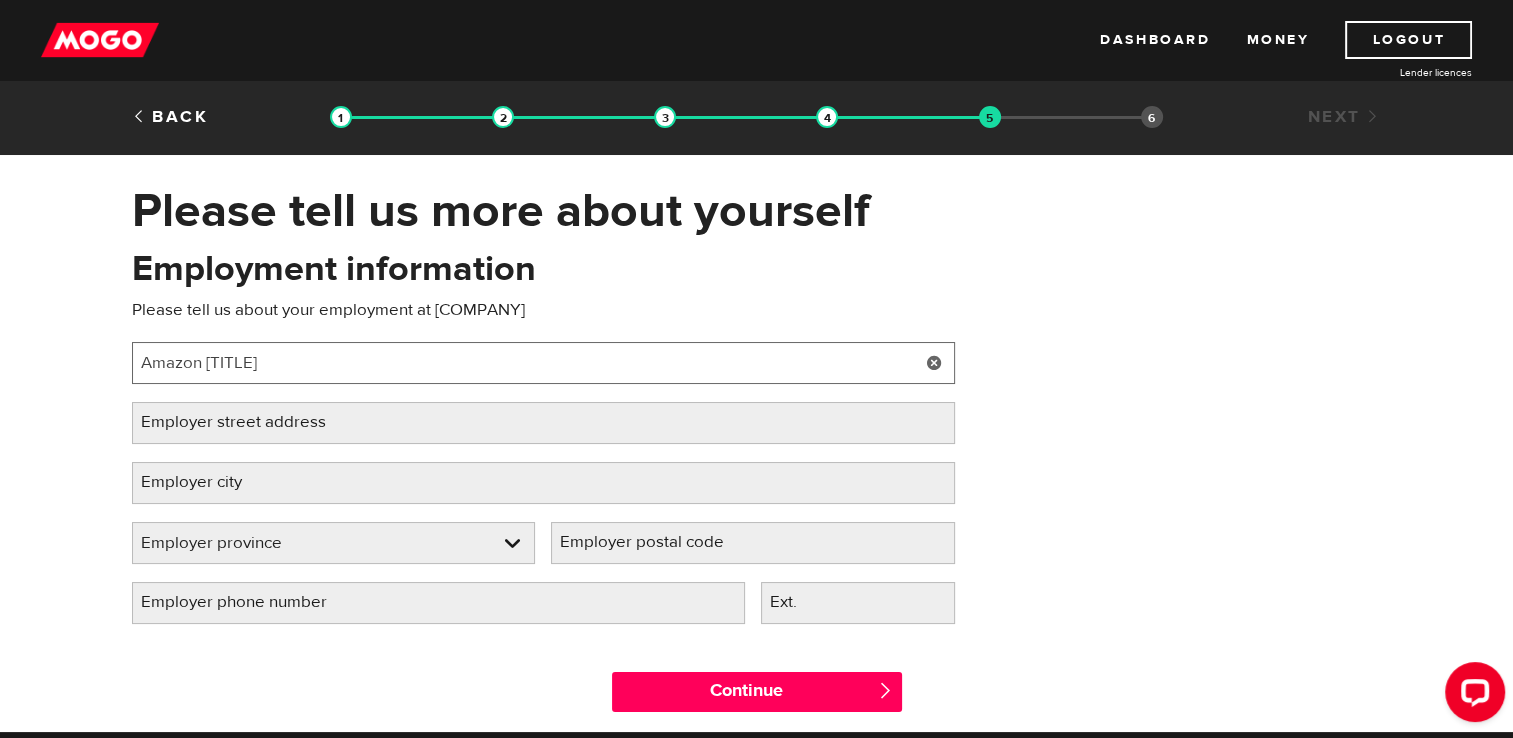 type on "Amazon Administrator" 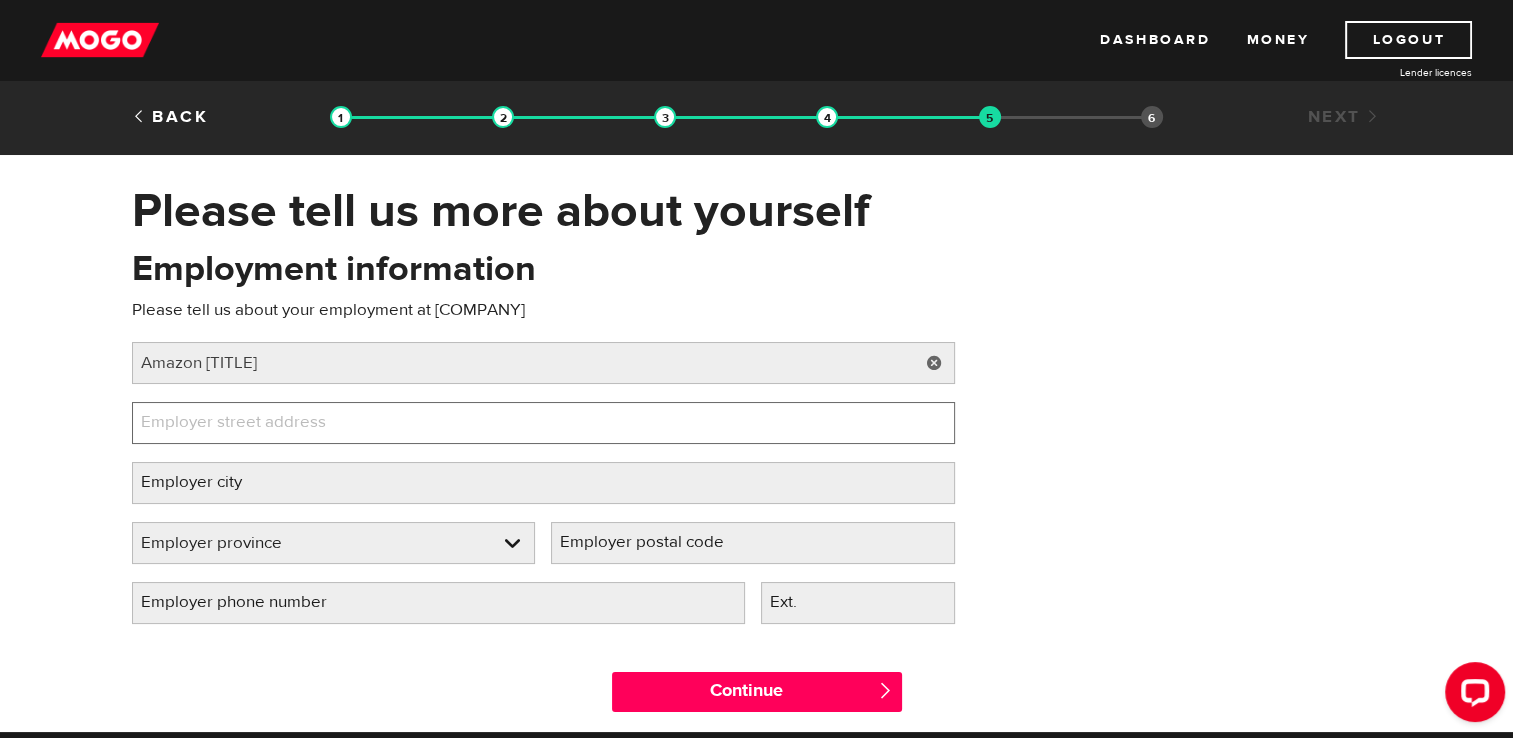 click on "Employer street address" at bounding box center [543, 423] 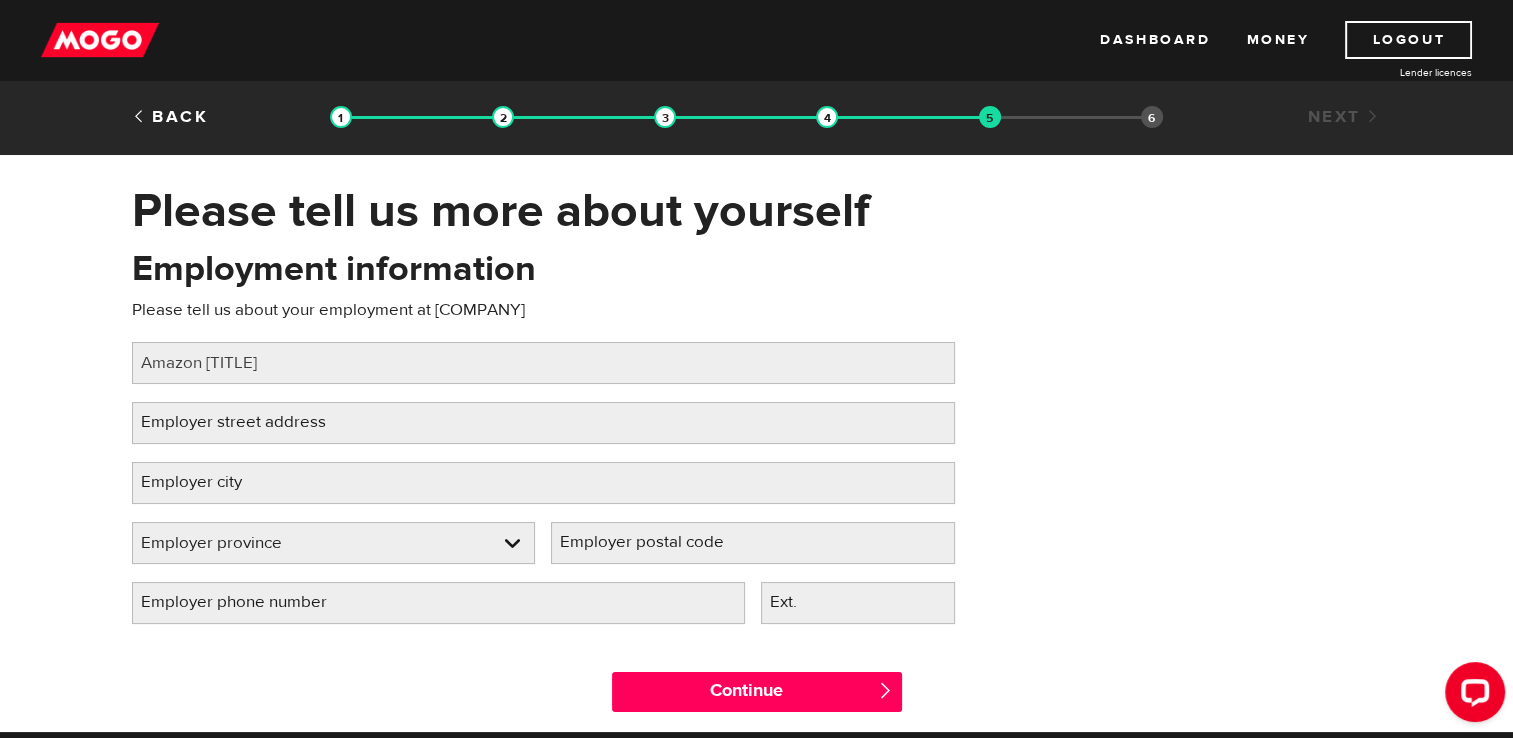click on "Employer street address" at bounding box center [249, 422] 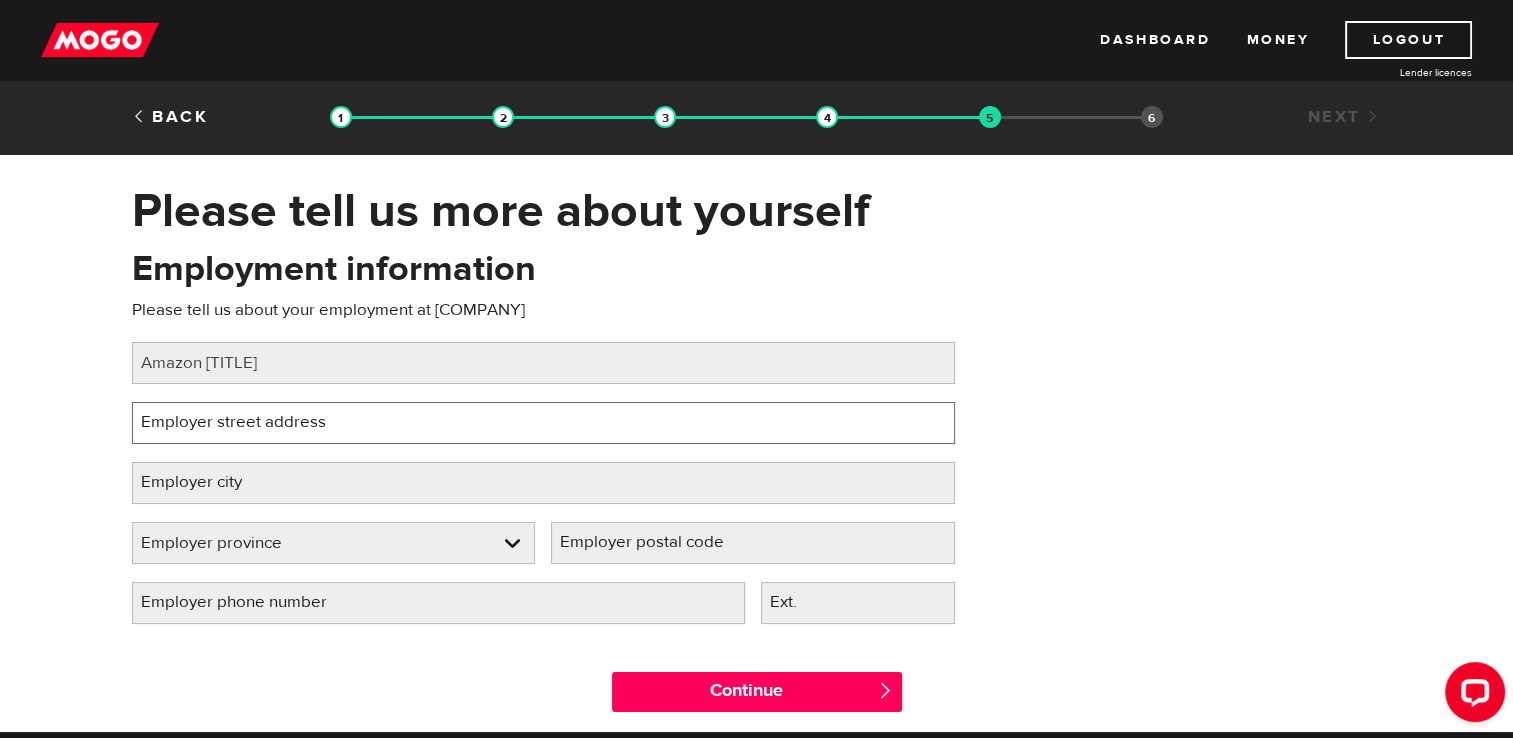click on "Employer street address" at bounding box center (543, 423) 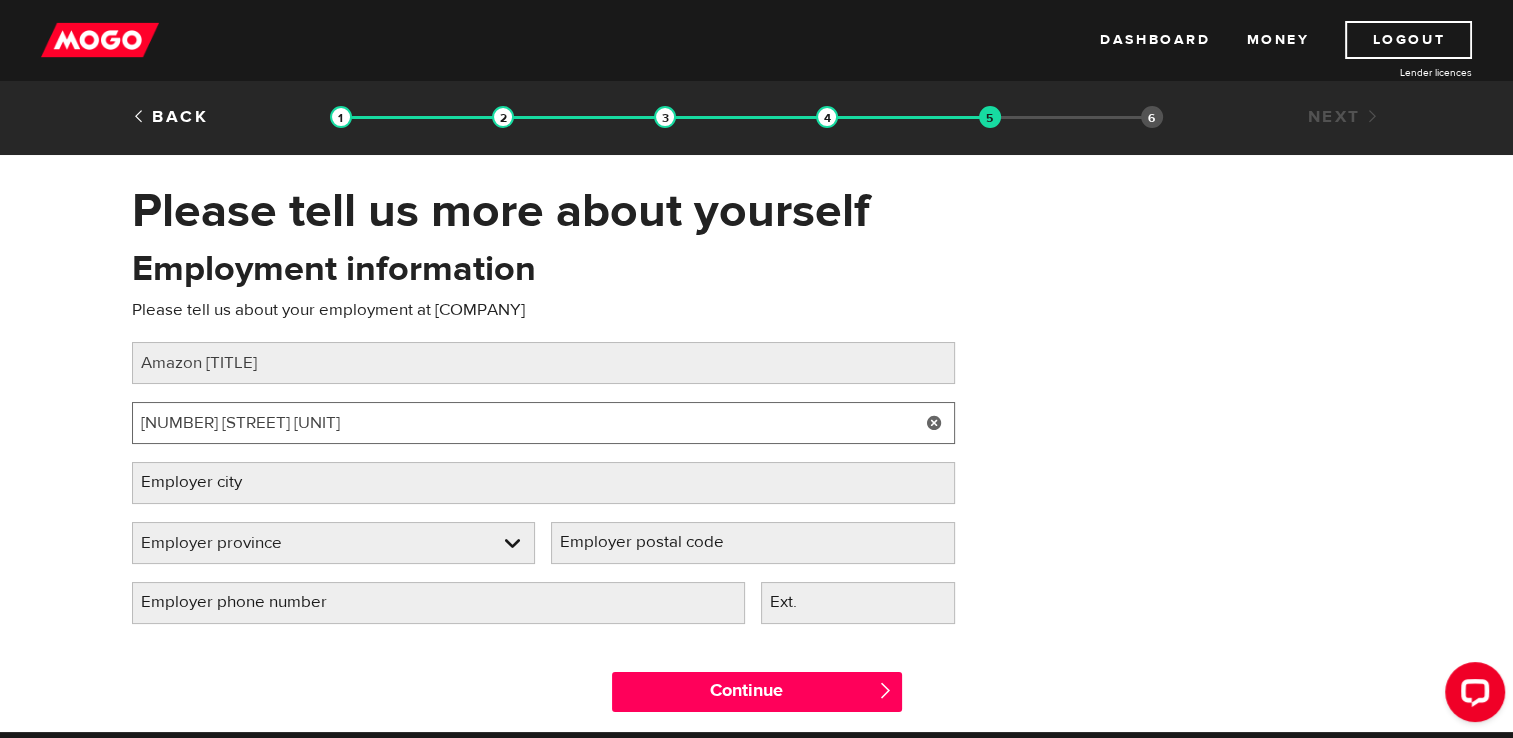 type on "195 Henry Street Unit 1" 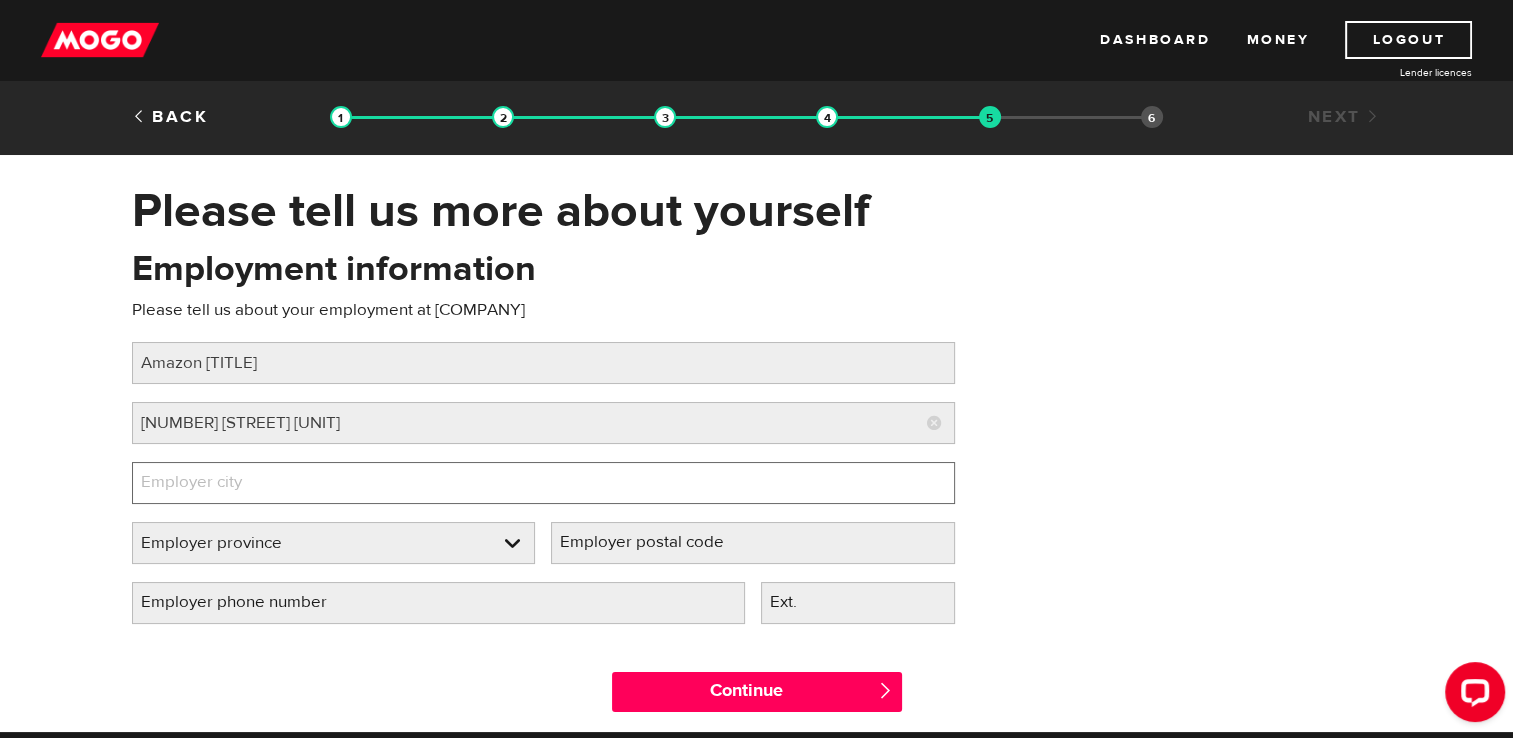 click on "Employer city" at bounding box center [543, 483] 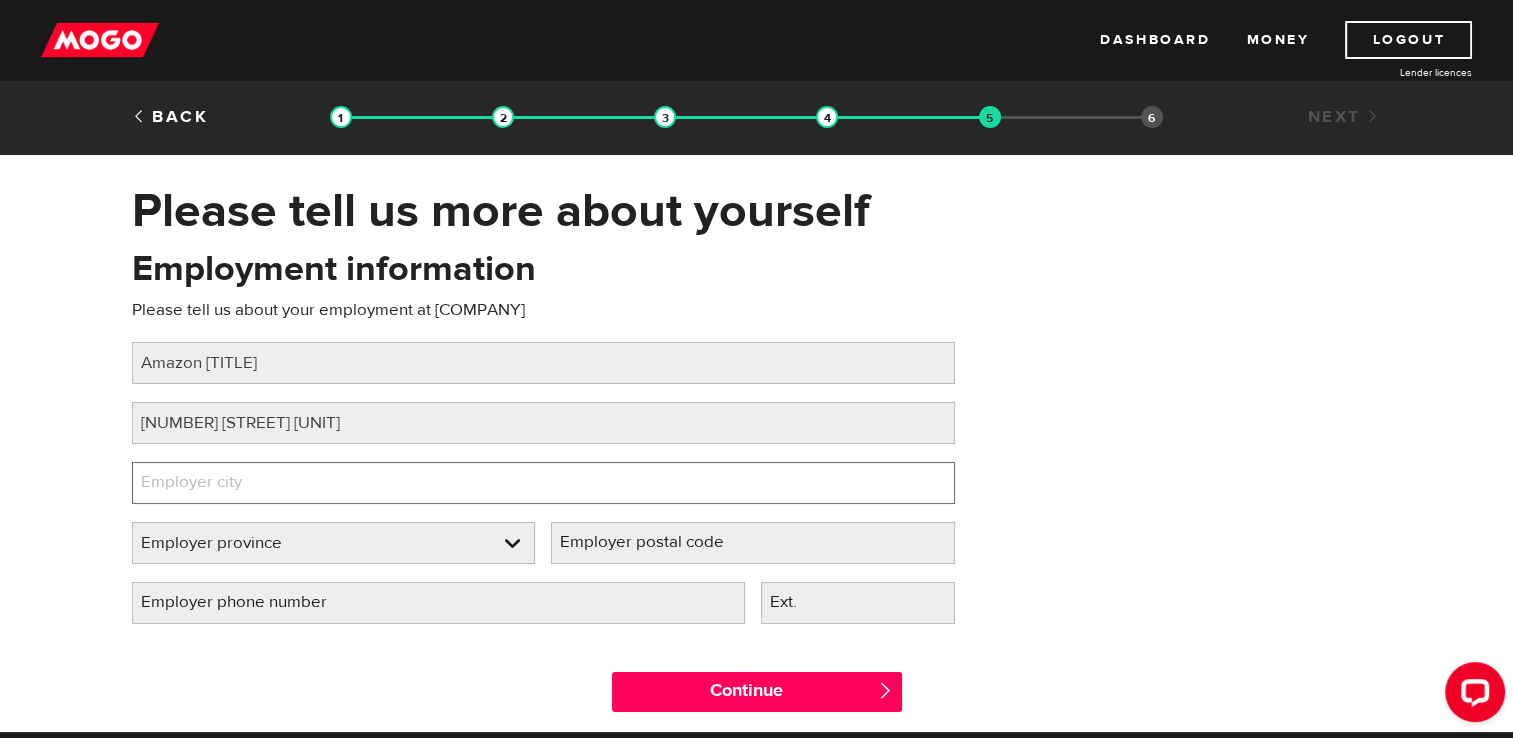 type on "BRANTFORD" 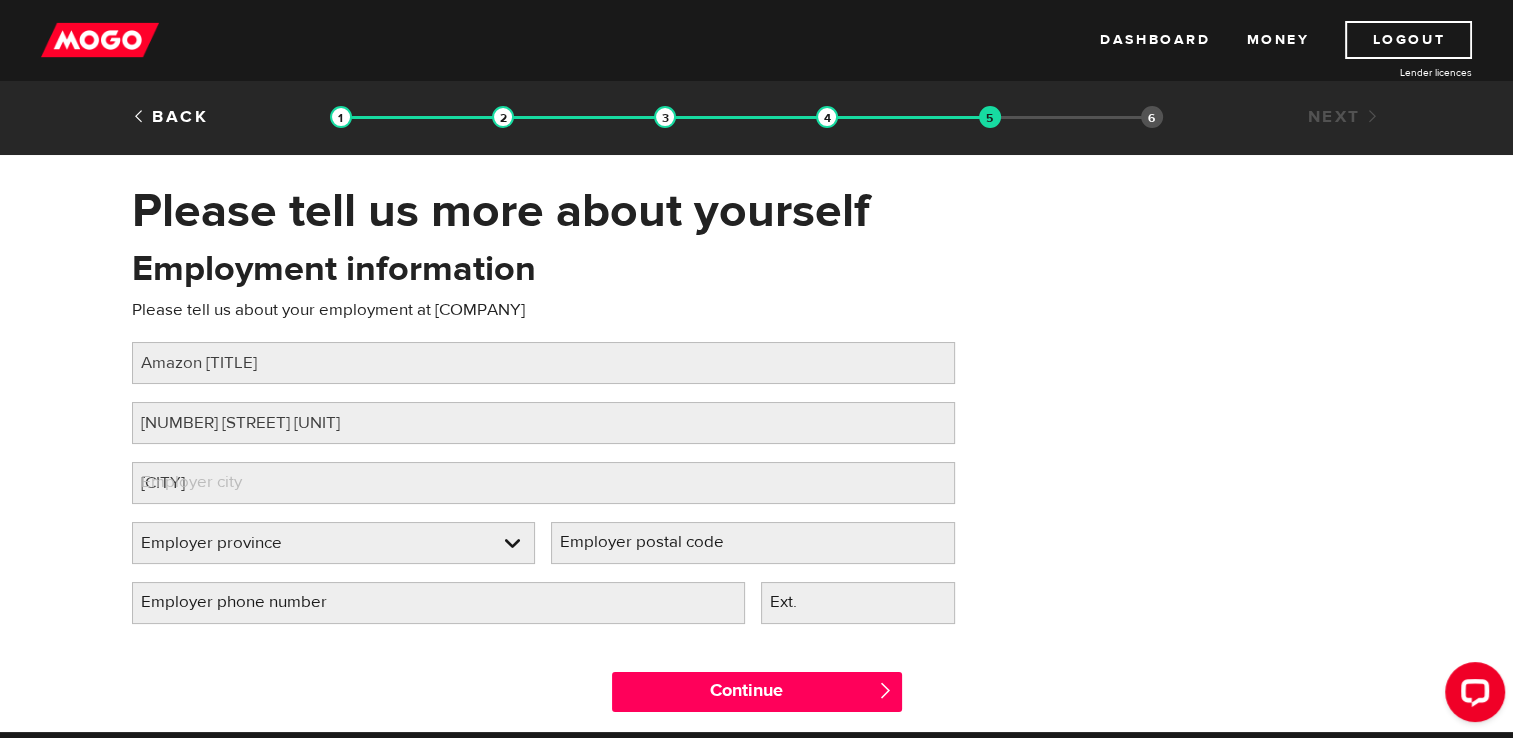 select on "ON" 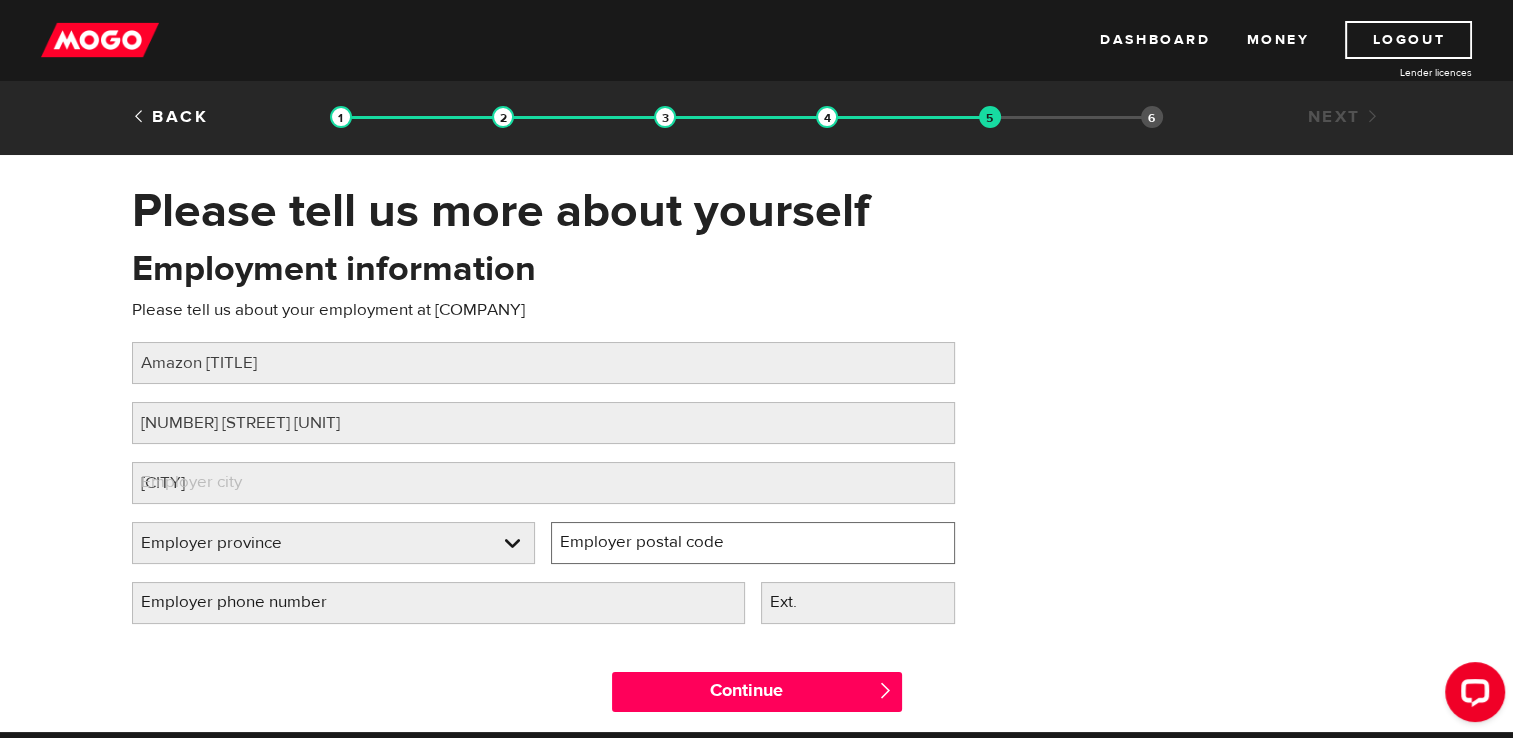 type on "N3S5G2" 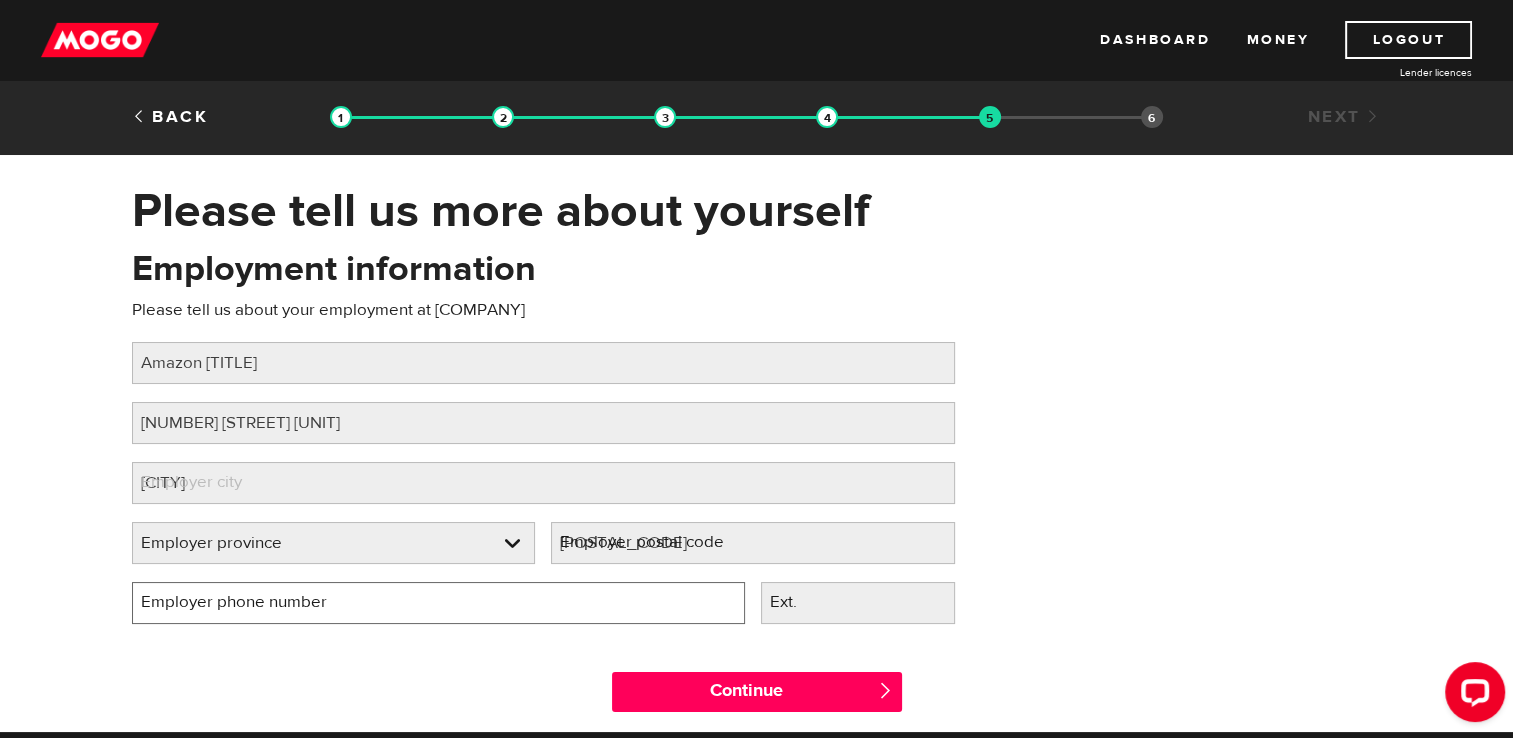 type on "(519) 802-2800" 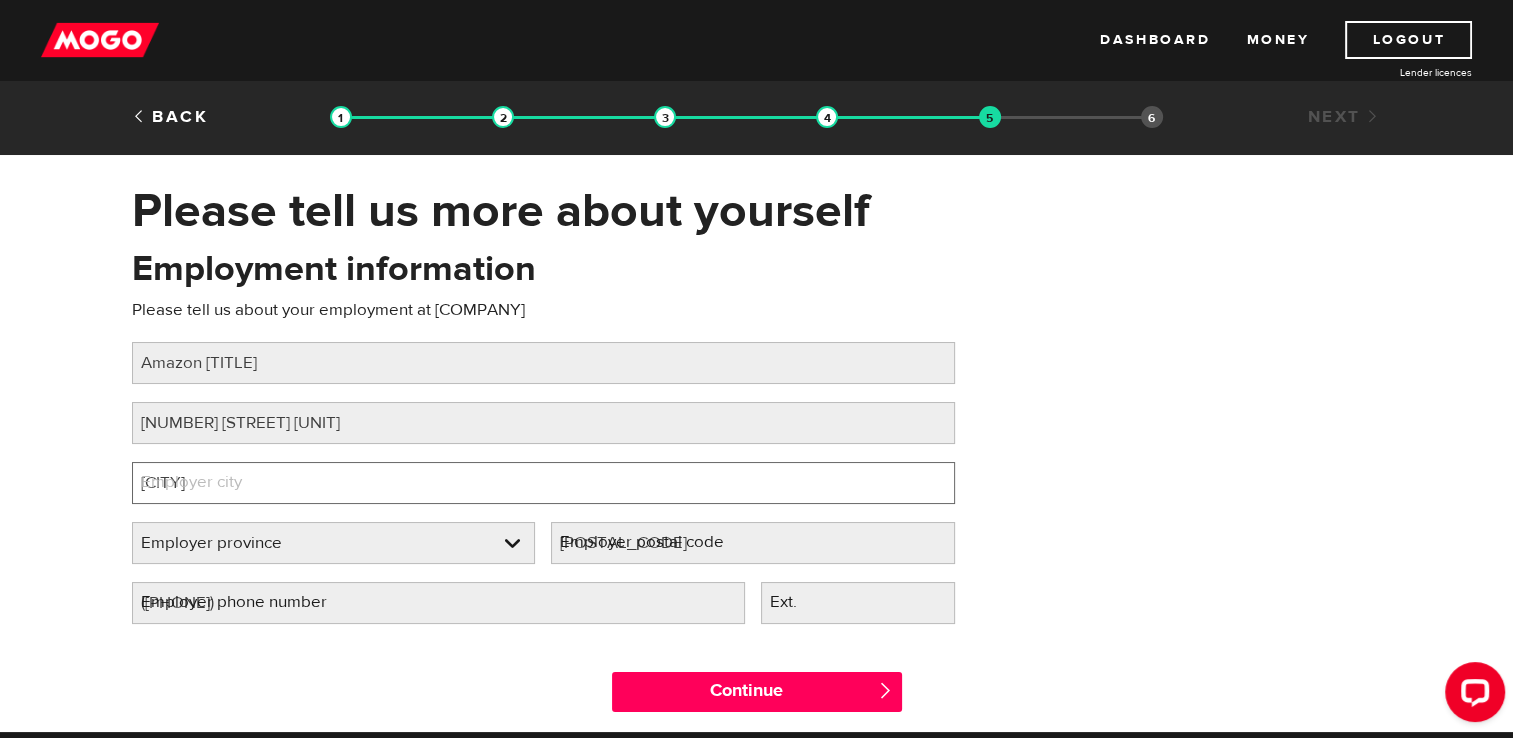 select on "ON" 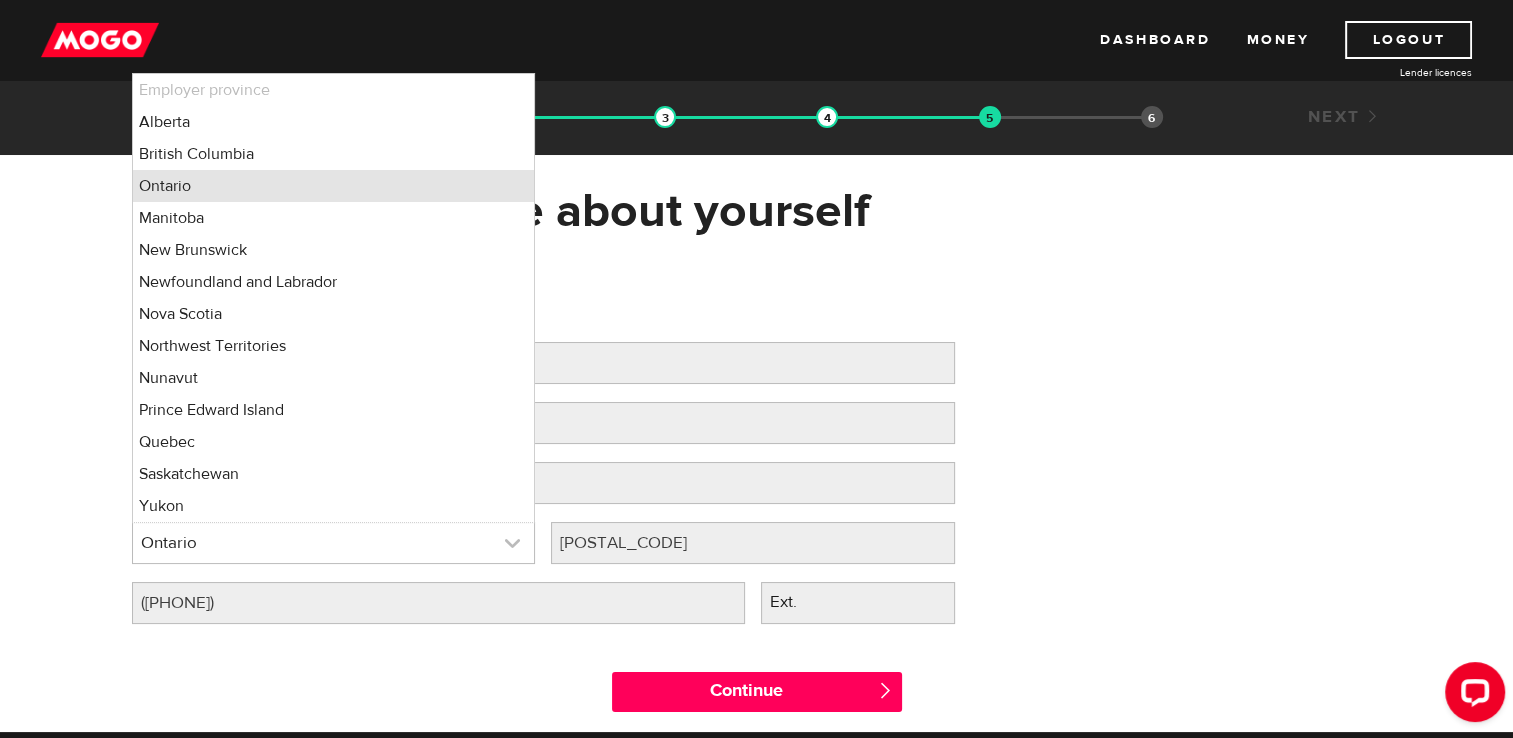 click at bounding box center (334, 543) 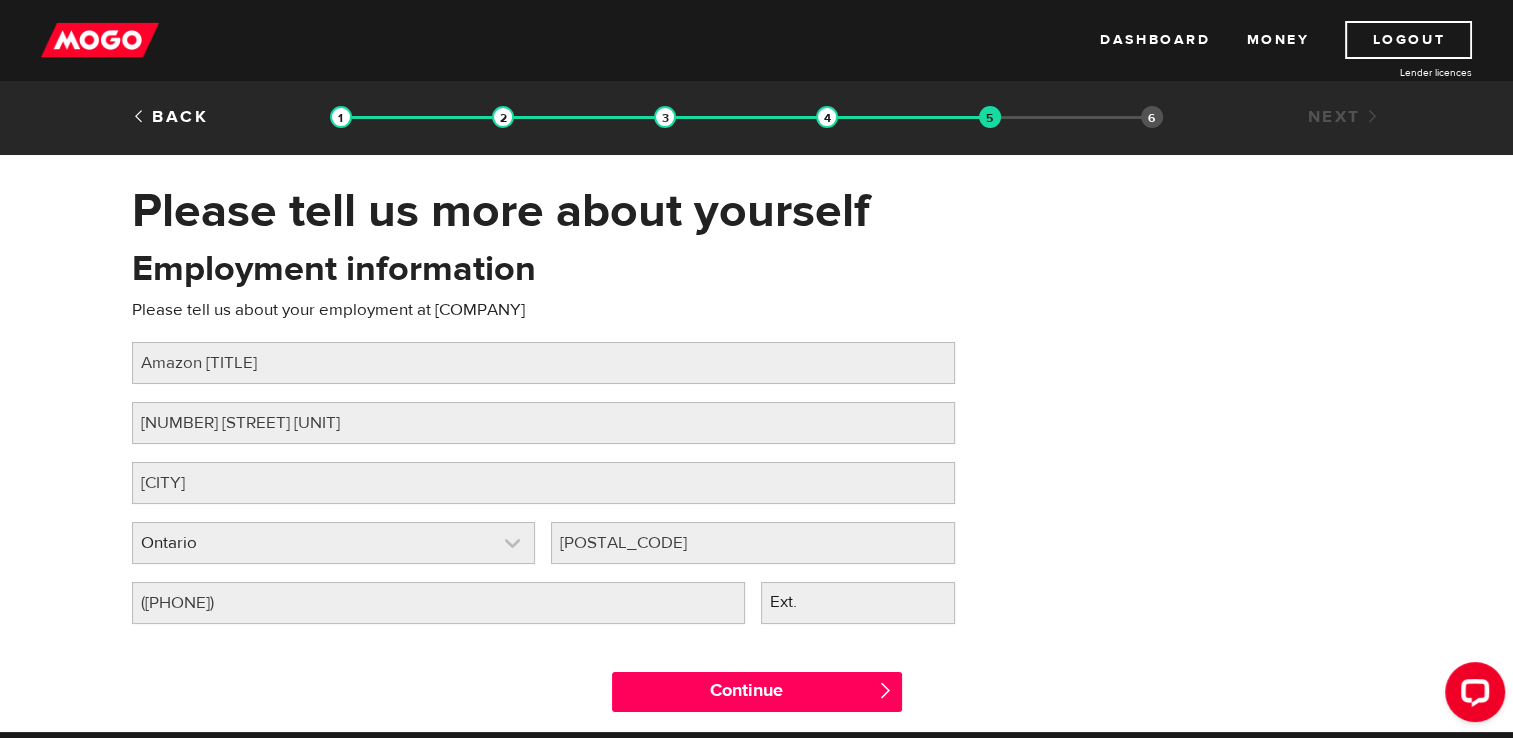 click at bounding box center (334, 543) 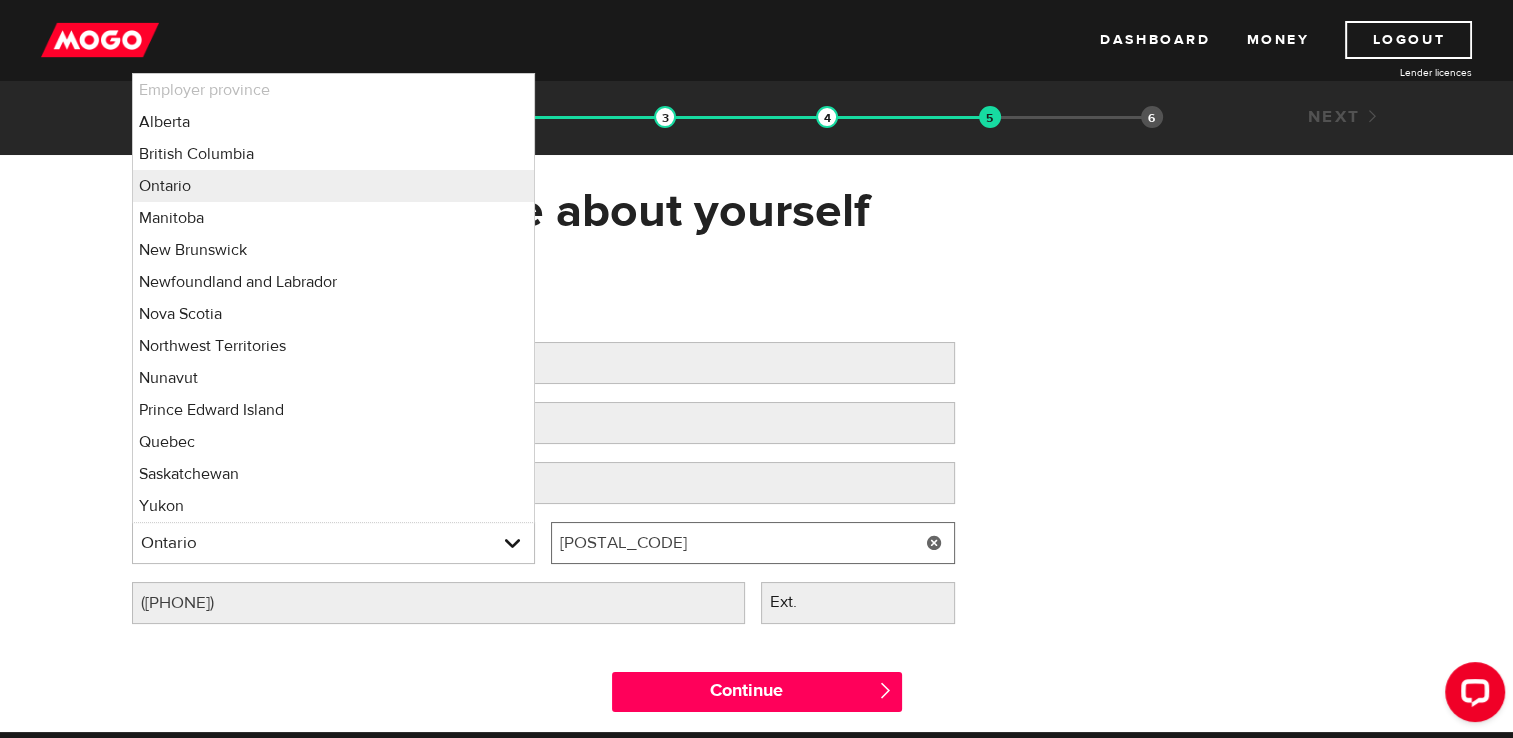 click on "N3S5G2" at bounding box center [753, 543] 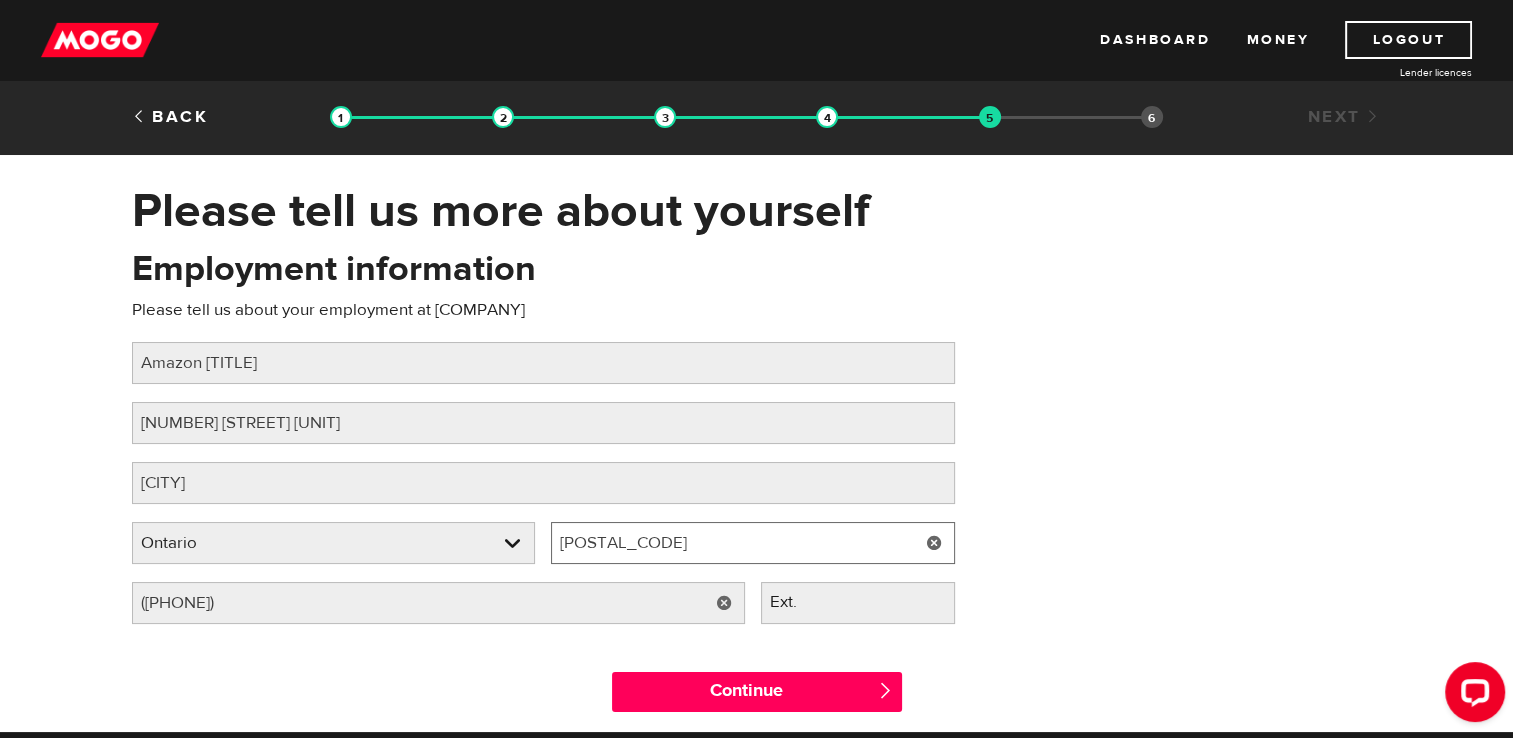 type on "N3S5C9" 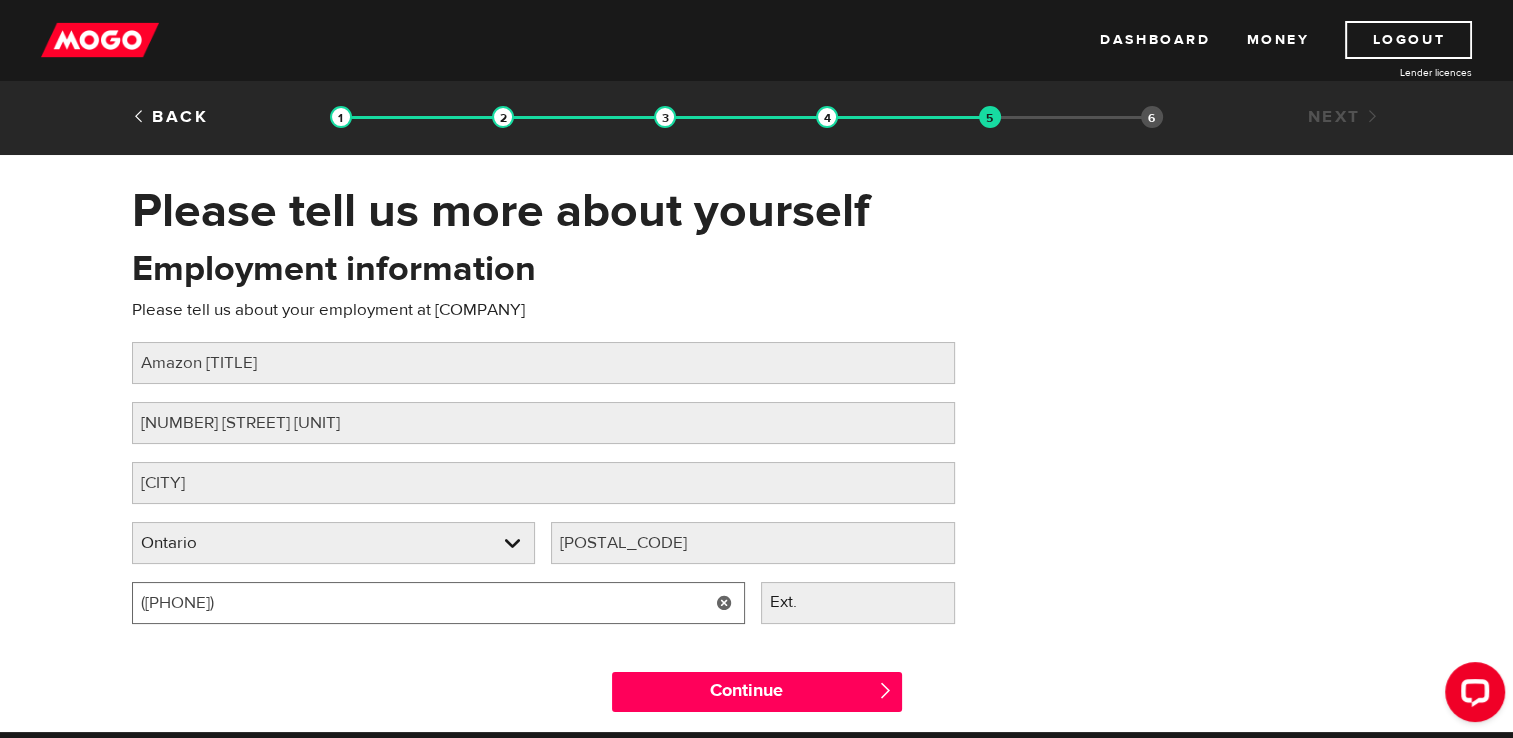 click on "(519) 802-2800" at bounding box center [438, 603] 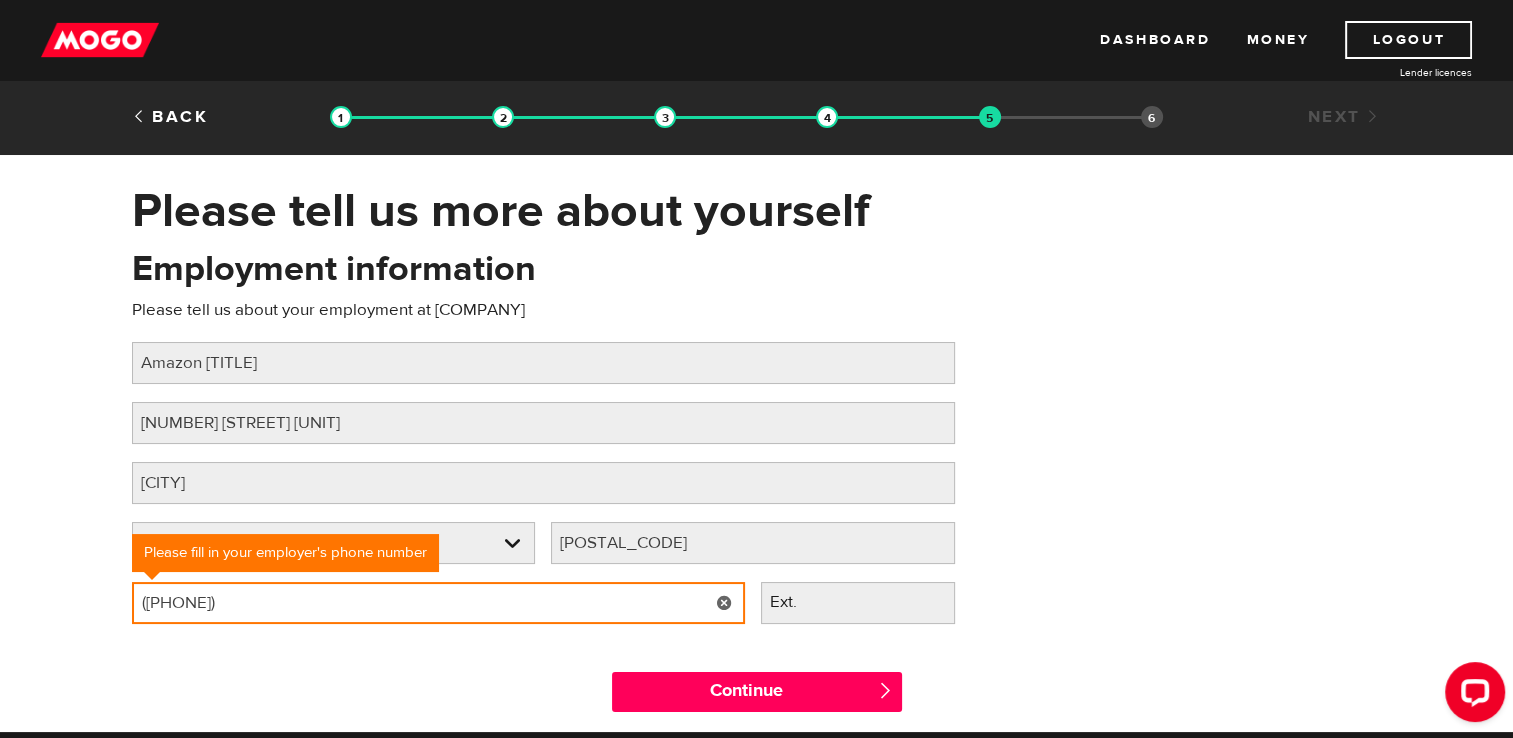 type on "(905) 572-6446" 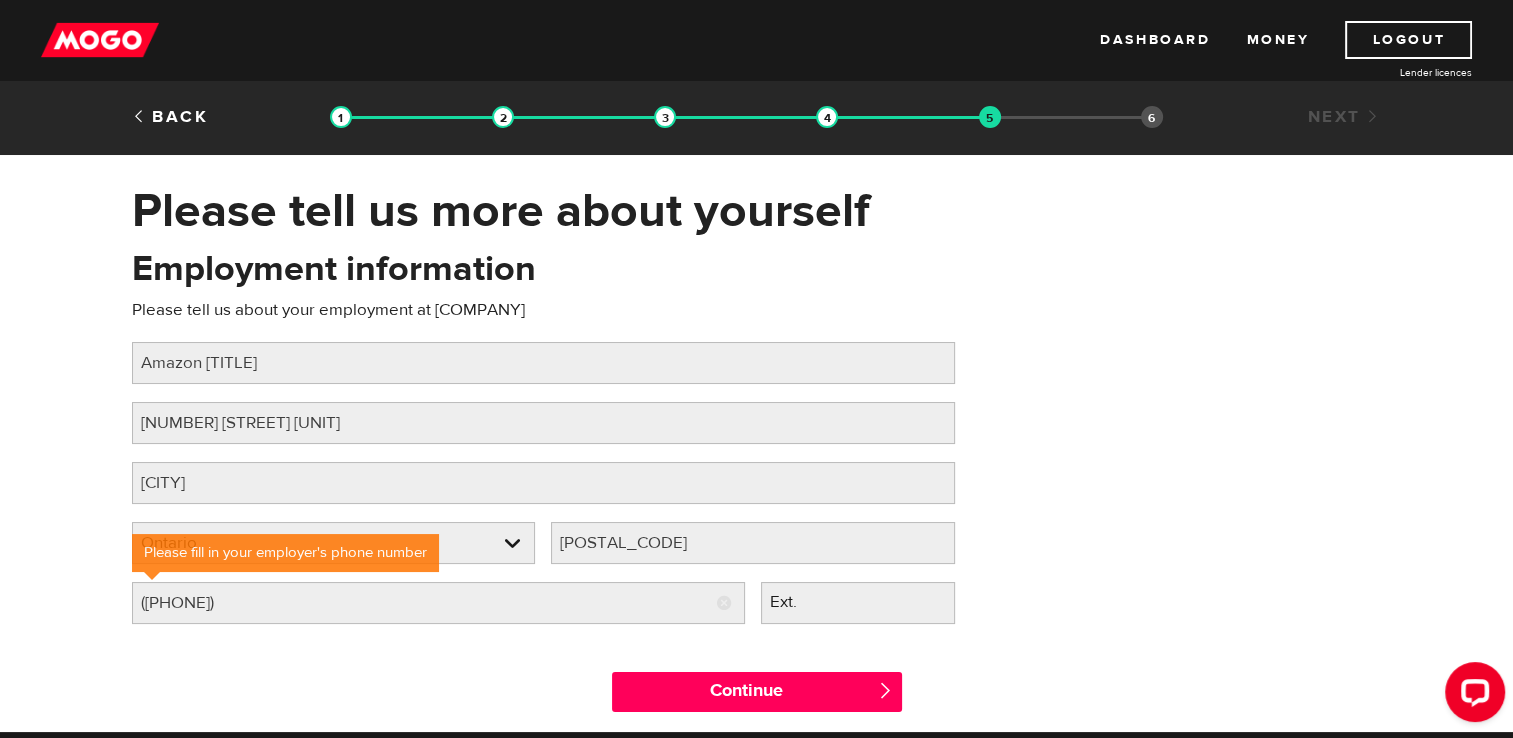 click on "Continue " at bounding box center (757, 687) 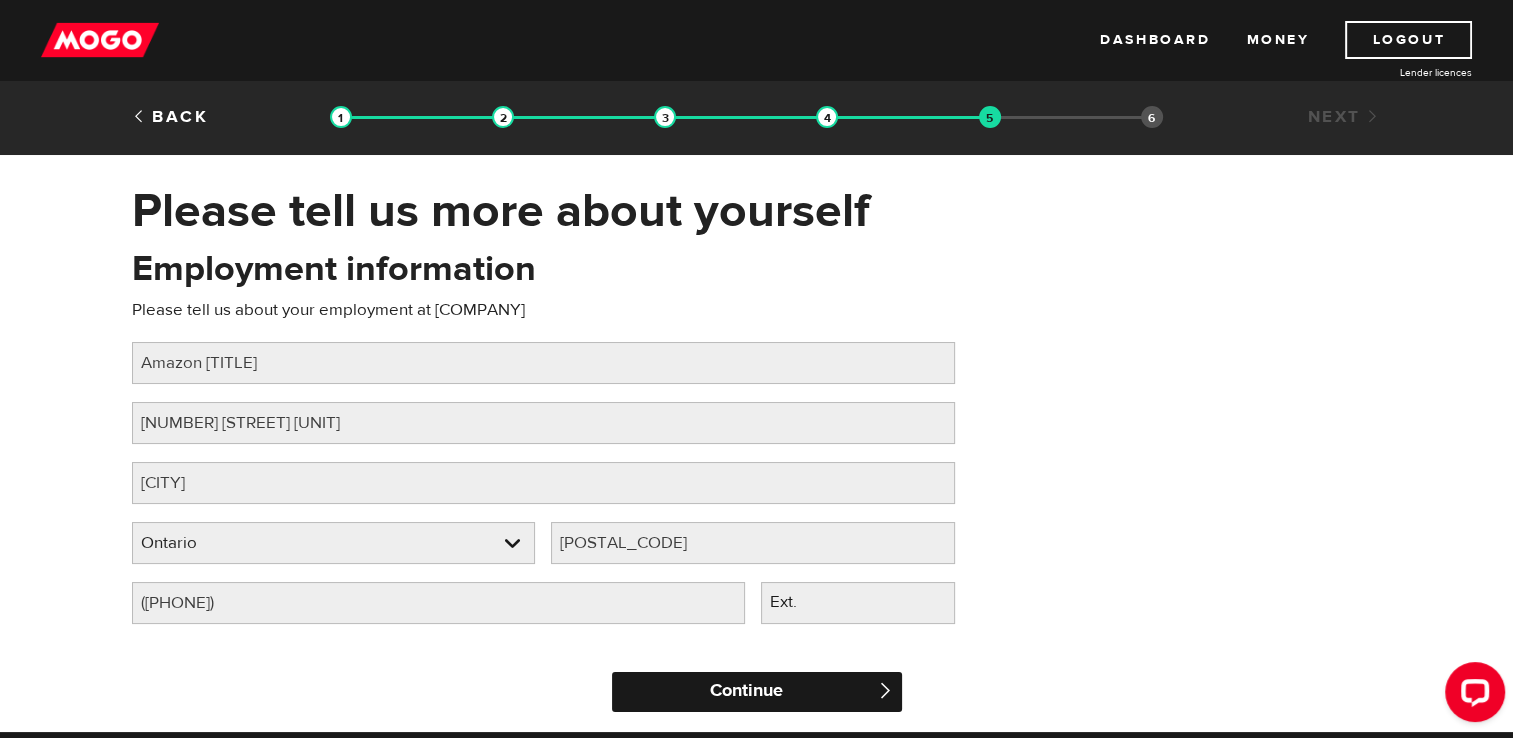 click on "Continue" at bounding box center [757, 692] 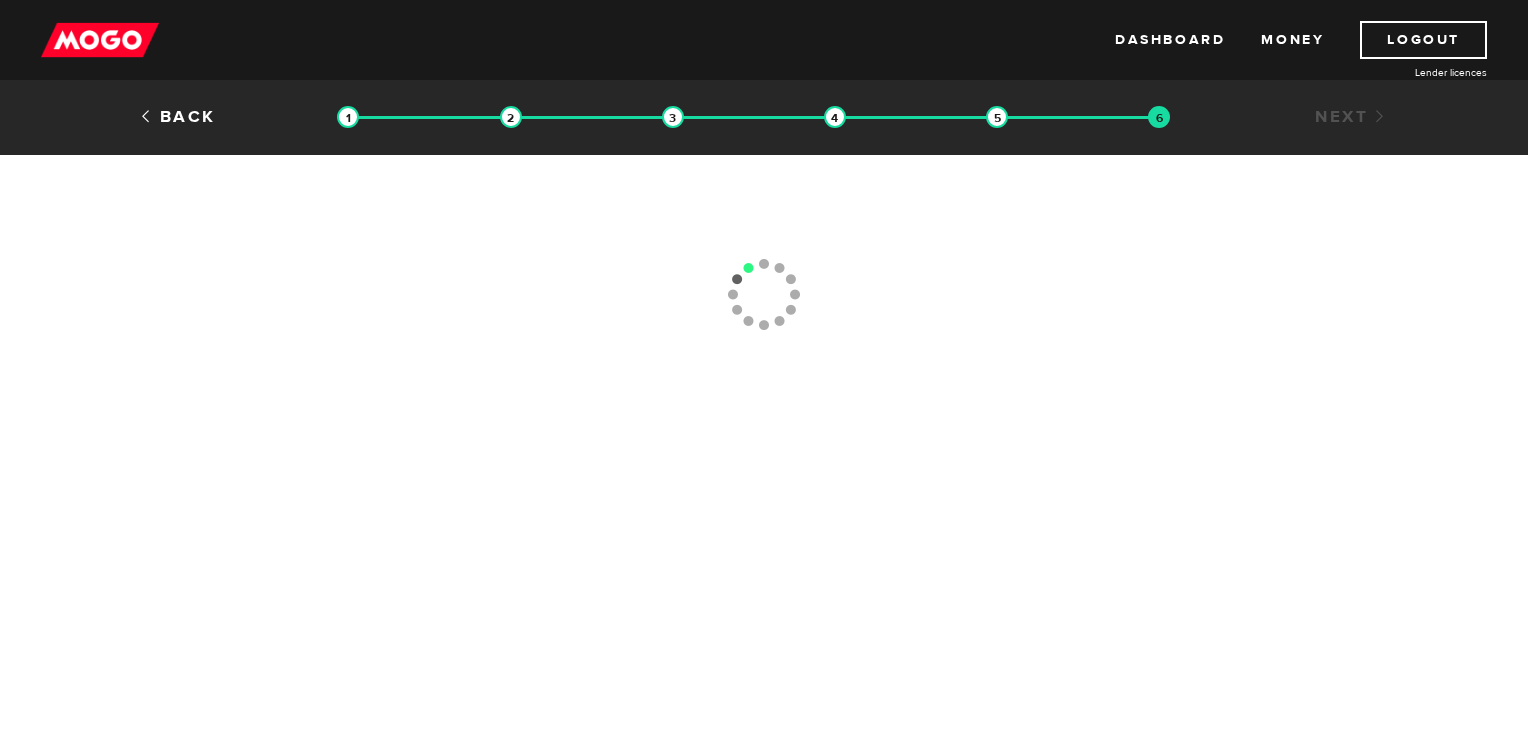 scroll, scrollTop: 0, scrollLeft: 0, axis: both 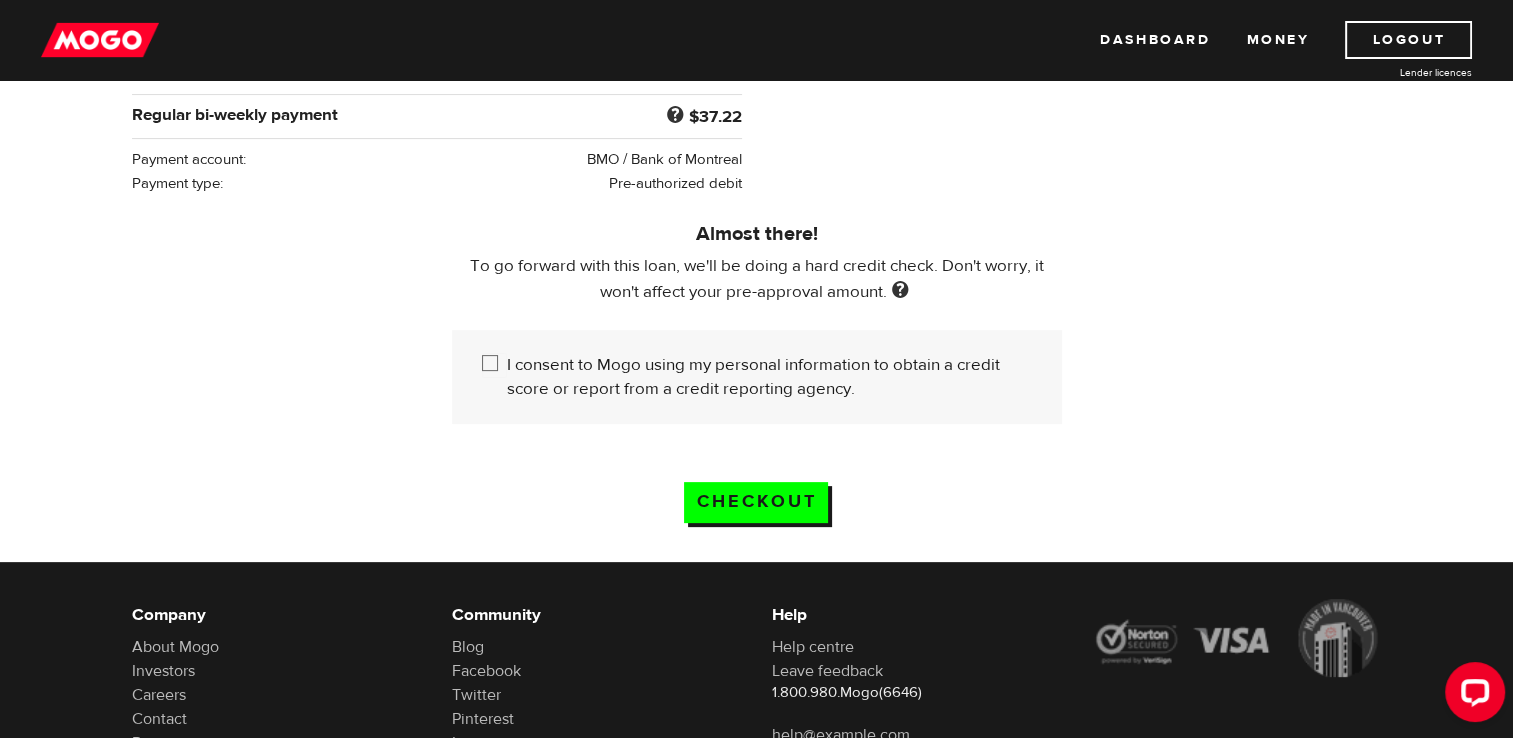 click on "I consent to Mogo using my personal information to obtain a credit score or report from a credit reporting agency." at bounding box center (769, 377) 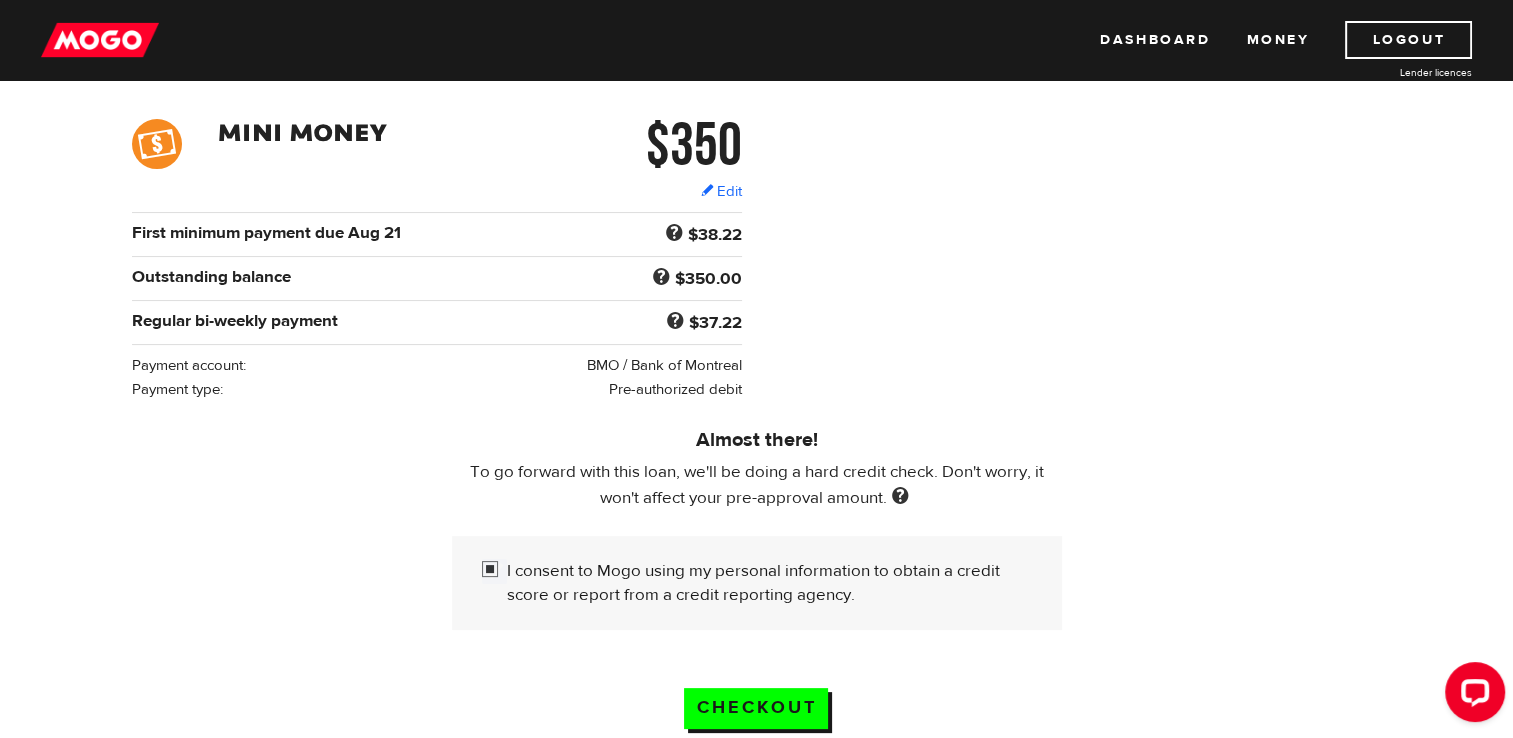 scroll, scrollTop: 284, scrollLeft: 0, axis: vertical 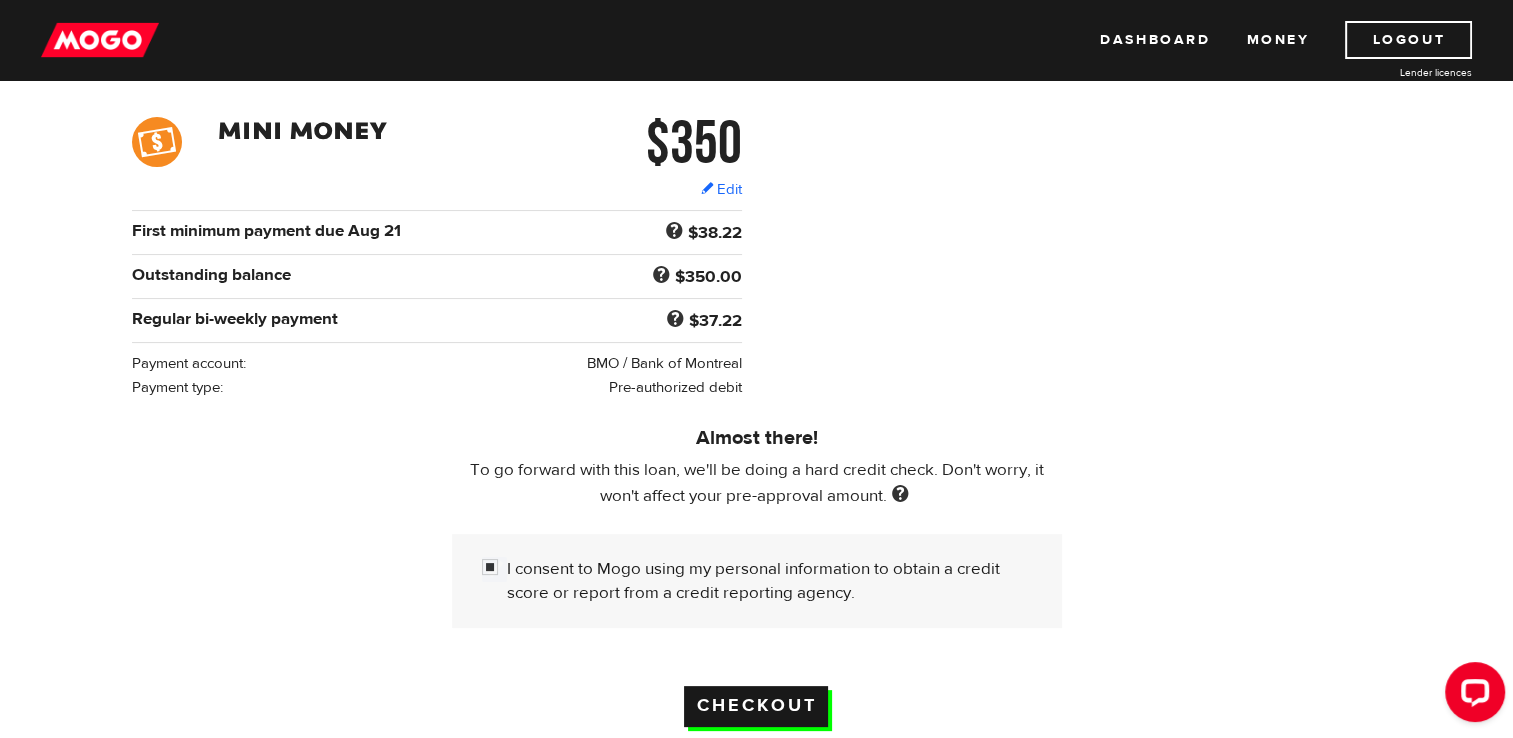 click on "Checkout" at bounding box center [756, 706] 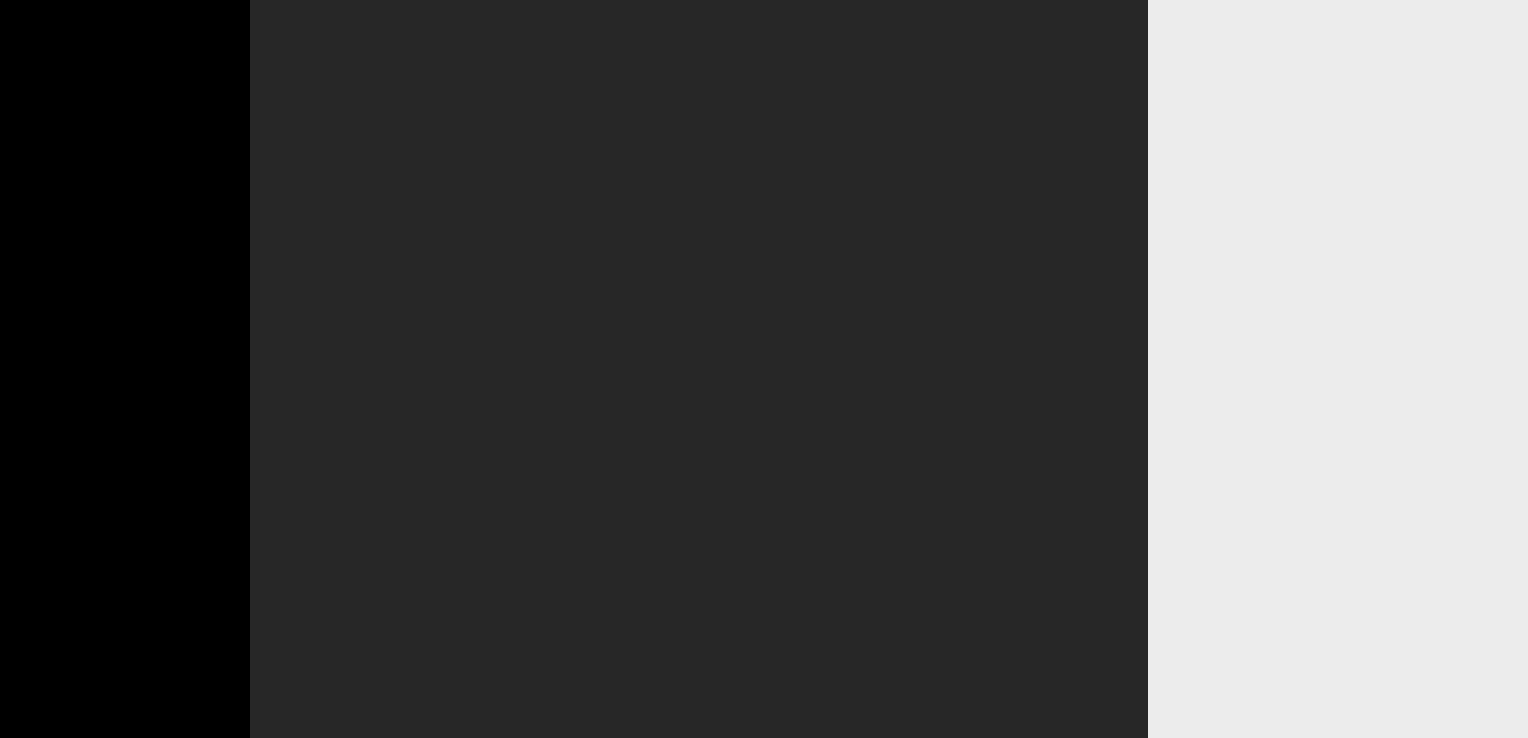 scroll, scrollTop: 0, scrollLeft: 0, axis: both 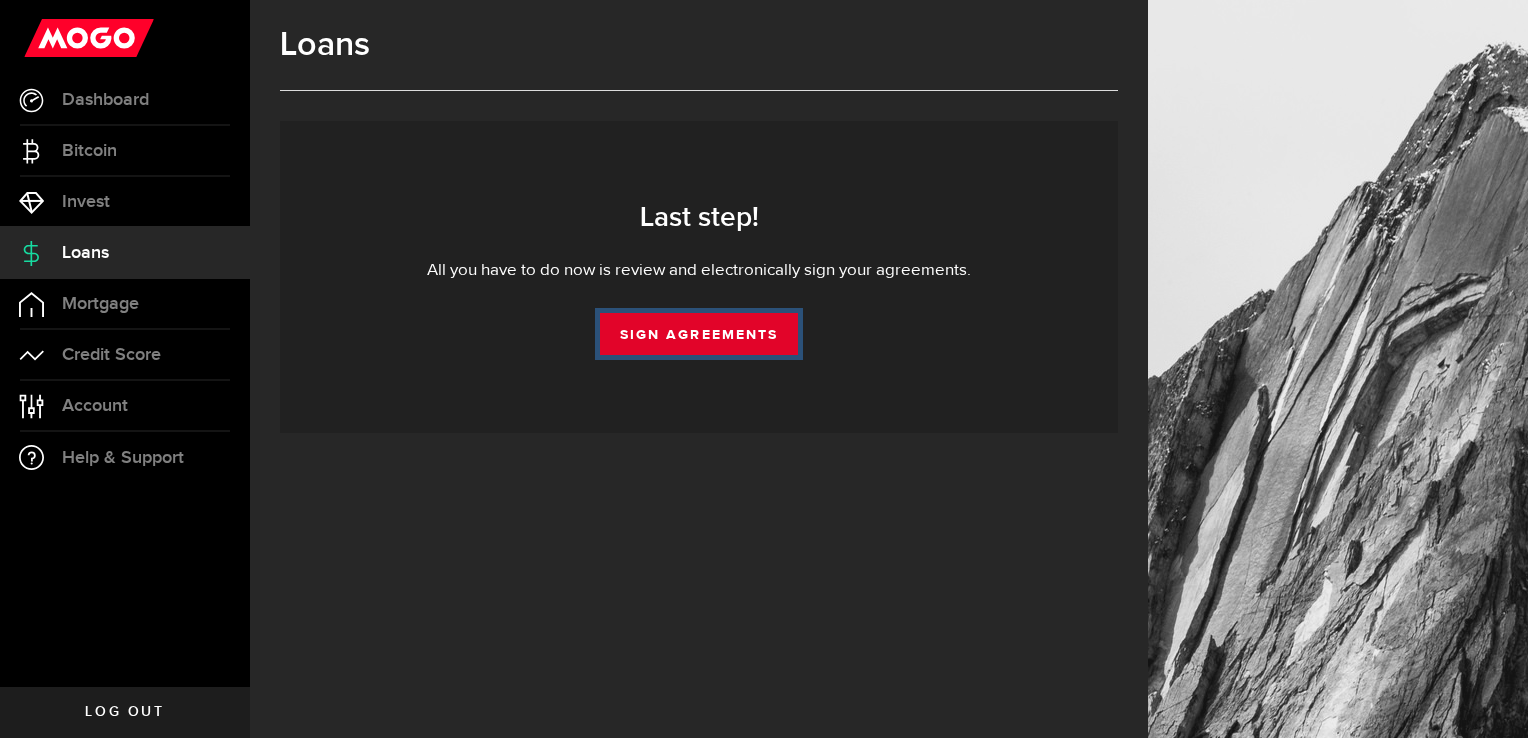 click on "Sign Agreements" at bounding box center (699, 334) 